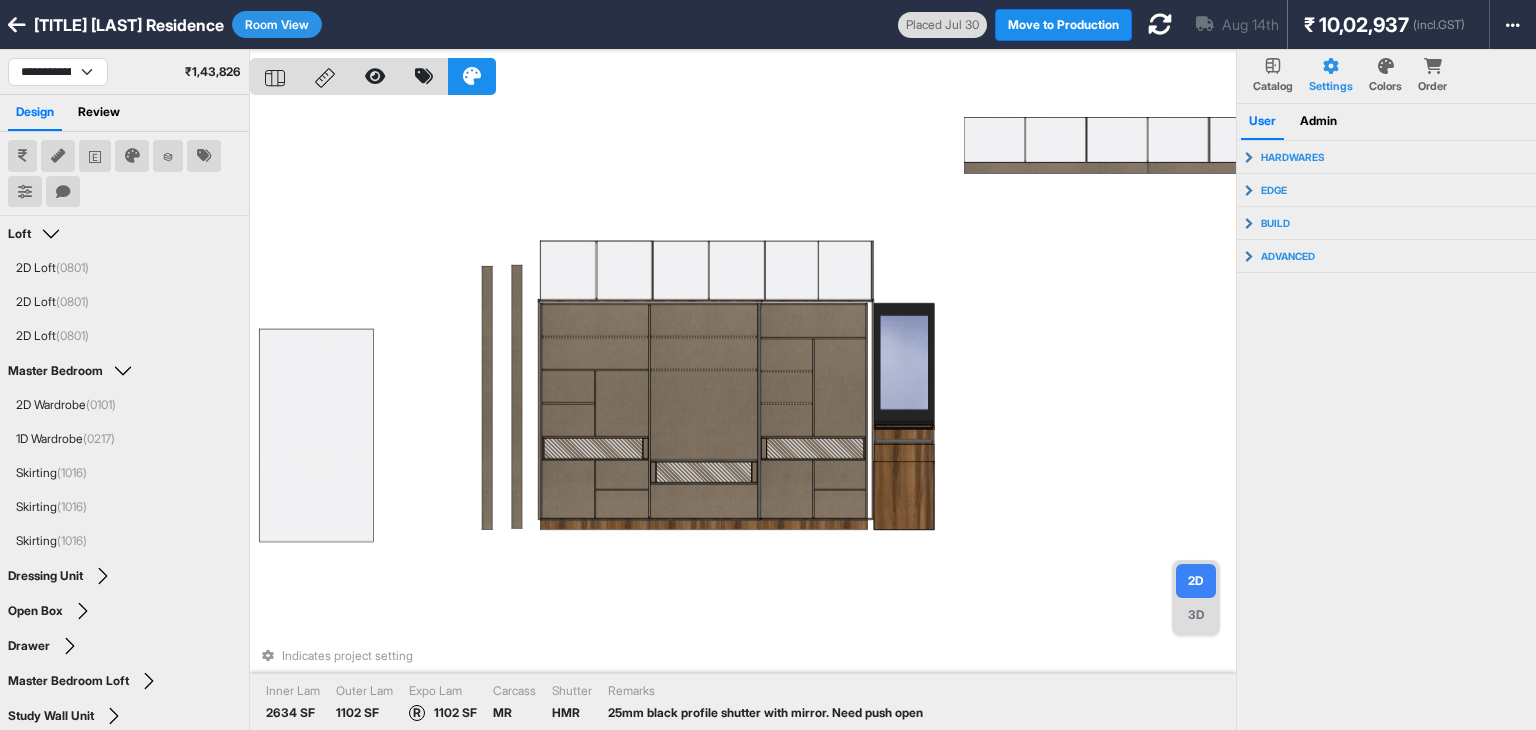 select on "****" 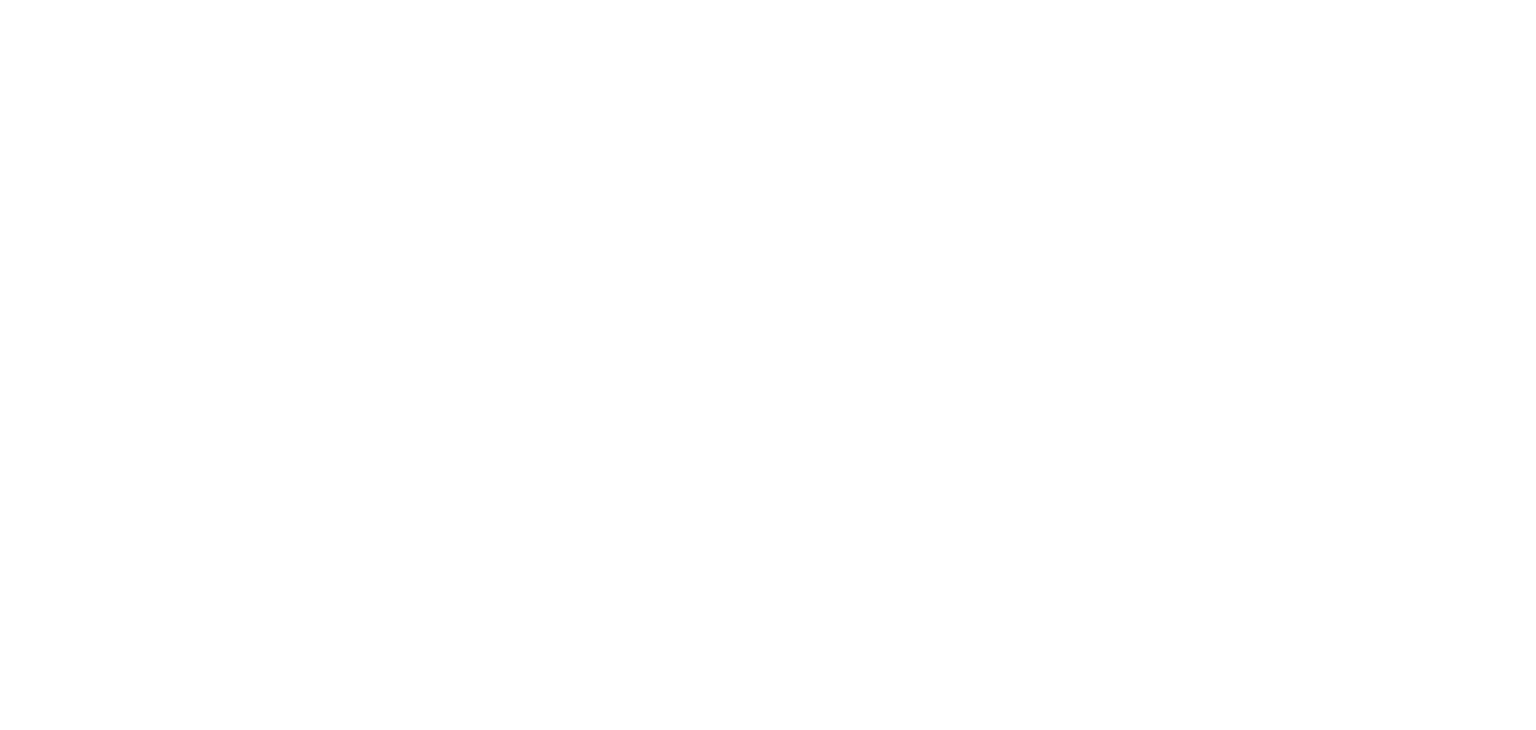 scroll, scrollTop: 0, scrollLeft: 0, axis: both 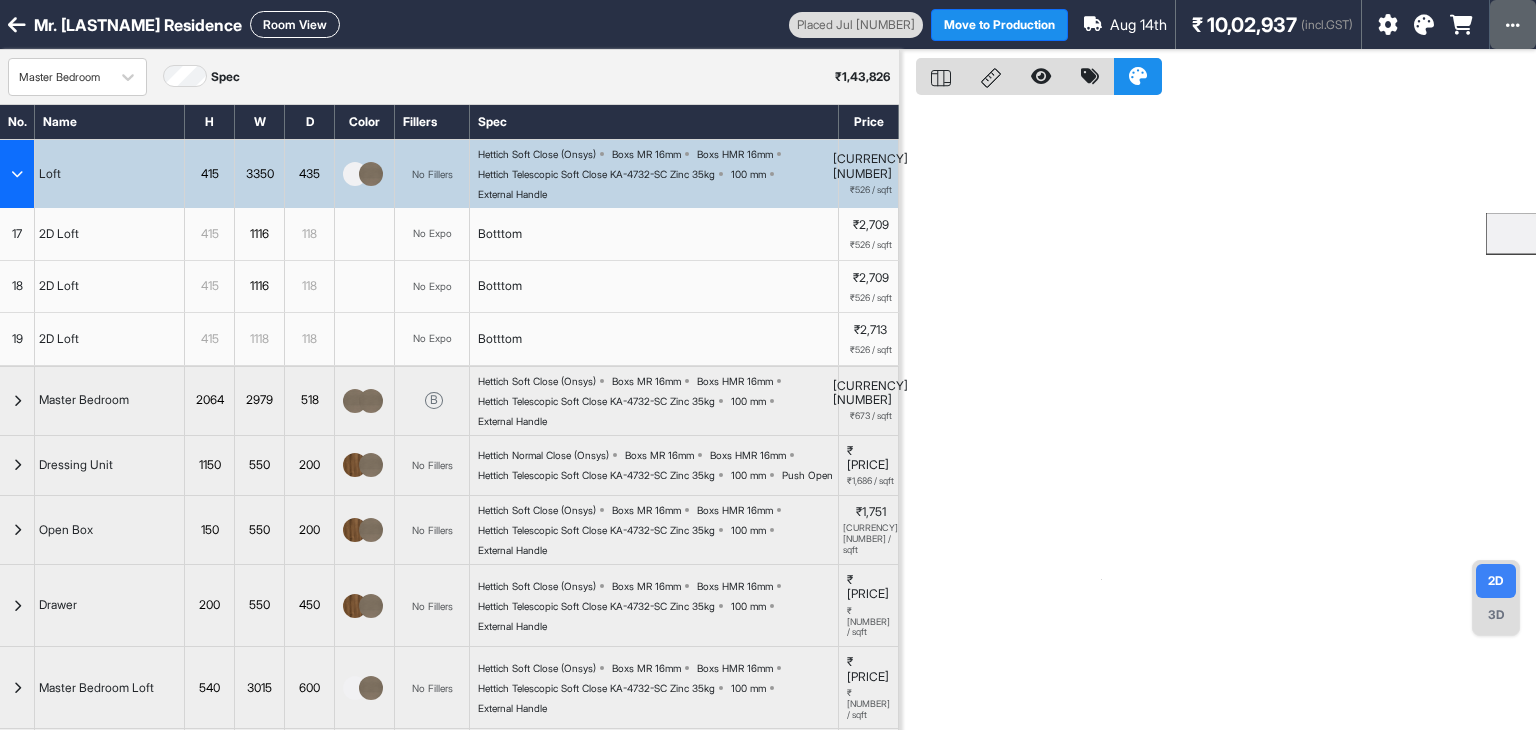 click at bounding box center [1513, 24] 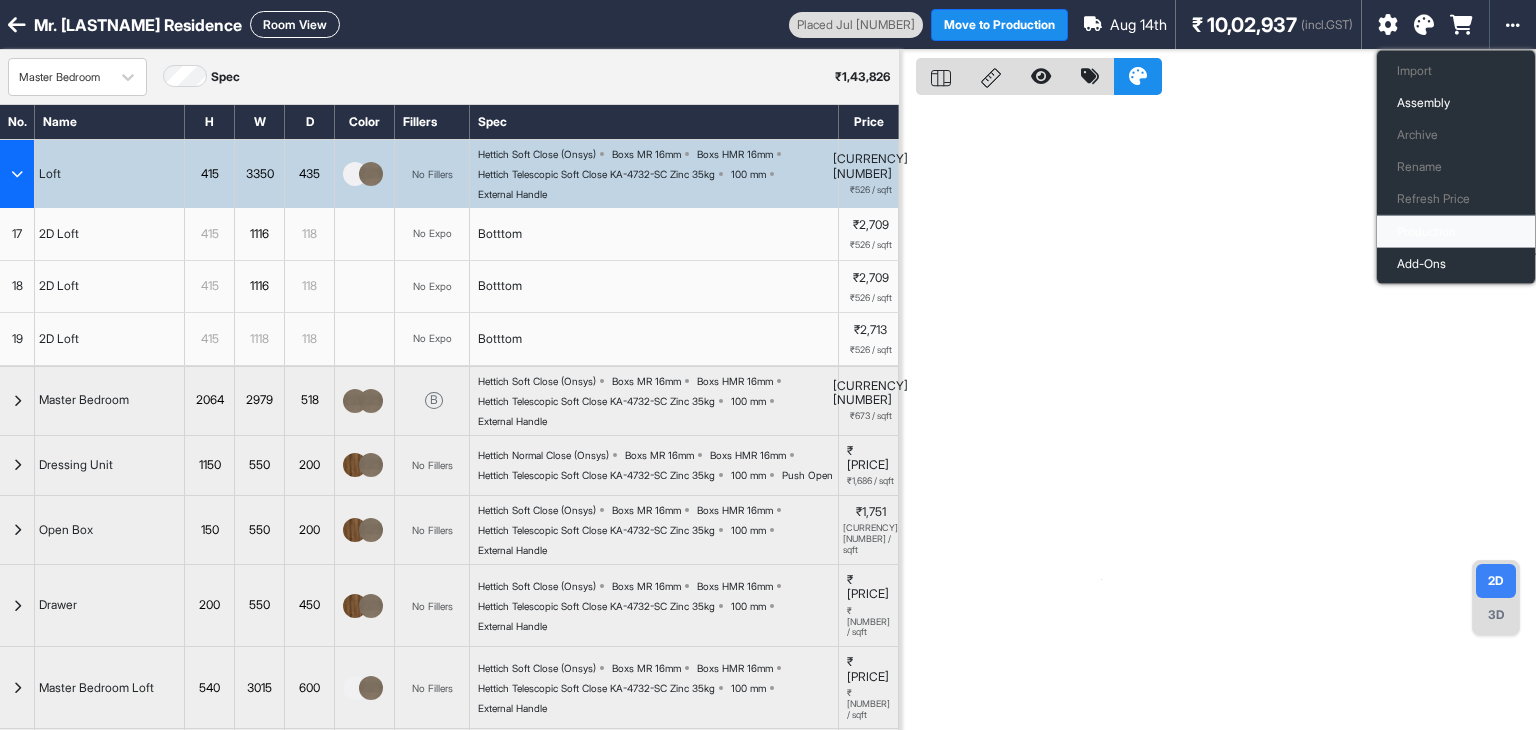 click on "Production" at bounding box center (1456, 232) 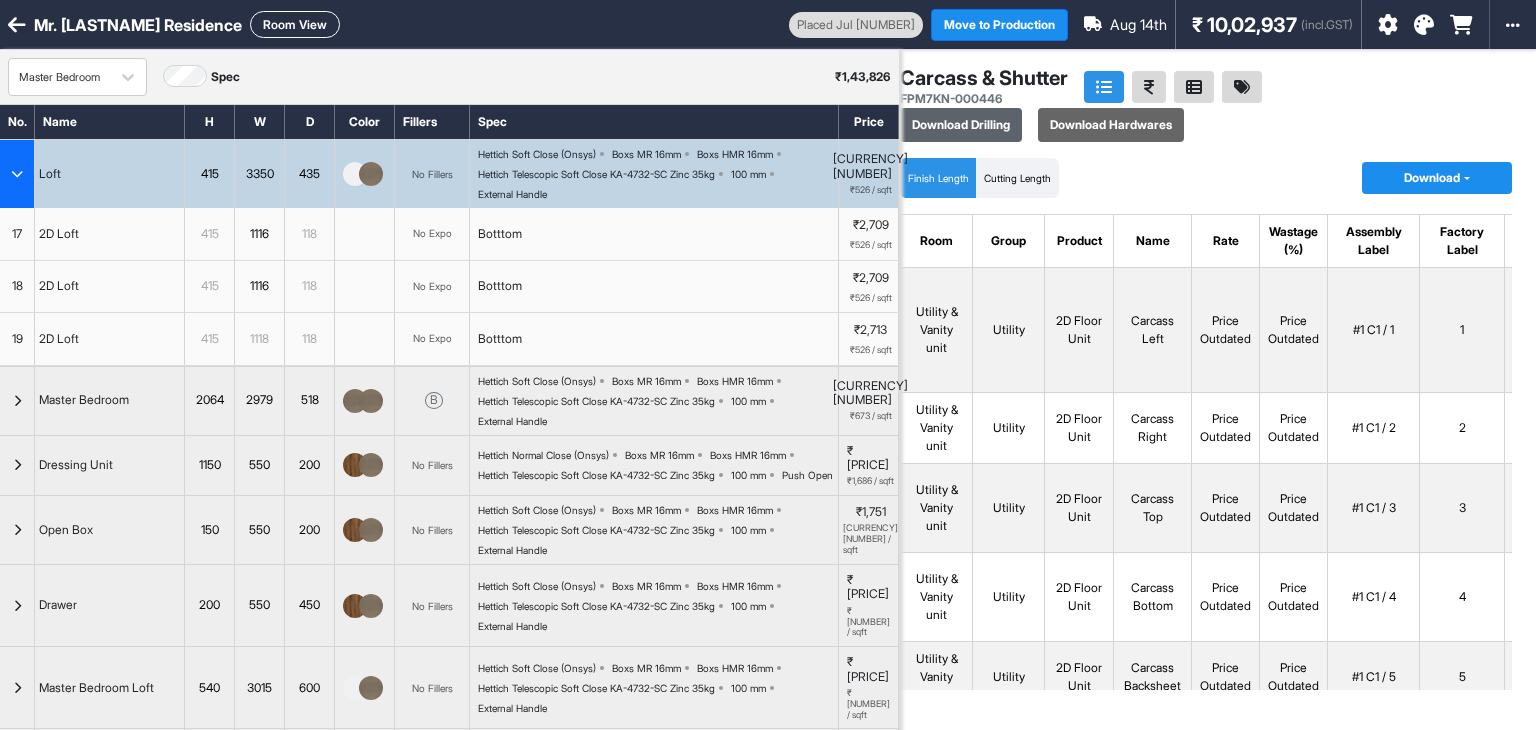 click on "Download Drilling" at bounding box center [961, 125] 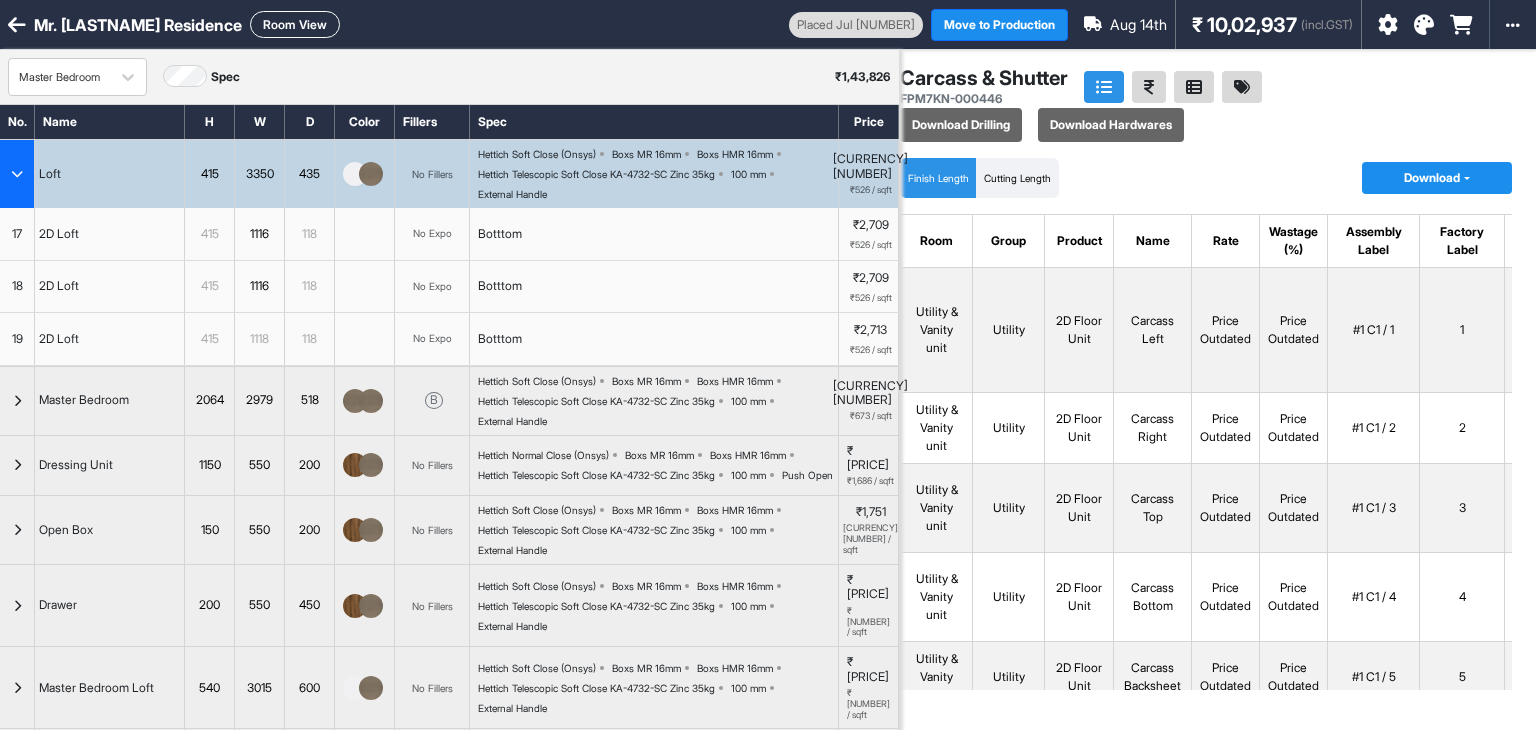 click on "Mr. Govindraj Residence Room View Placed Jul 30 Move to Production Aug 14th ₹   10,02,937 (incl.GST) Import Assembly Archive Rename Refresh Price Production Add-Ons" at bounding box center (768, 25) 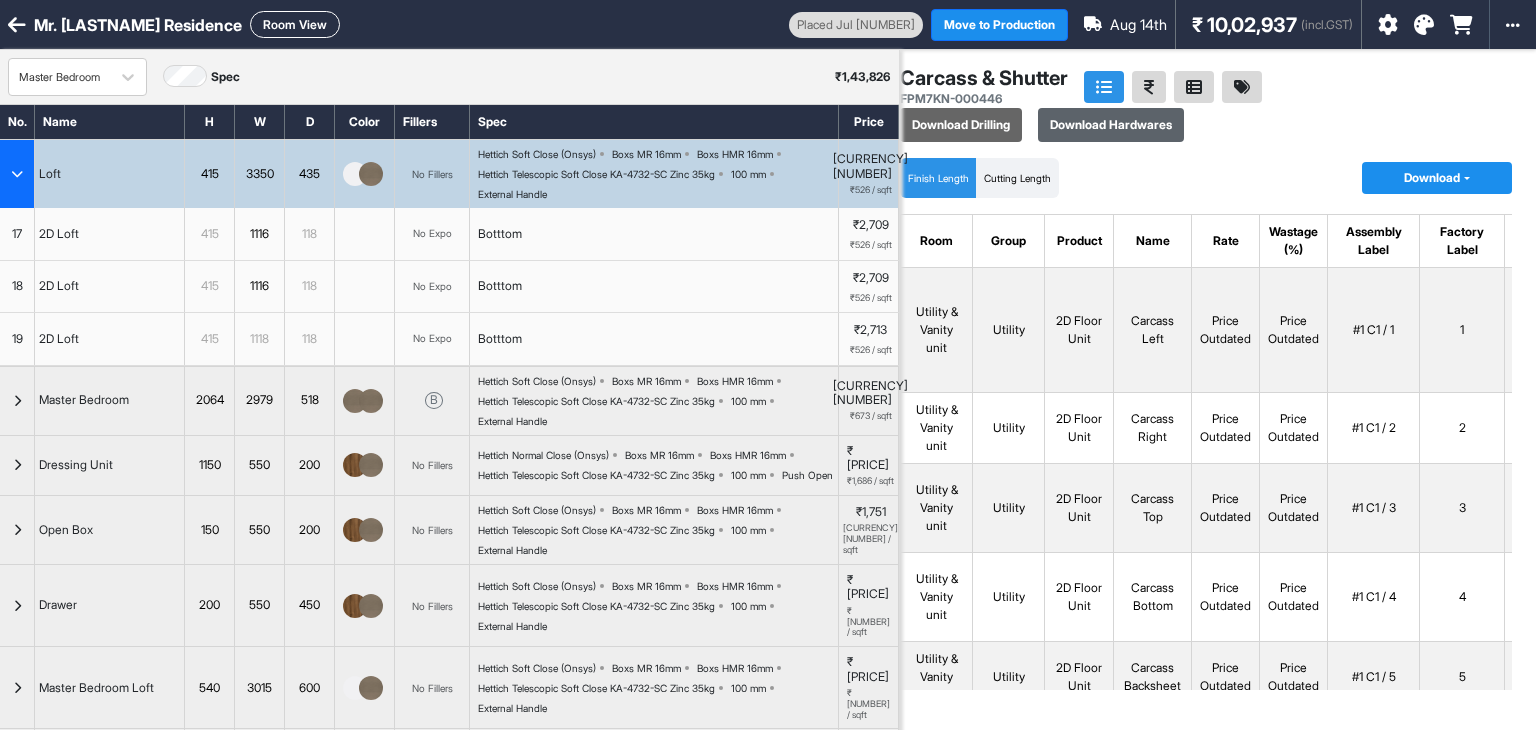 click on "Download Hardwares" at bounding box center [1111, 125] 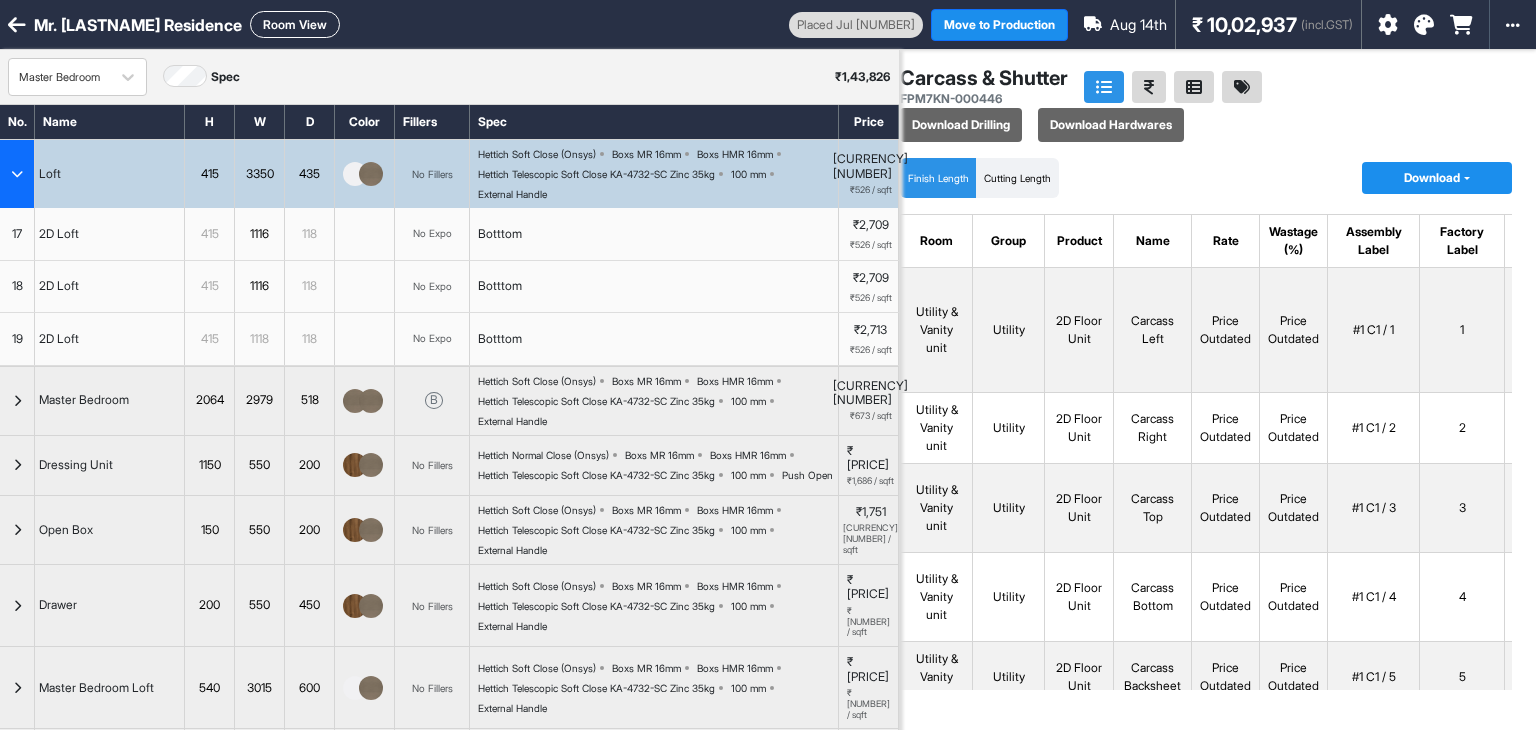 click on "Download" at bounding box center (1437, 178) 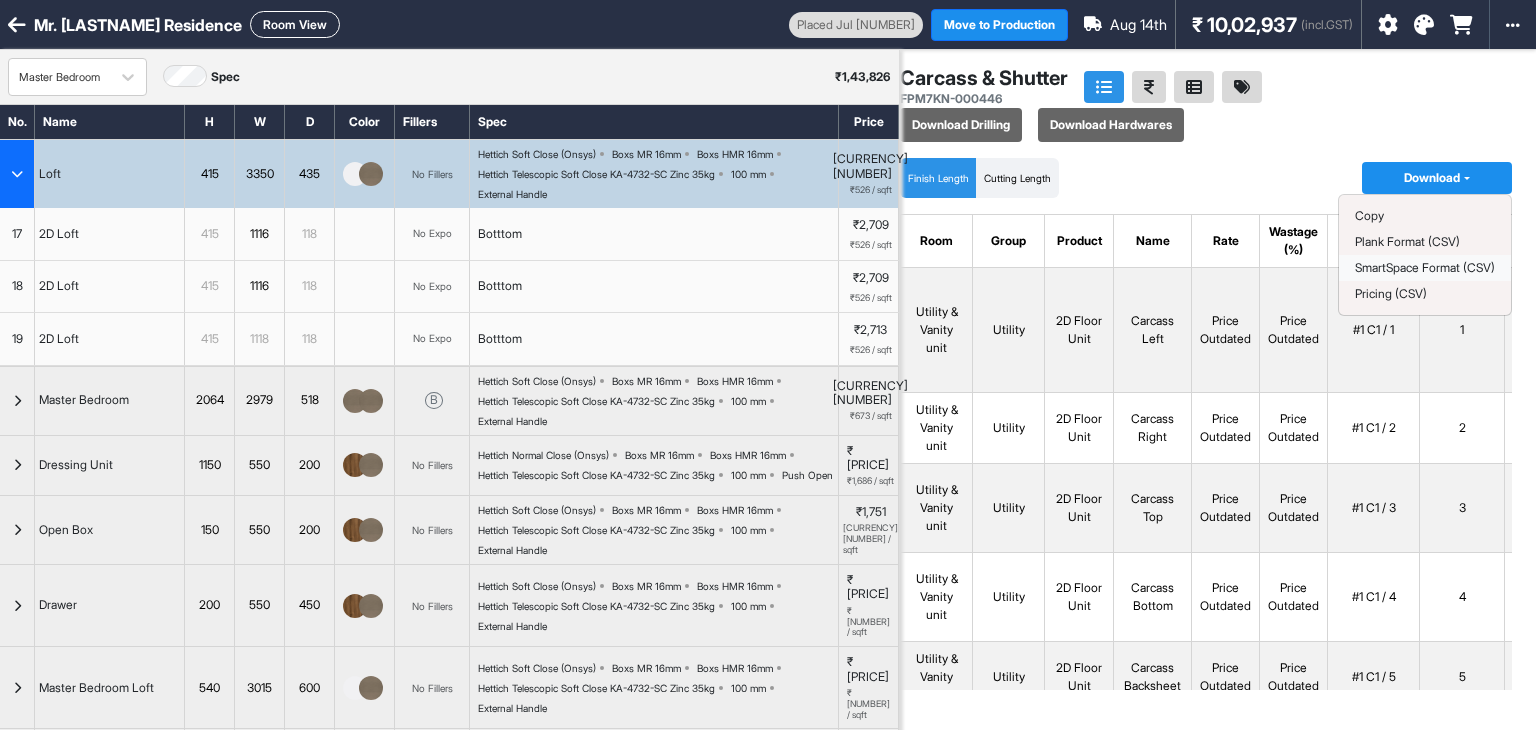 click on "SmartSpace Format (CSV)" at bounding box center [1425, 267] 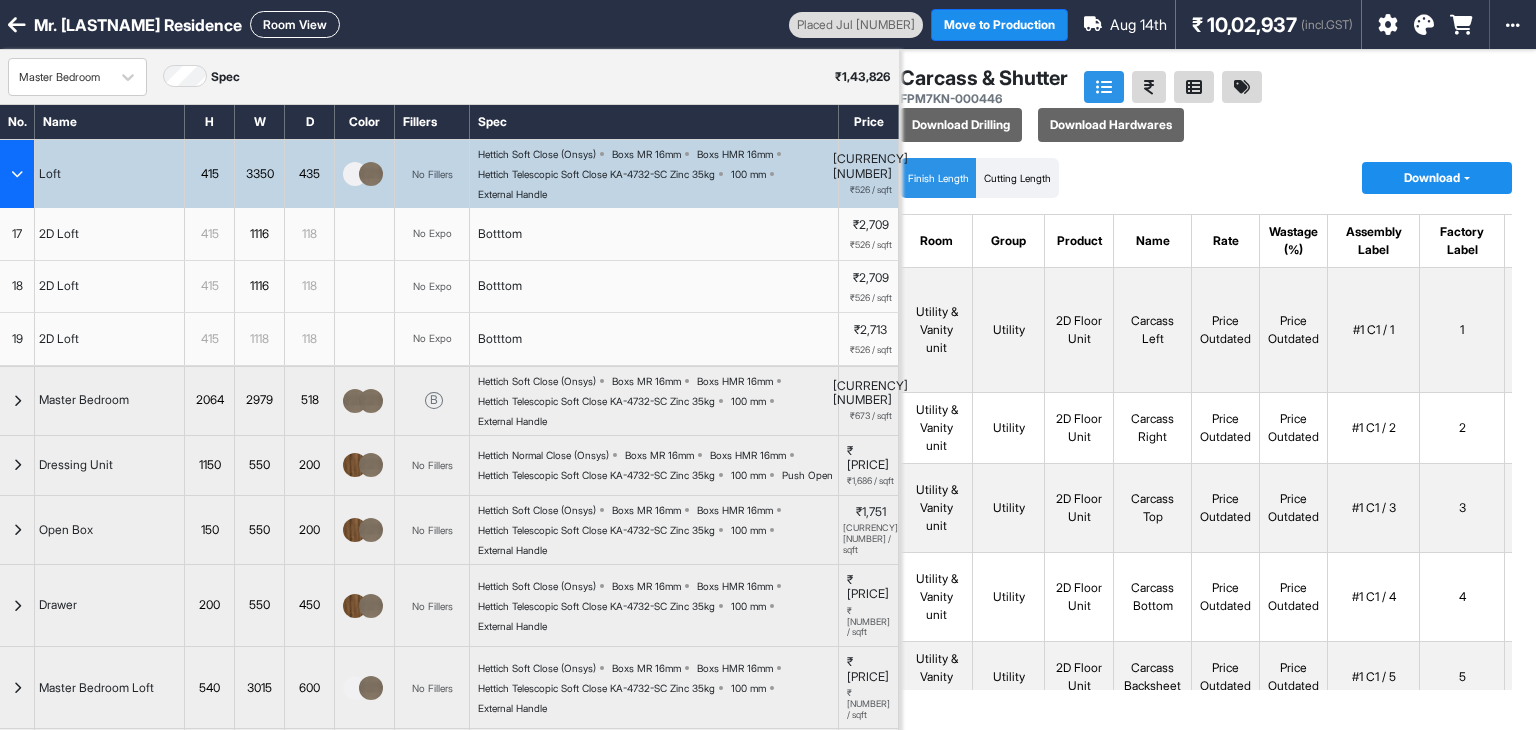 click on "Master Bedroom Spec ₹ 1,43,826" at bounding box center (449, 77) 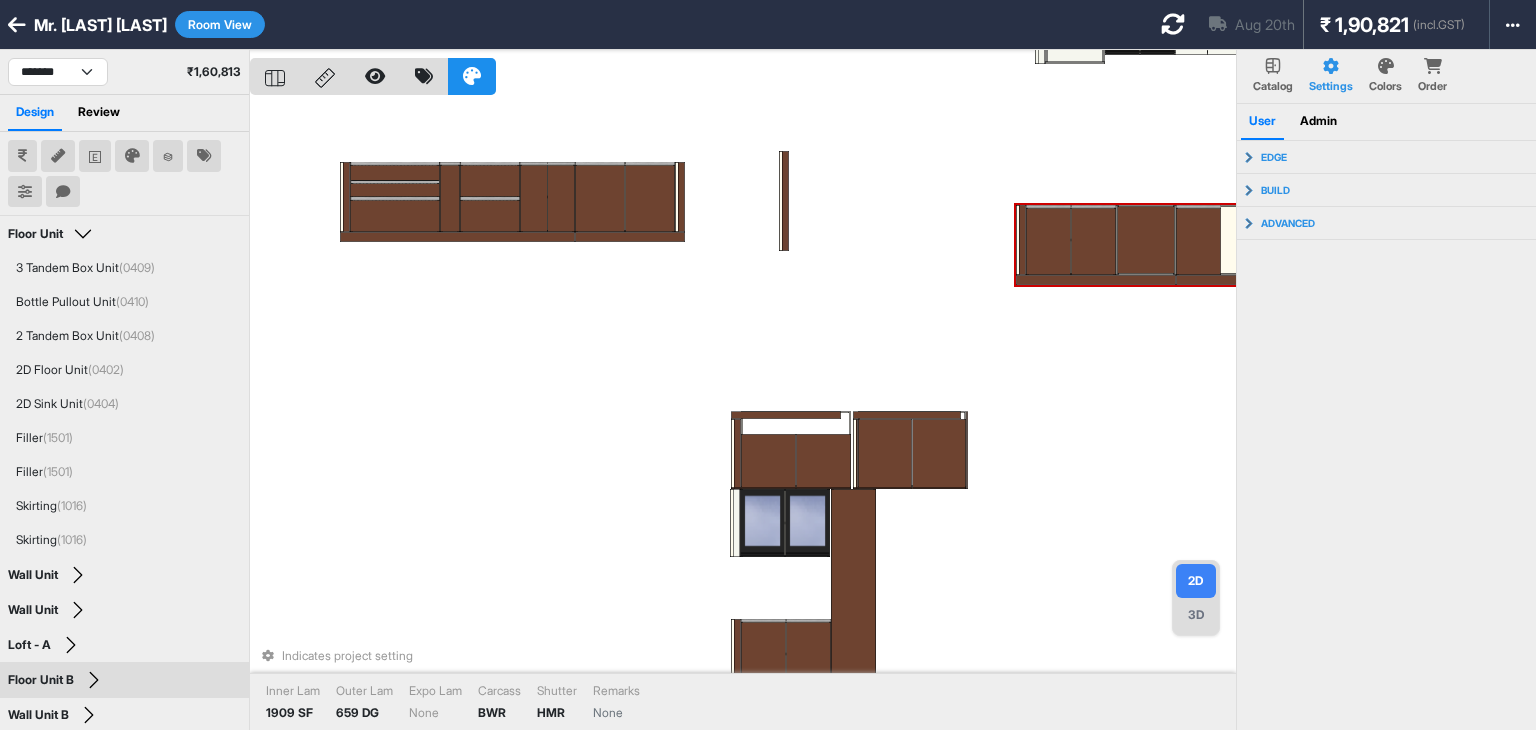 click on "Indicates project setting Inner Lam 1909 SF Outer Lam 659 DG Expo Lam None Carcass BWR Shutter HMR Remarks None" at bounding box center (743, 415) 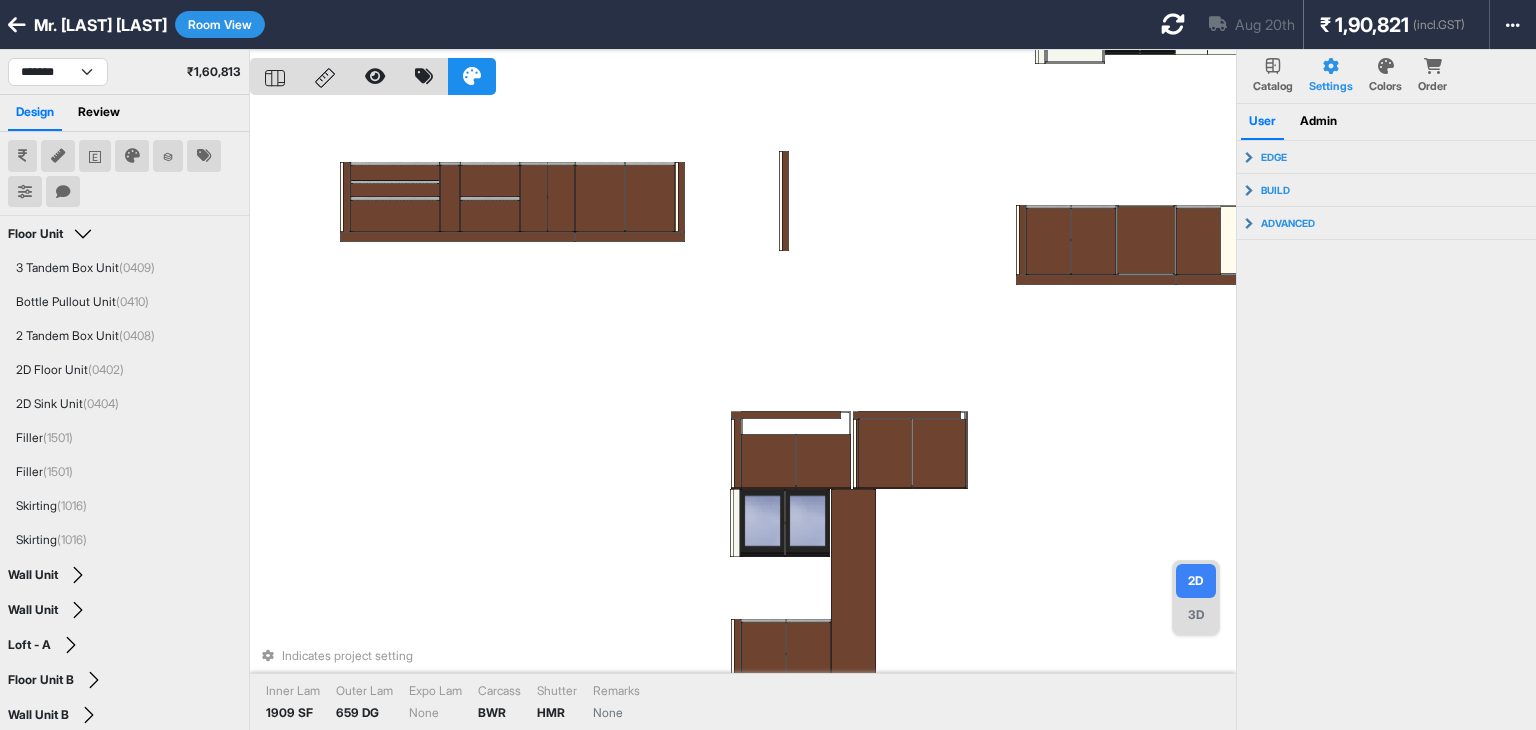 click on "3D" at bounding box center (1196, 615) 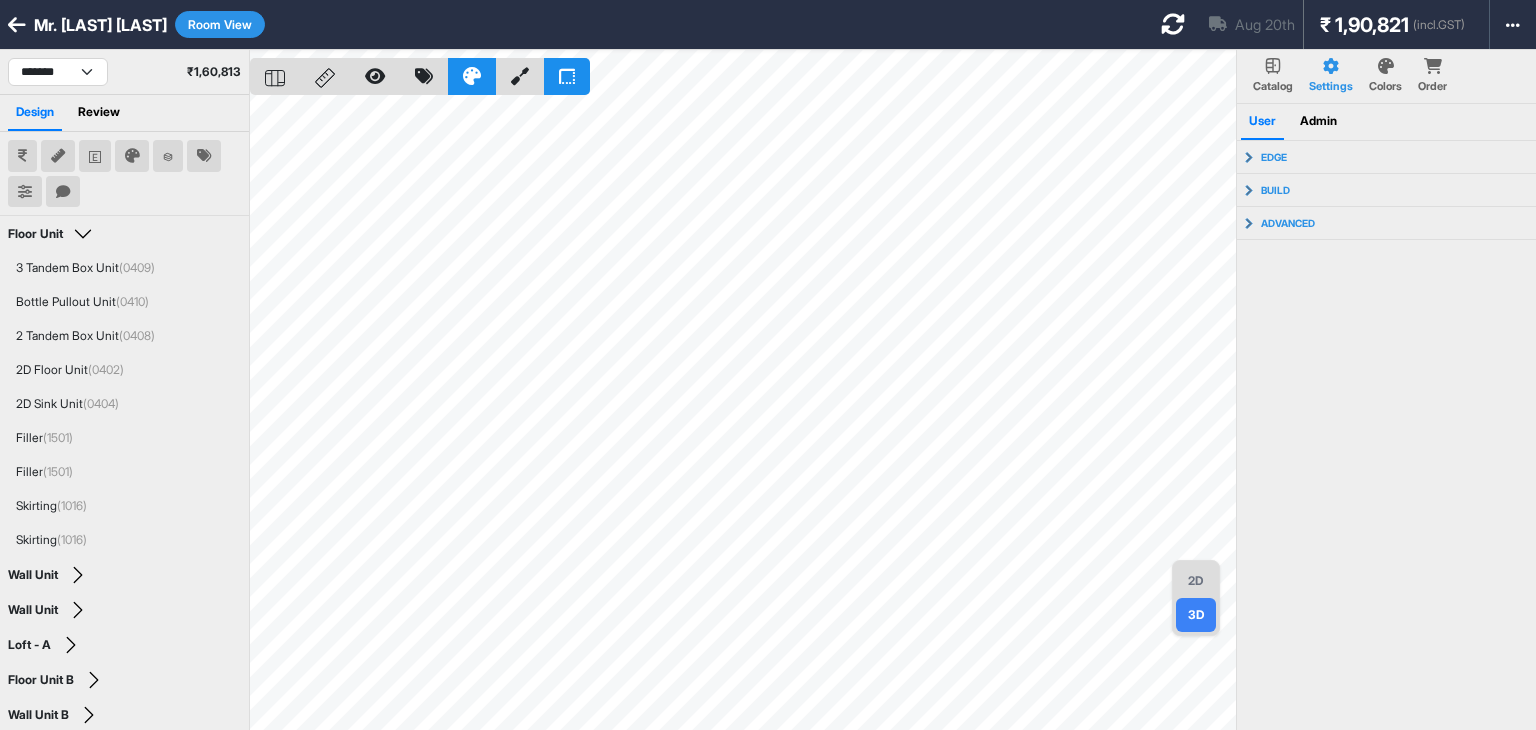 click on "2D" at bounding box center [1196, 581] 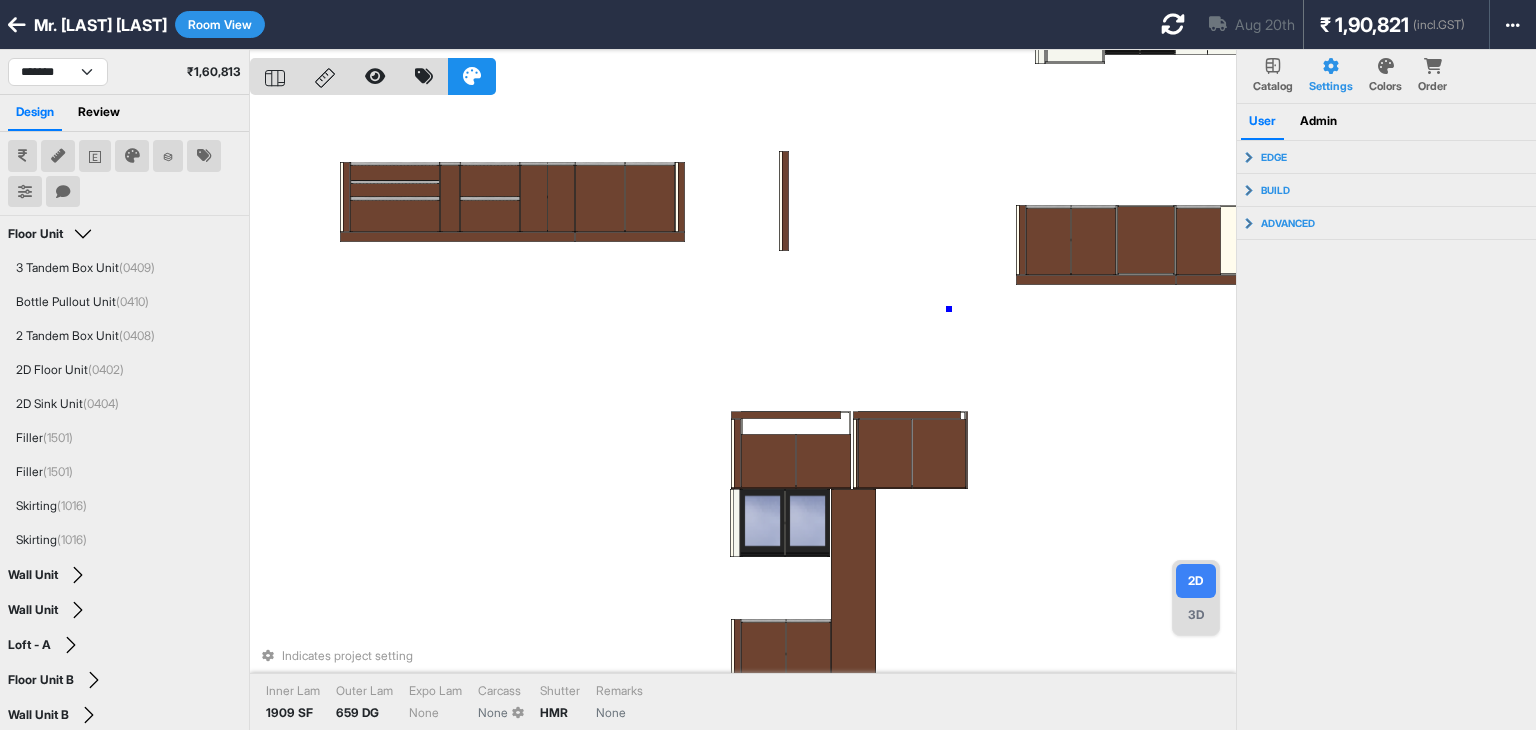 click on "Indicates project setting Inner Lam 1909 SF Outer Lam 659 DG Expo Lam None Carcass None Shutter HMR Remarks None" at bounding box center [743, 415] 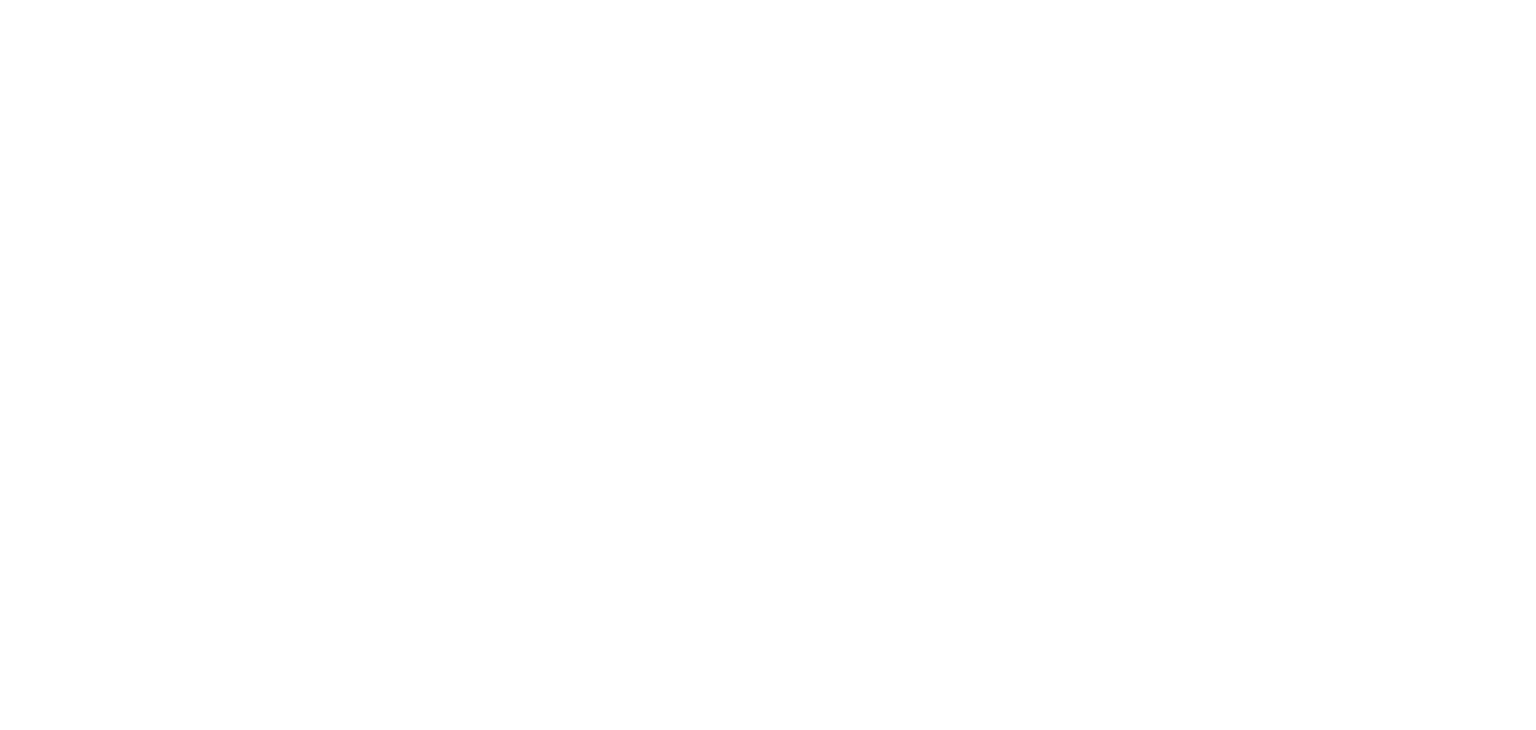 scroll, scrollTop: 0, scrollLeft: 0, axis: both 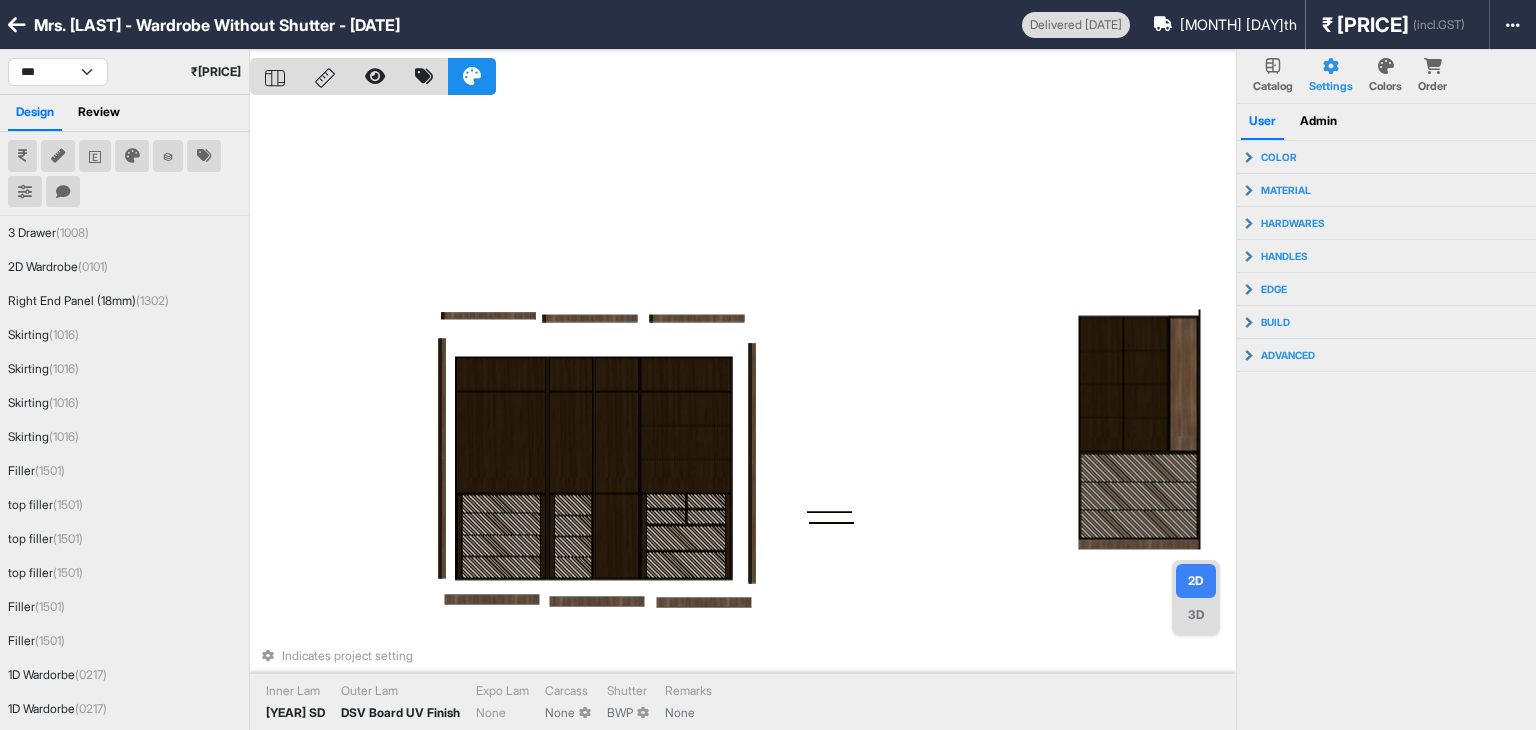 click on "*** *** ******* ******* ₹ [PRICE]" at bounding box center (124, 72) 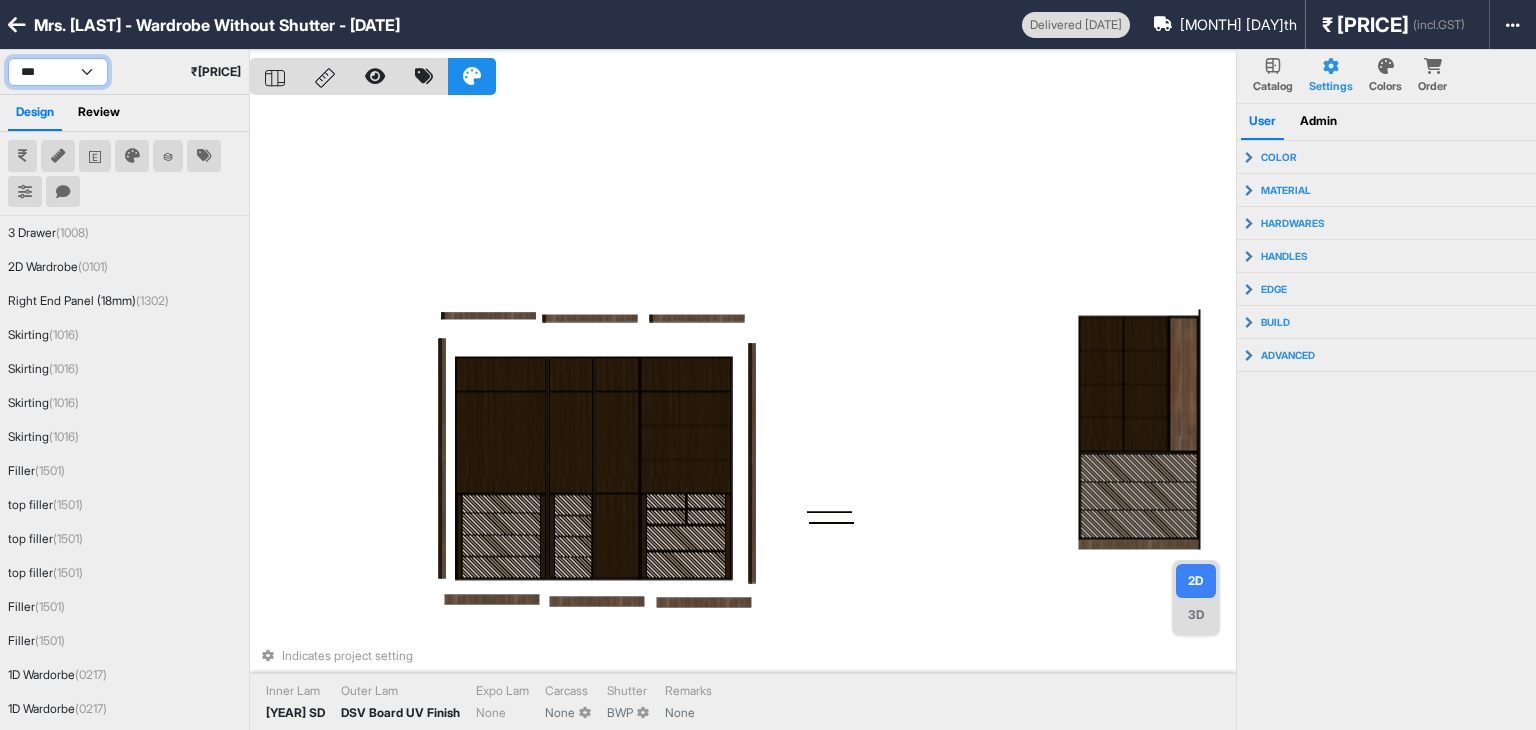 click on "*** *** ******* *******" at bounding box center (58, 72) 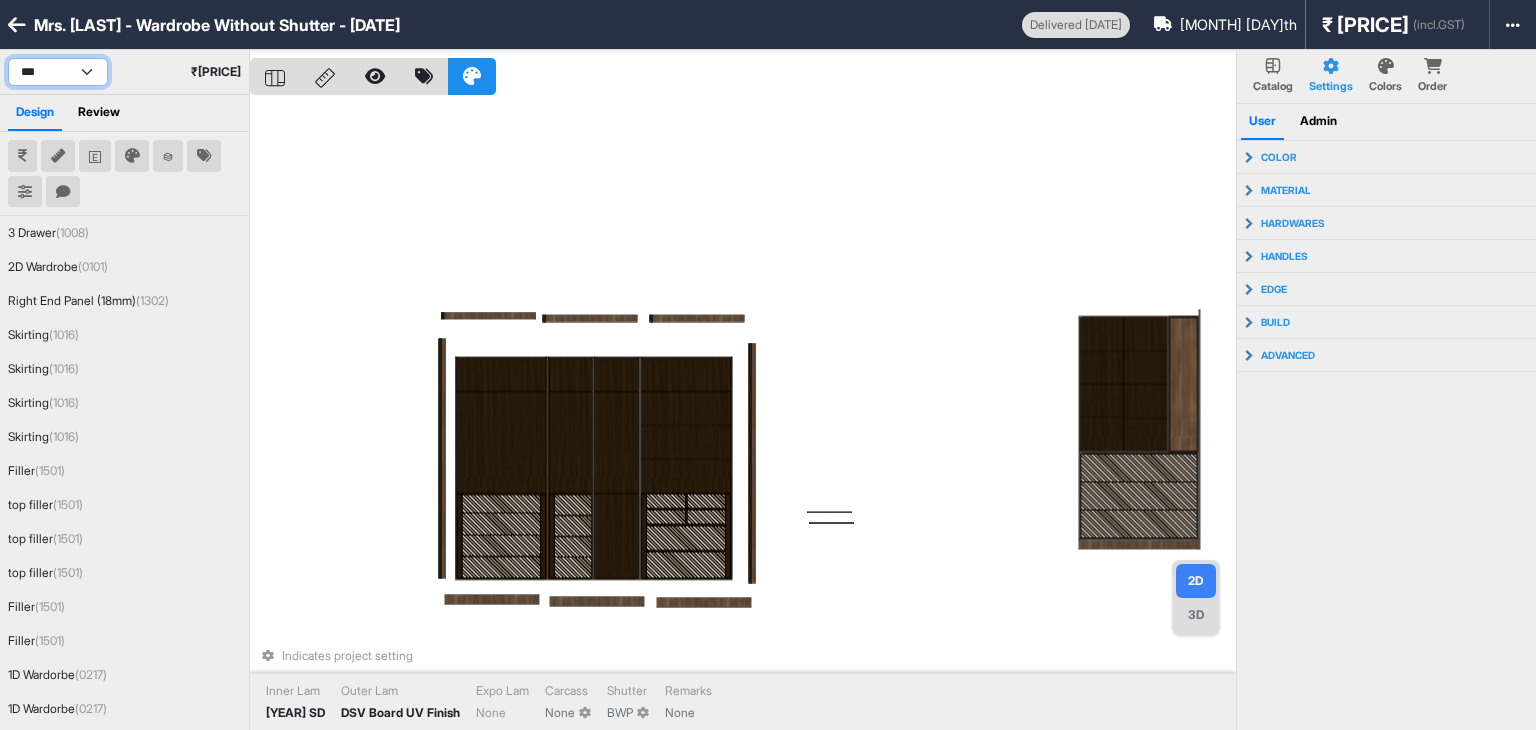 select on "****" 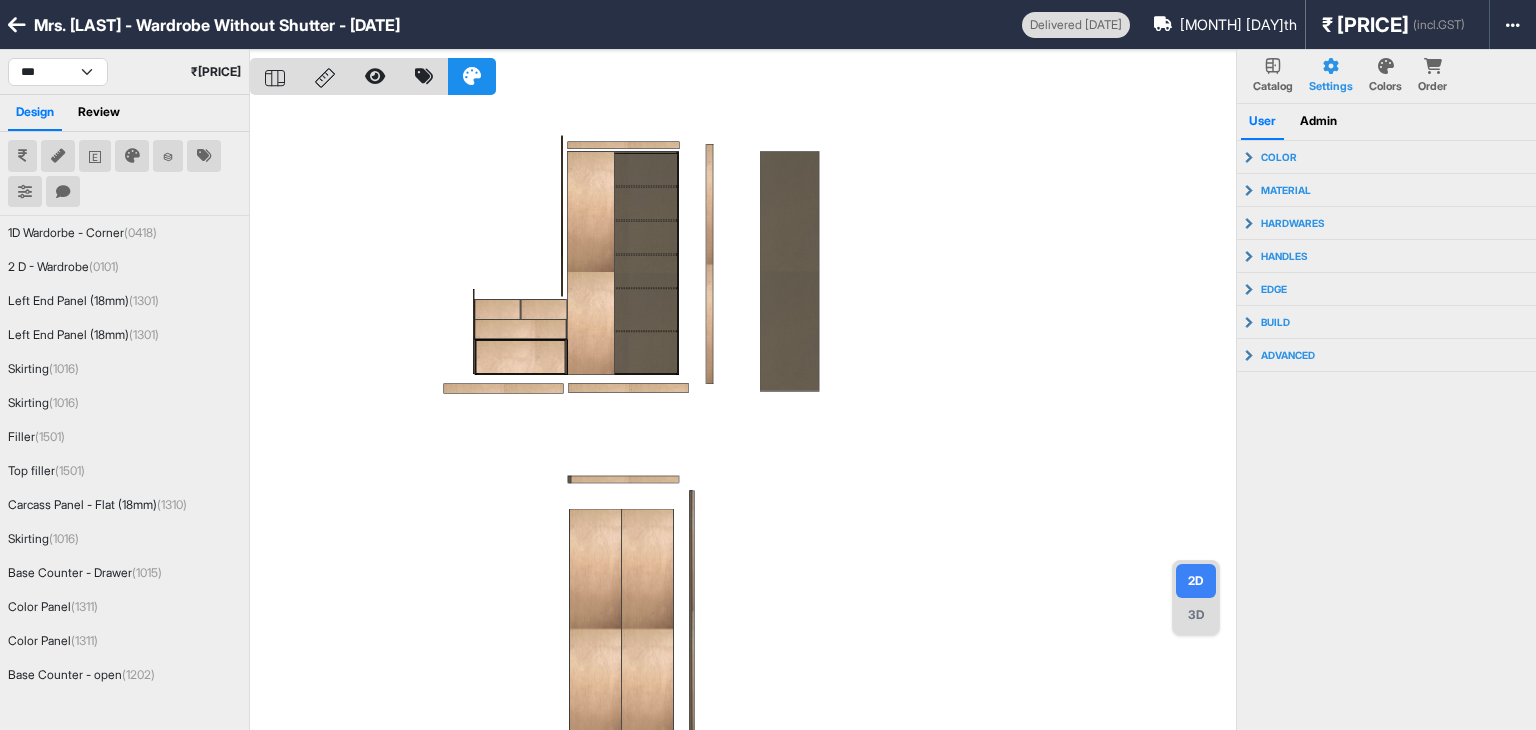 click at bounding box center [743, 415] 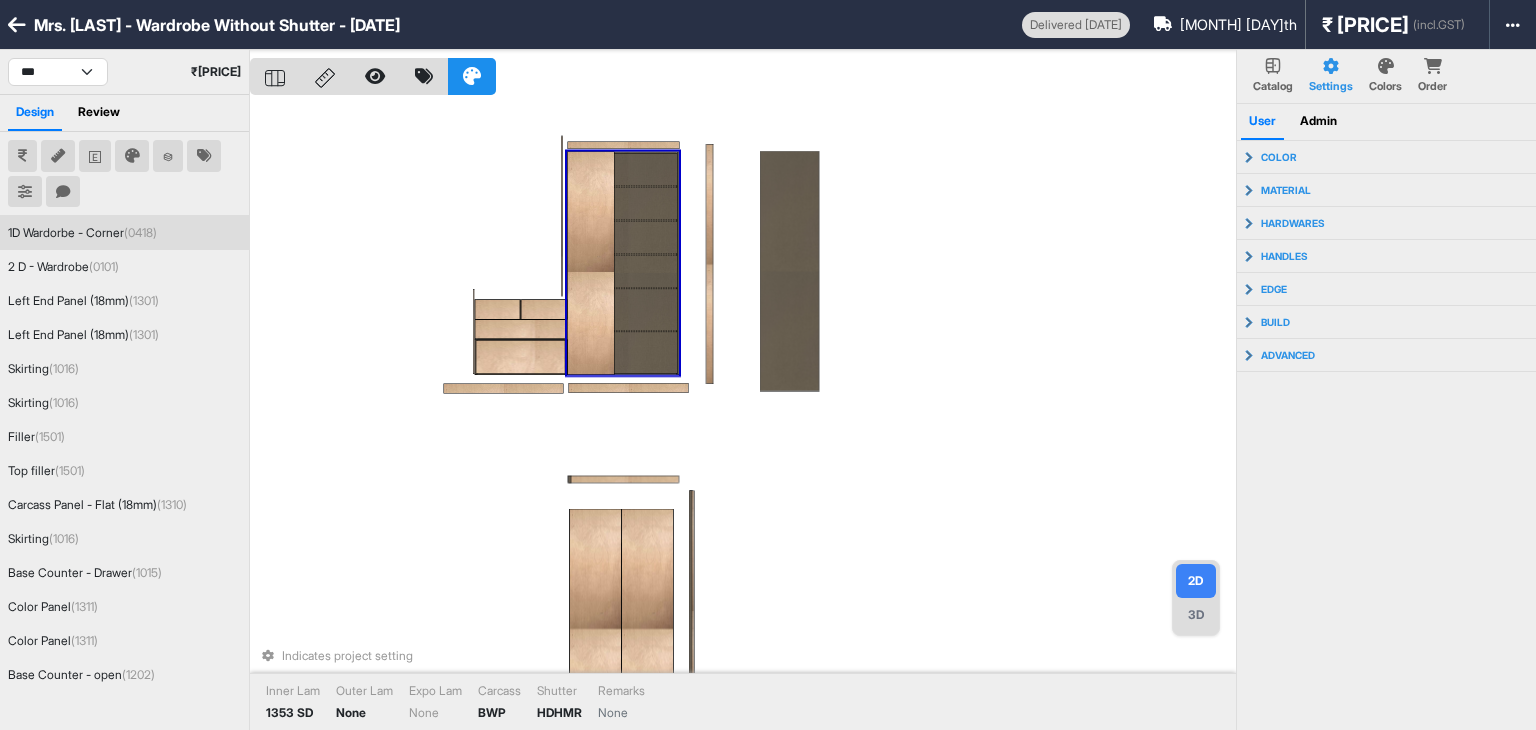 click at bounding box center (590, 264) 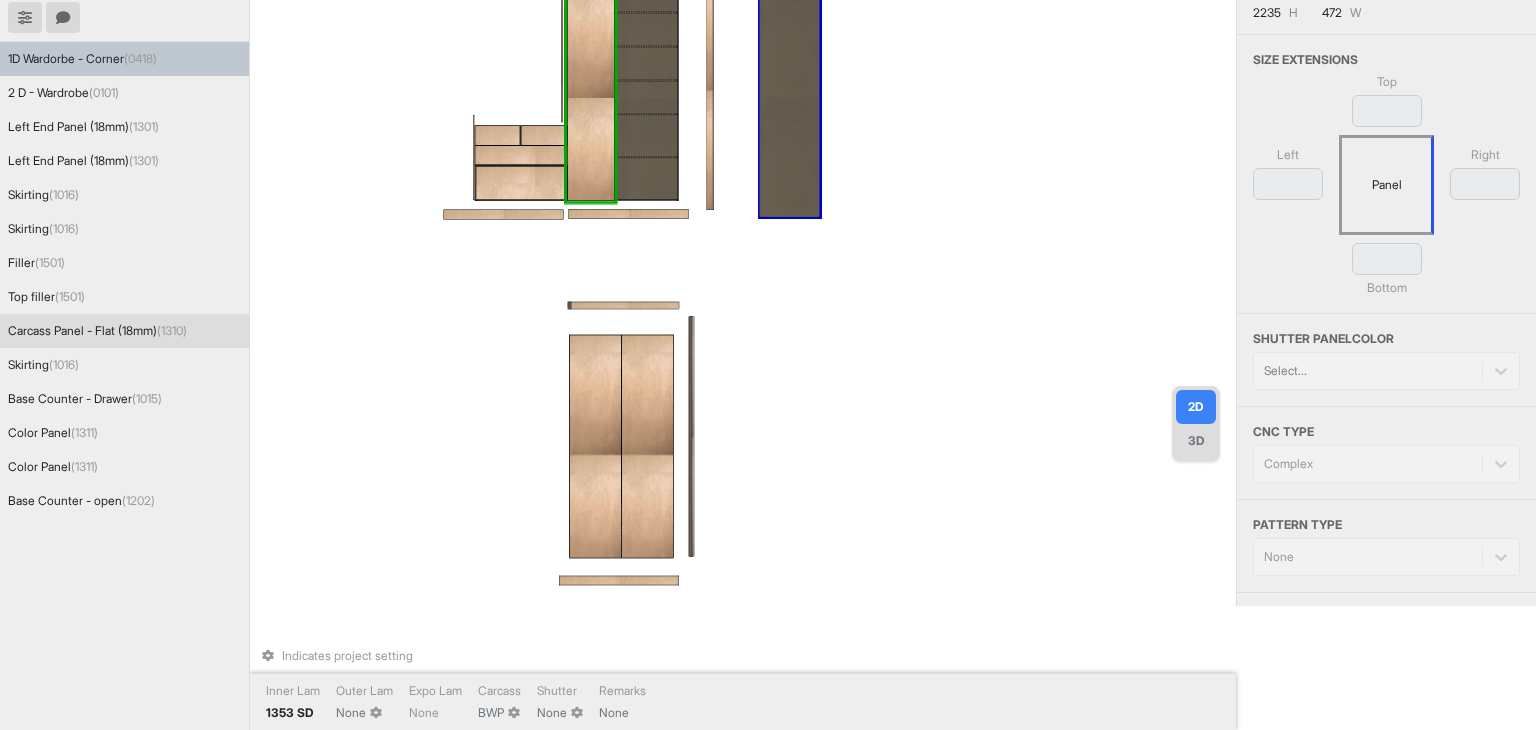 scroll, scrollTop: 200, scrollLeft: 0, axis: vertical 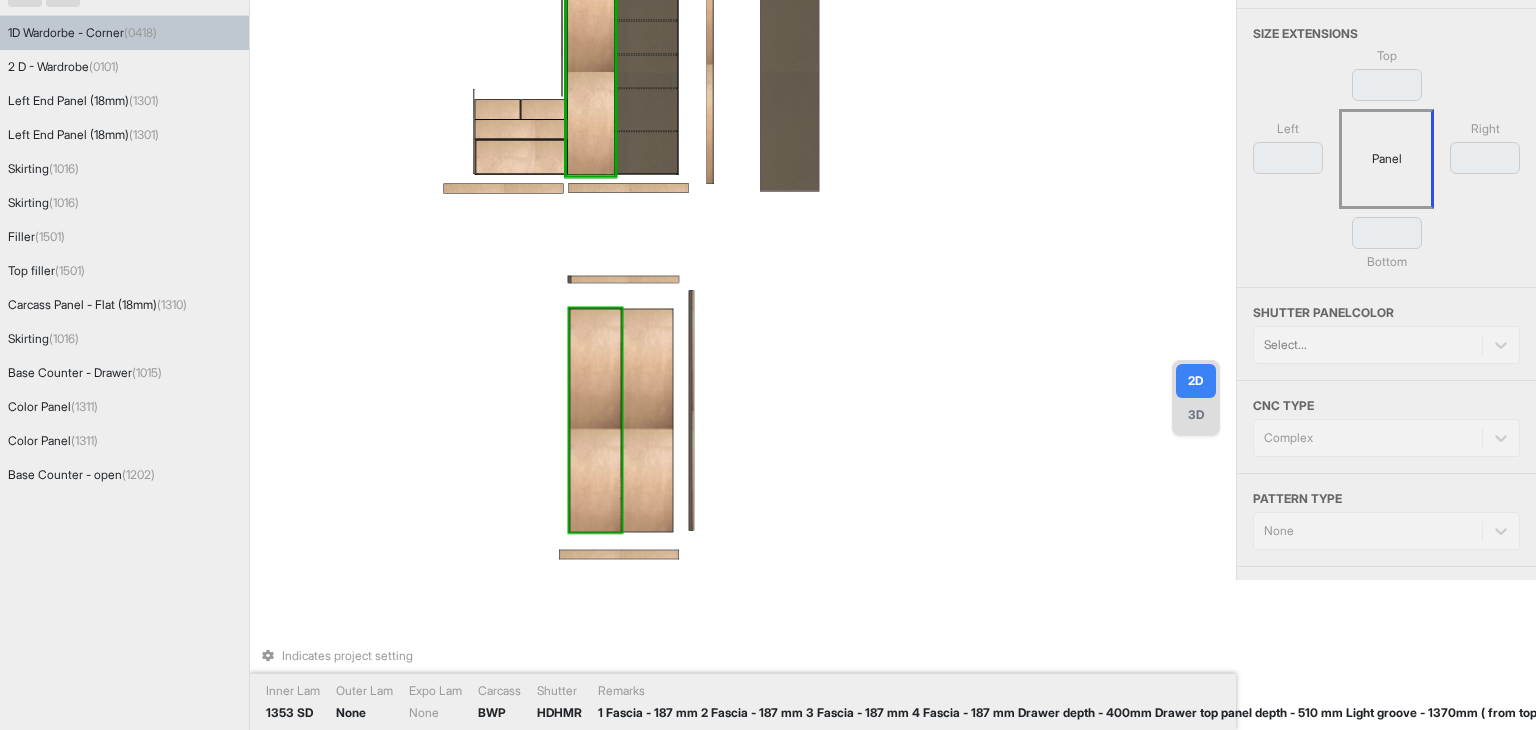 click at bounding box center (595, 421) 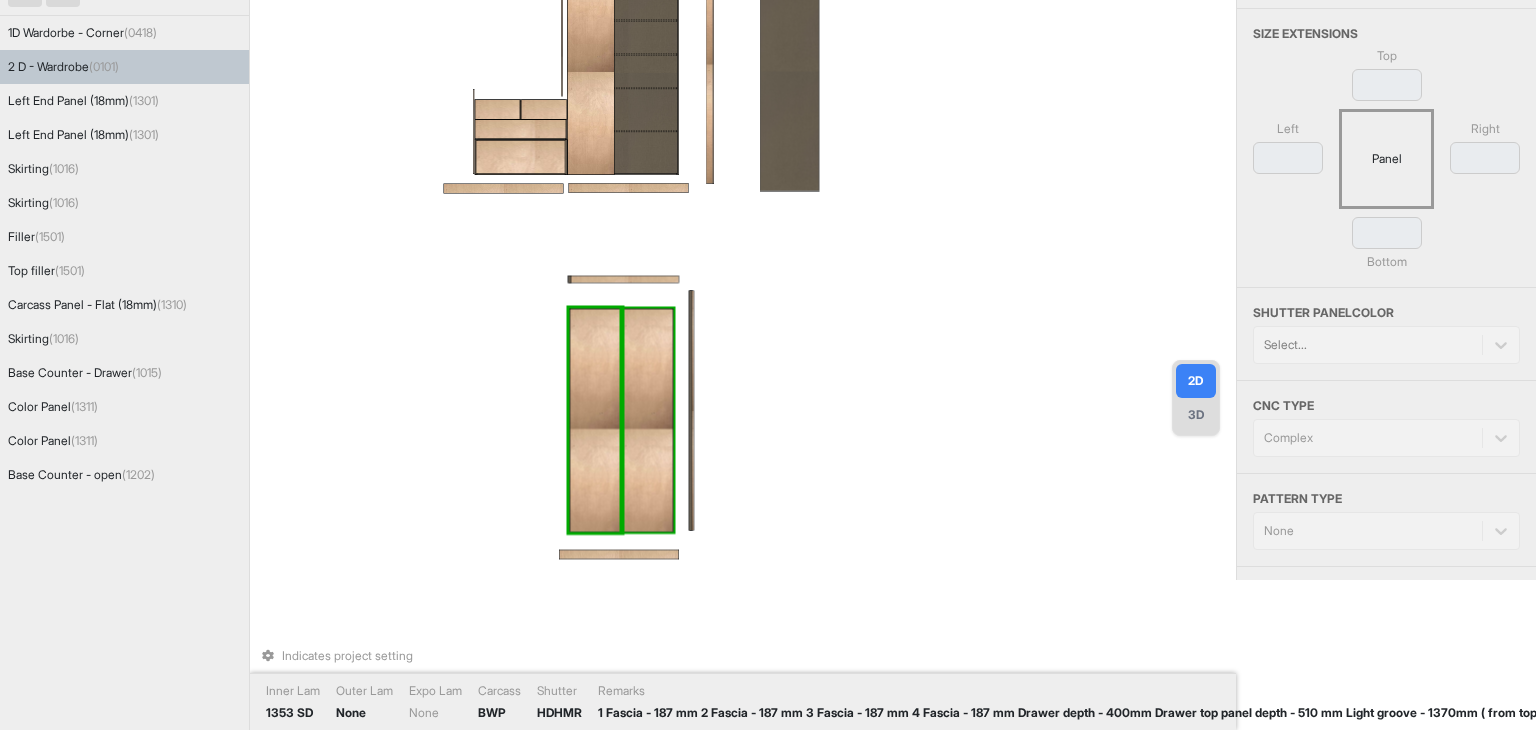 type on "*" 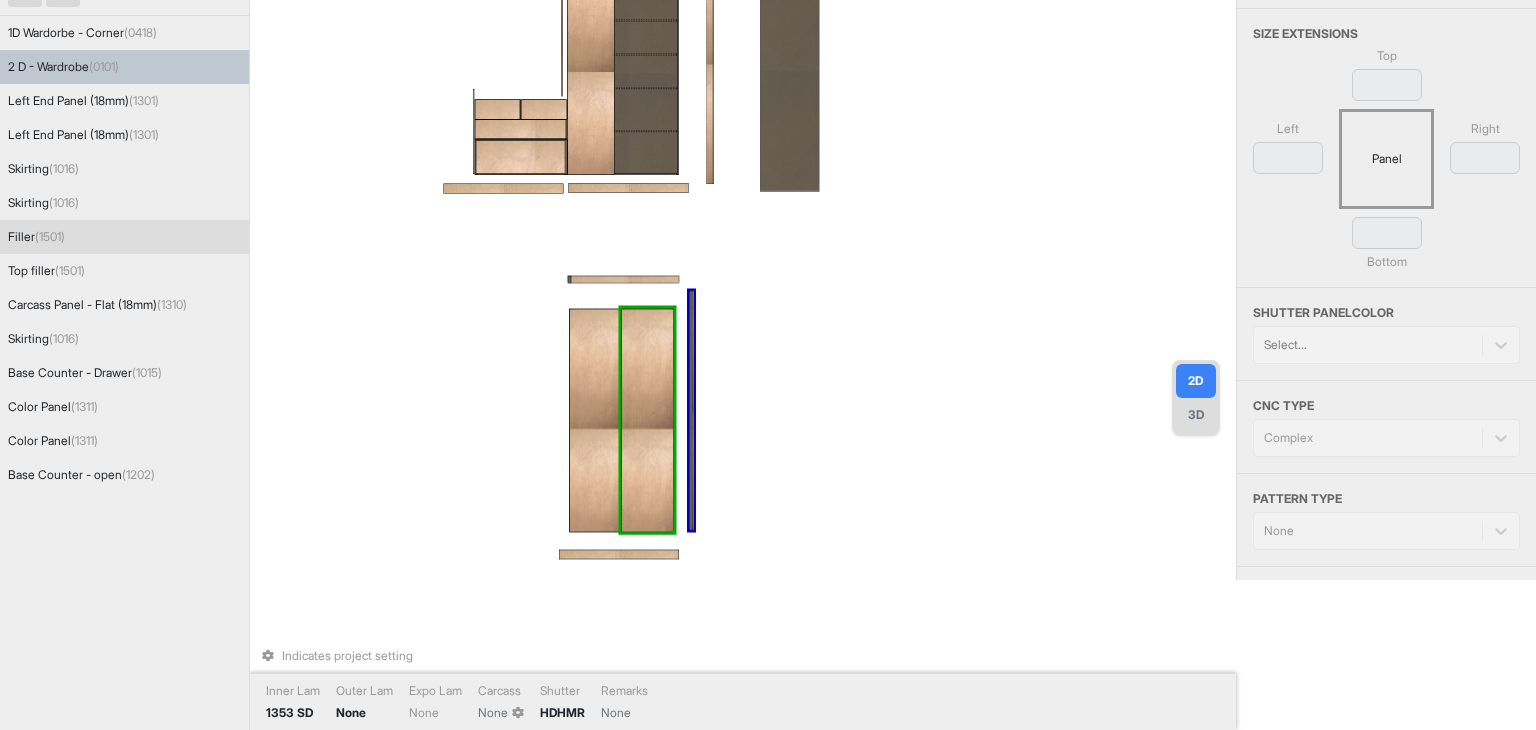 click on "Indicates project setting Inner Lam 1353 SD Outer Lam None Expo Lam None Carcass None Shutter HDHMR Remarks None" at bounding box center [743, 215] 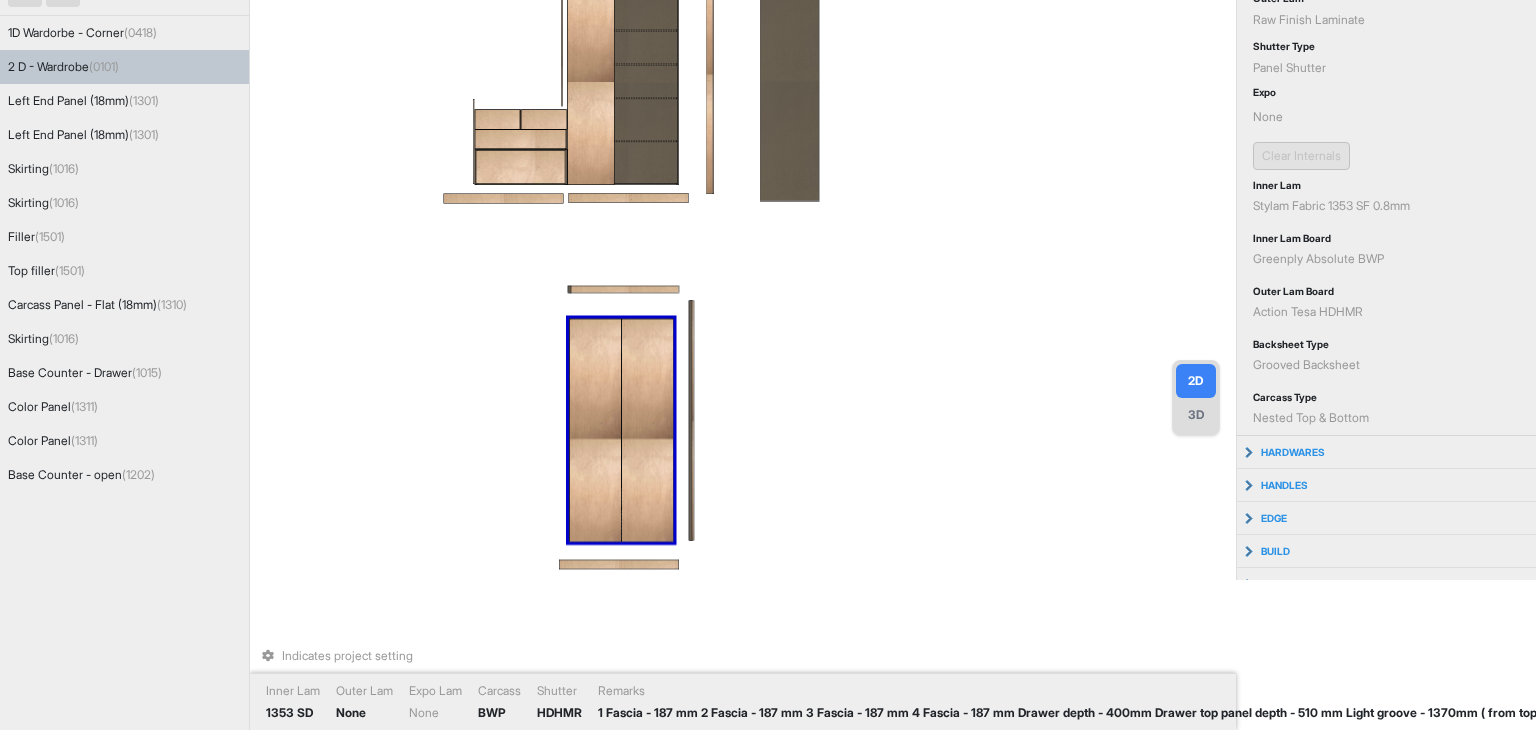 click at bounding box center [595, 431] 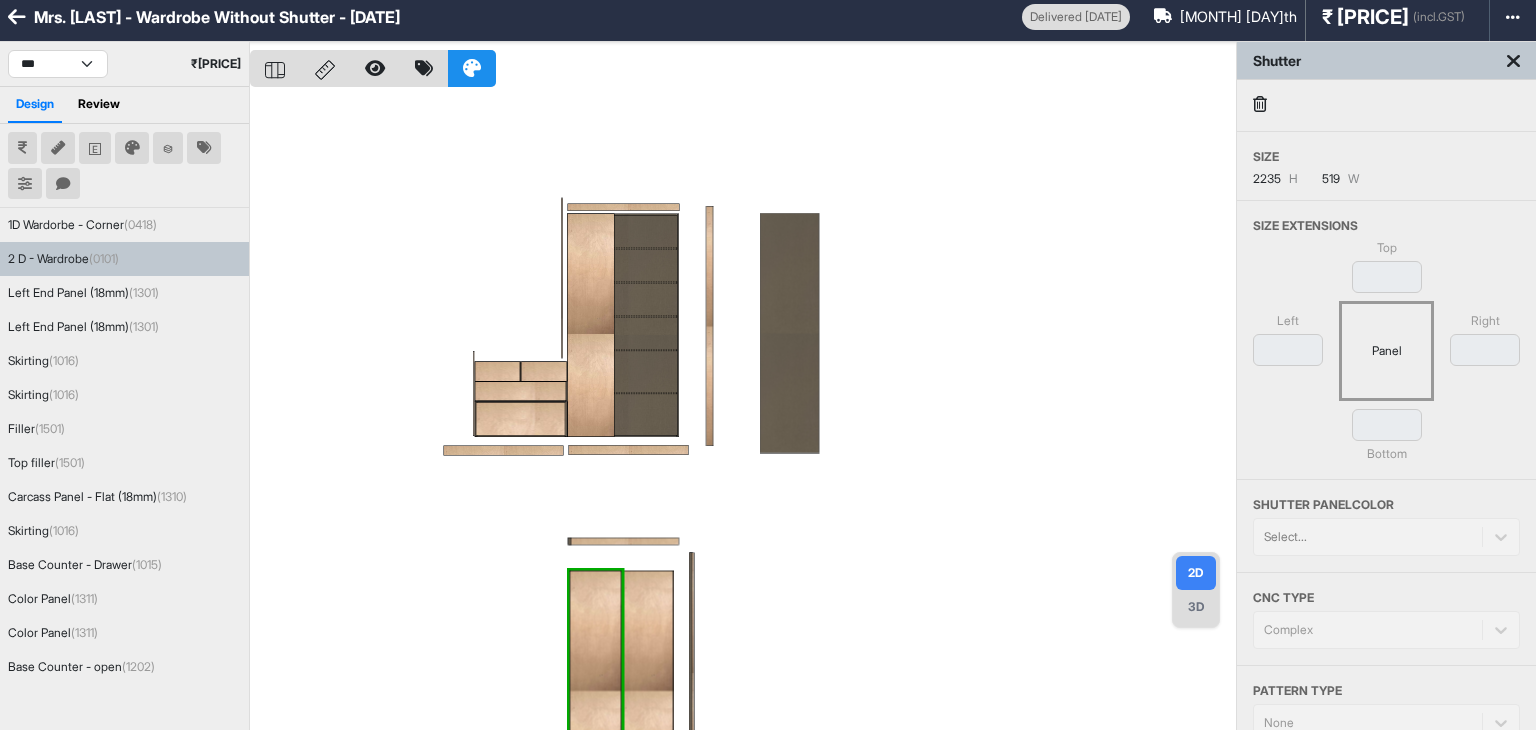 scroll, scrollTop: 0, scrollLeft: 0, axis: both 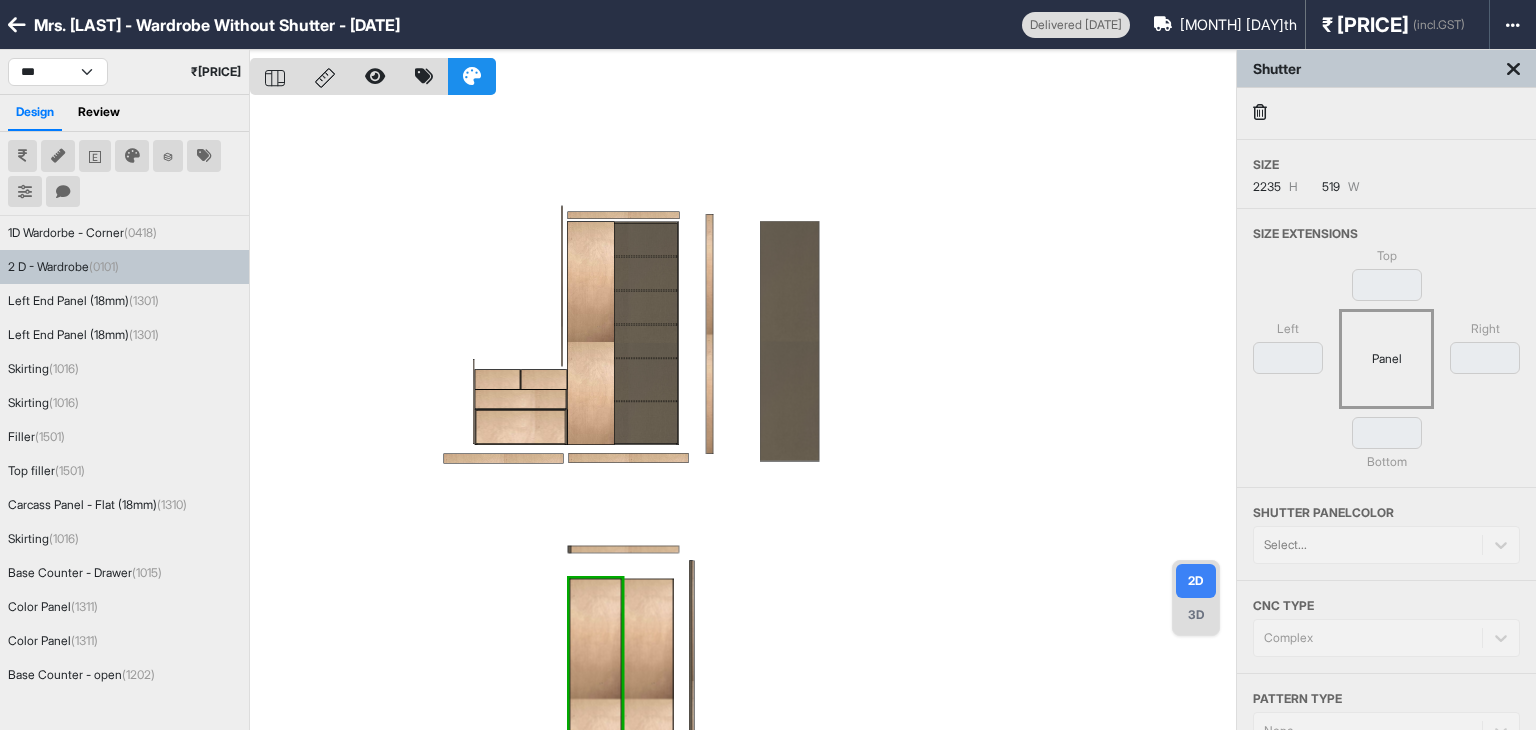 click at bounding box center (1513, 69) 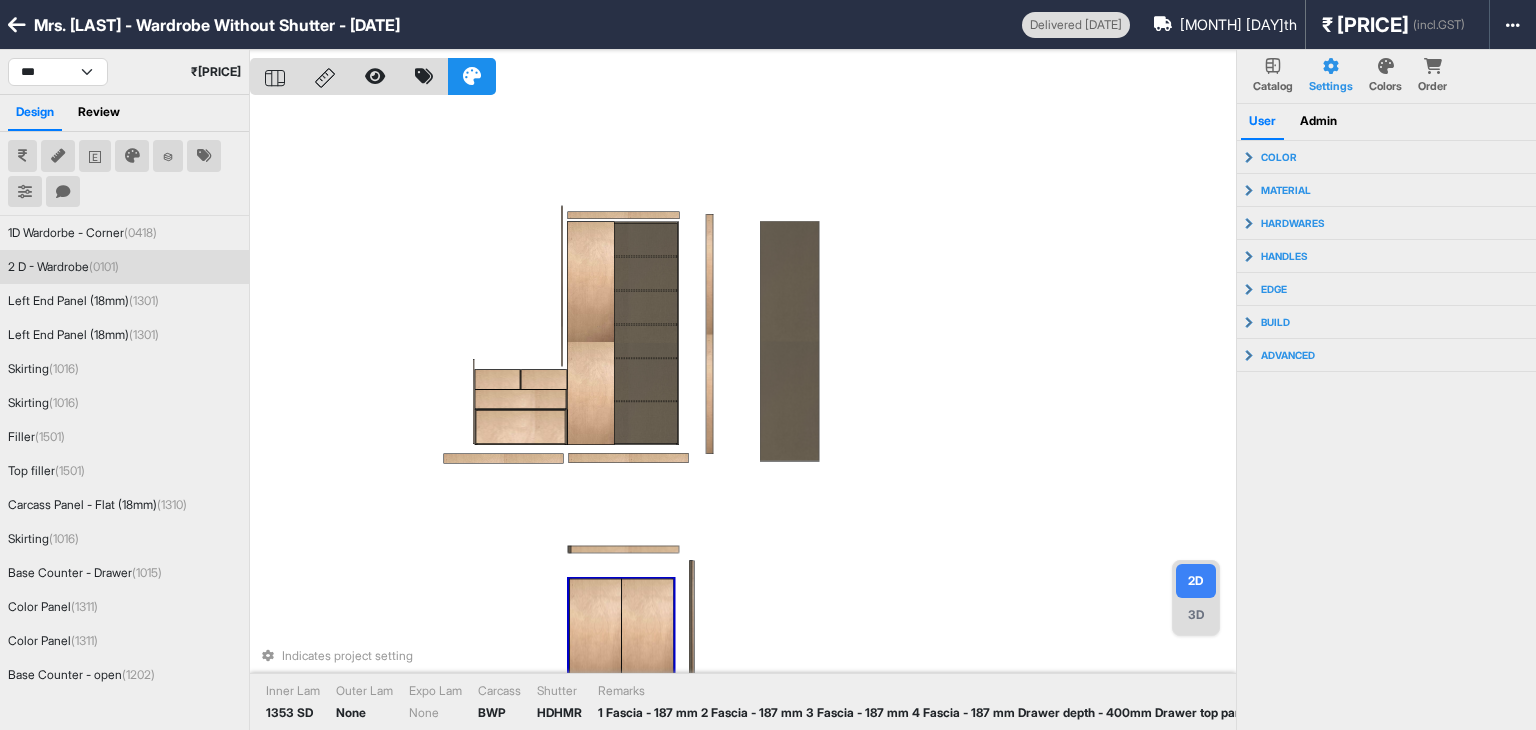 click at bounding box center (595, 691) 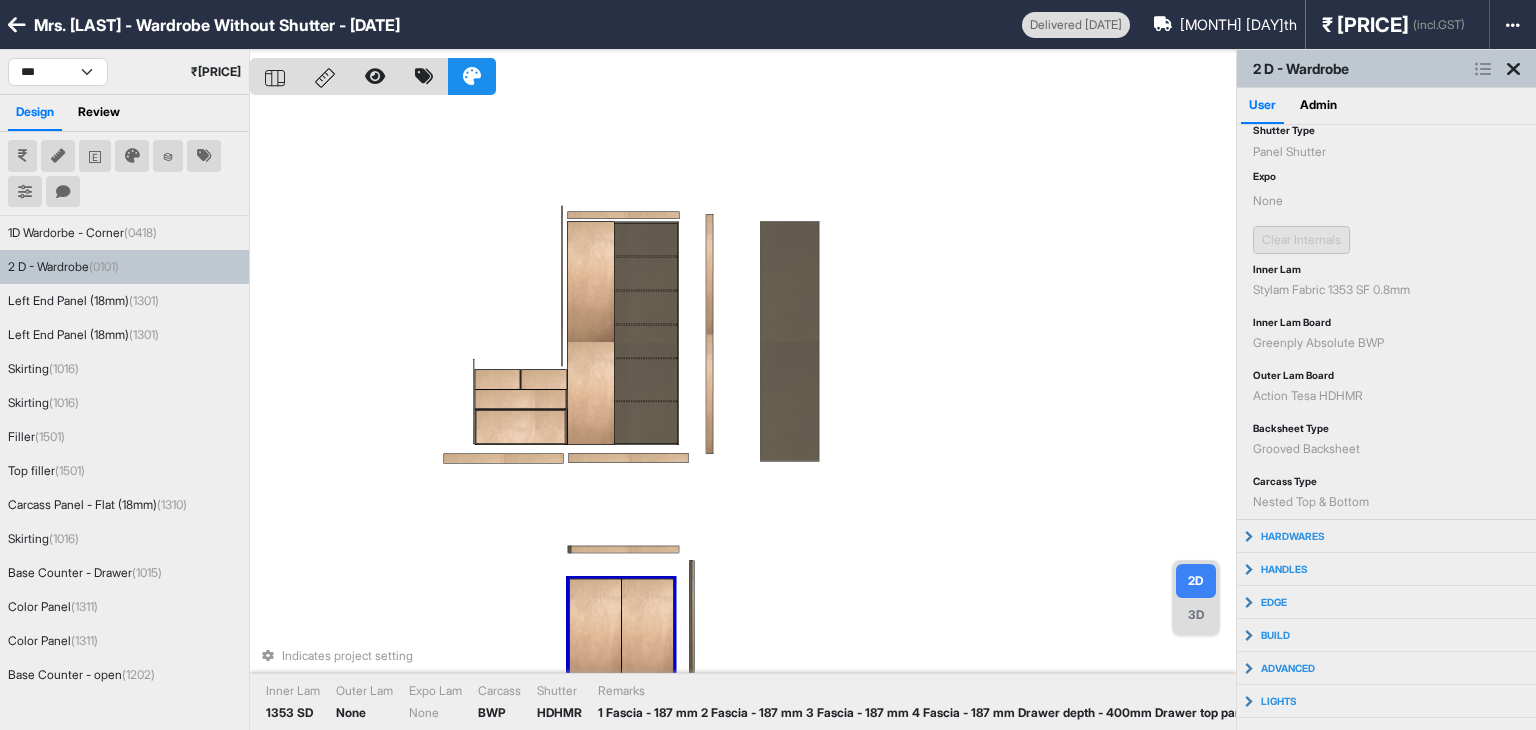 scroll, scrollTop: 205, scrollLeft: 0, axis: vertical 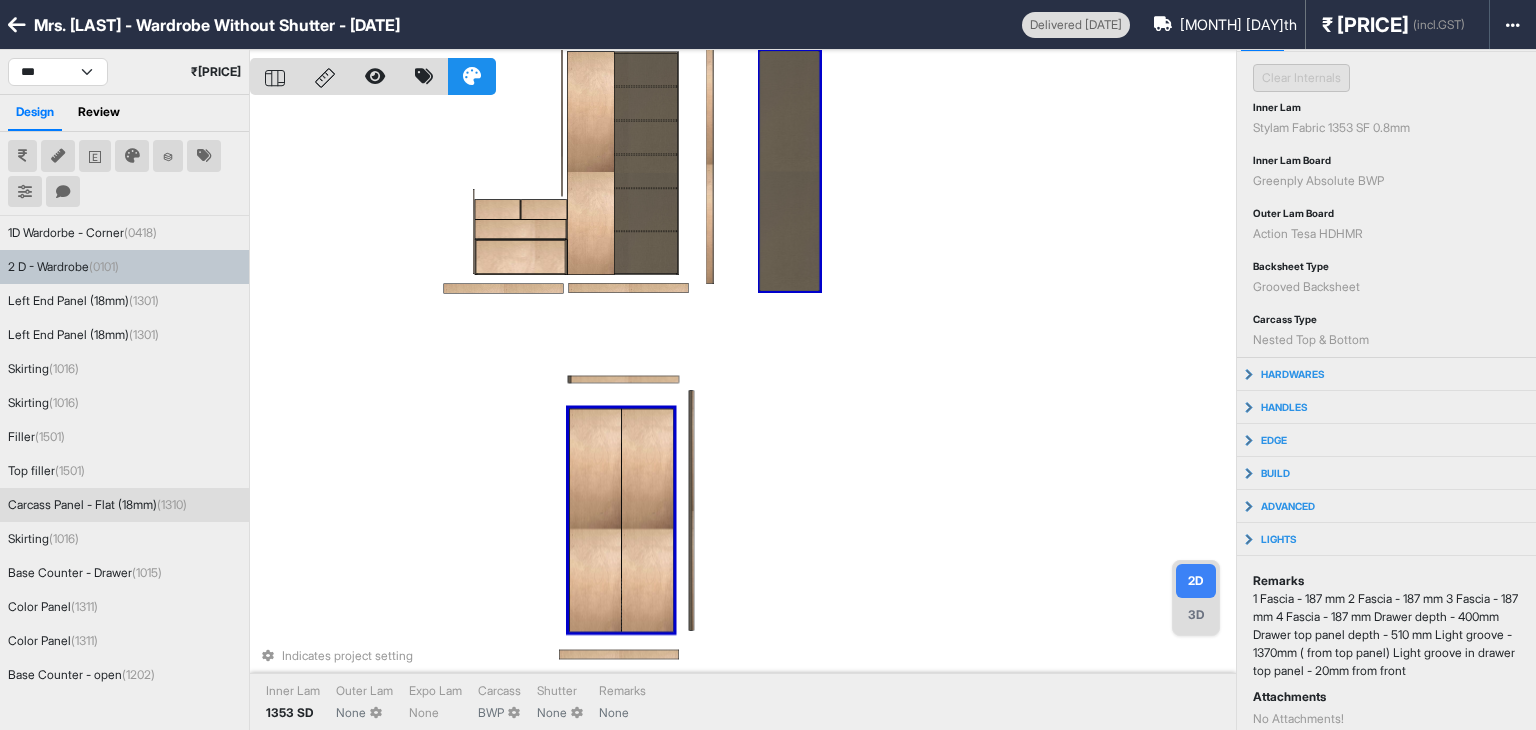 click on "Indicates project setting Inner Lam 1353 SD Outer Lam None Expo Lam None Carcass BWP Shutter None Remarks None" at bounding box center (743, 415) 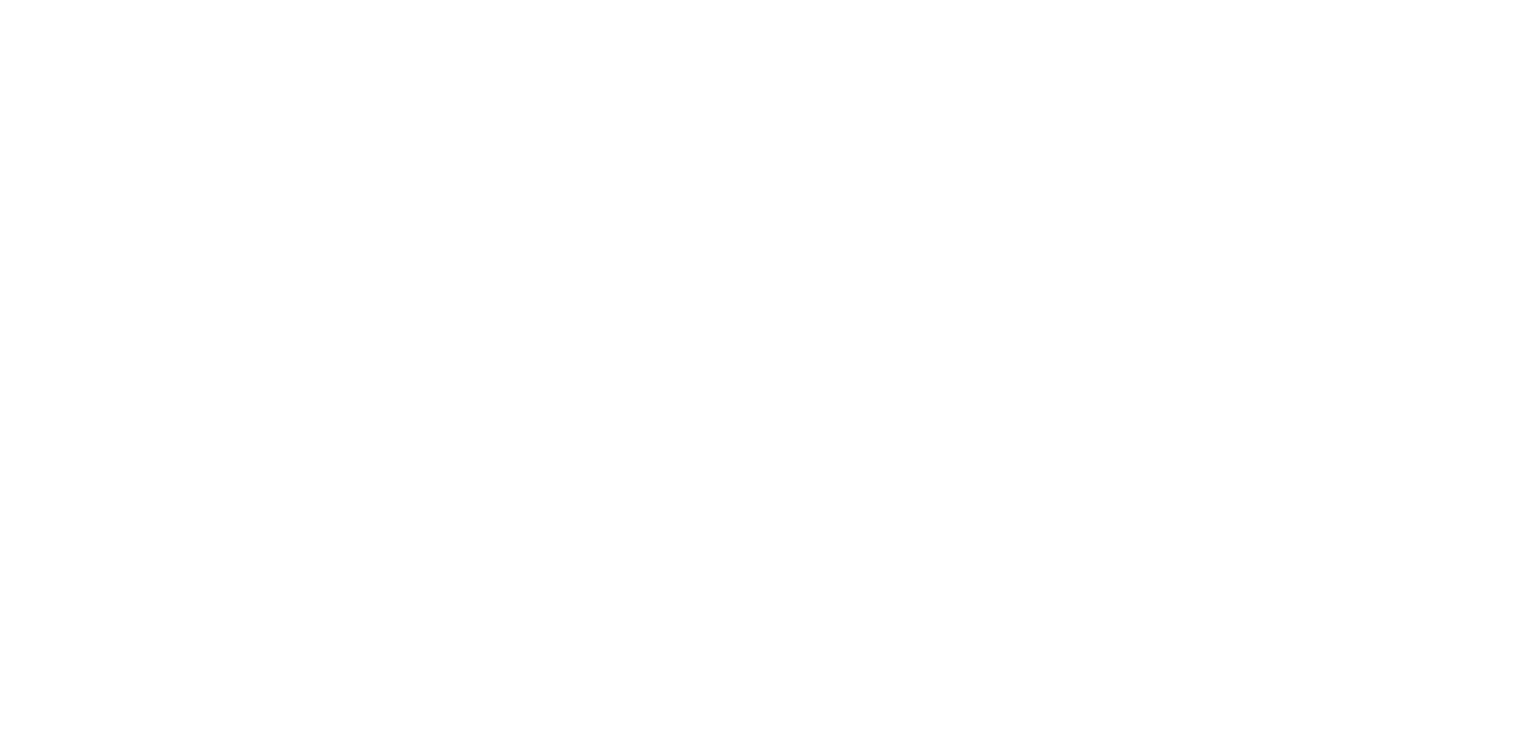 scroll, scrollTop: 0, scrollLeft: 0, axis: both 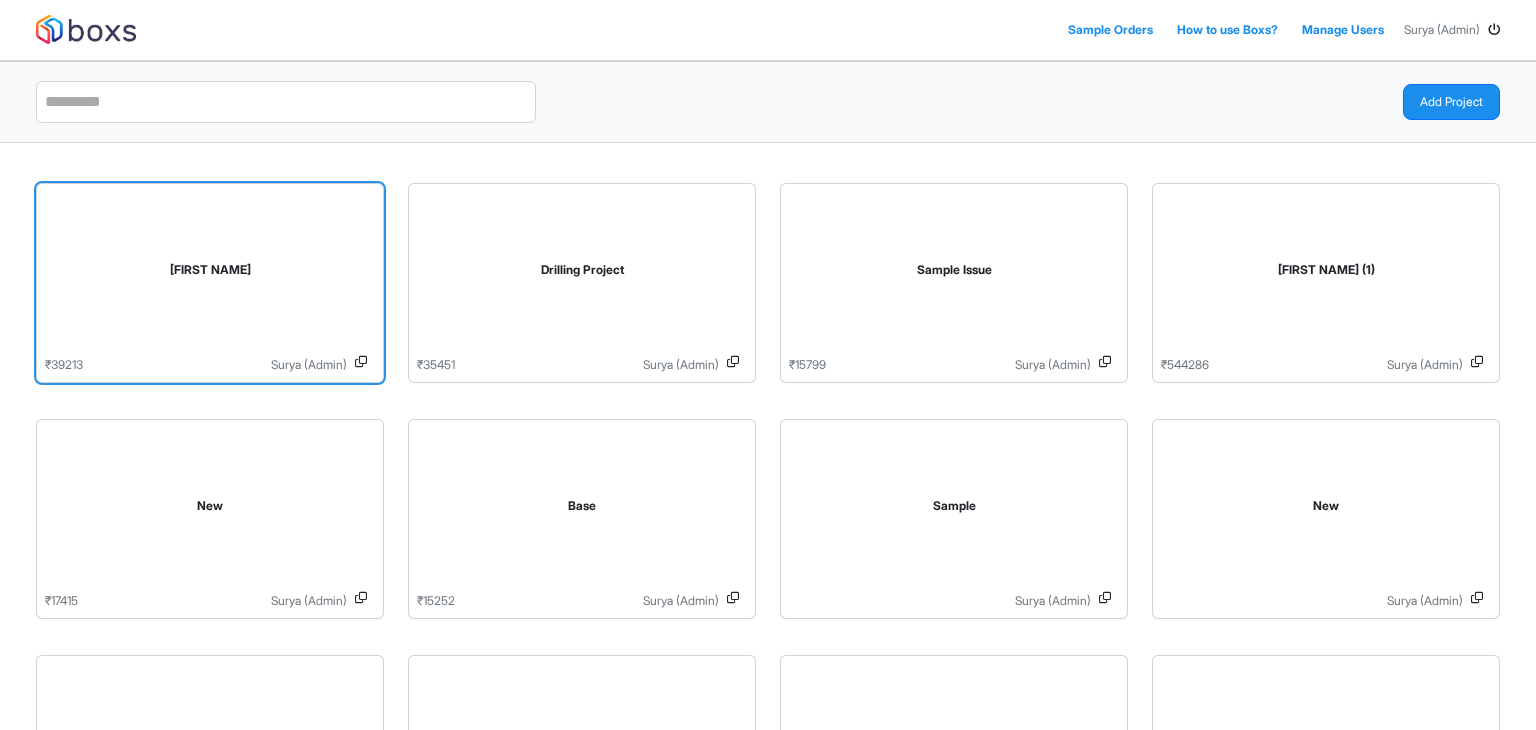 click on "[FIRST NAME]" at bounding box center (210, 270) 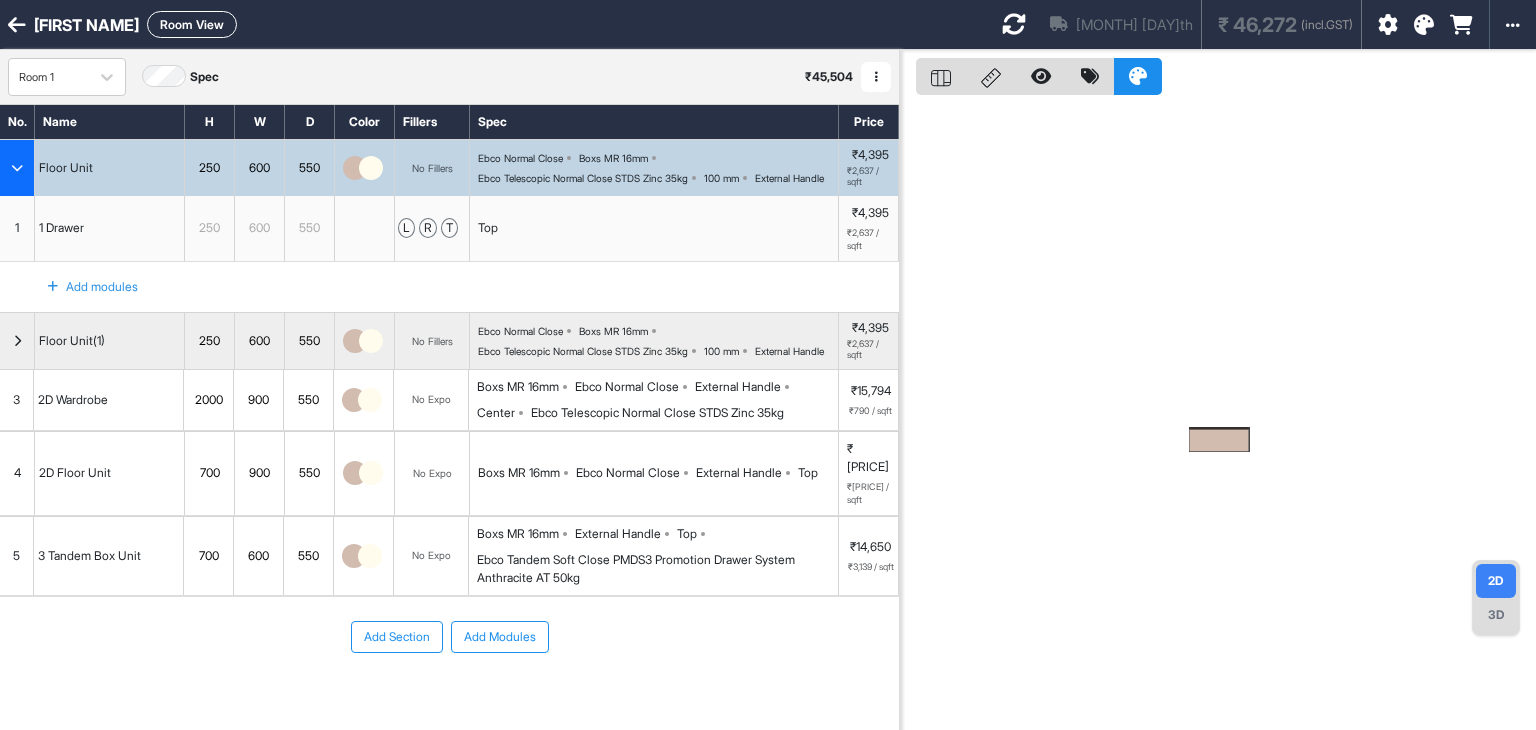 click on "Add Modules" at bounding box center [500, 637] 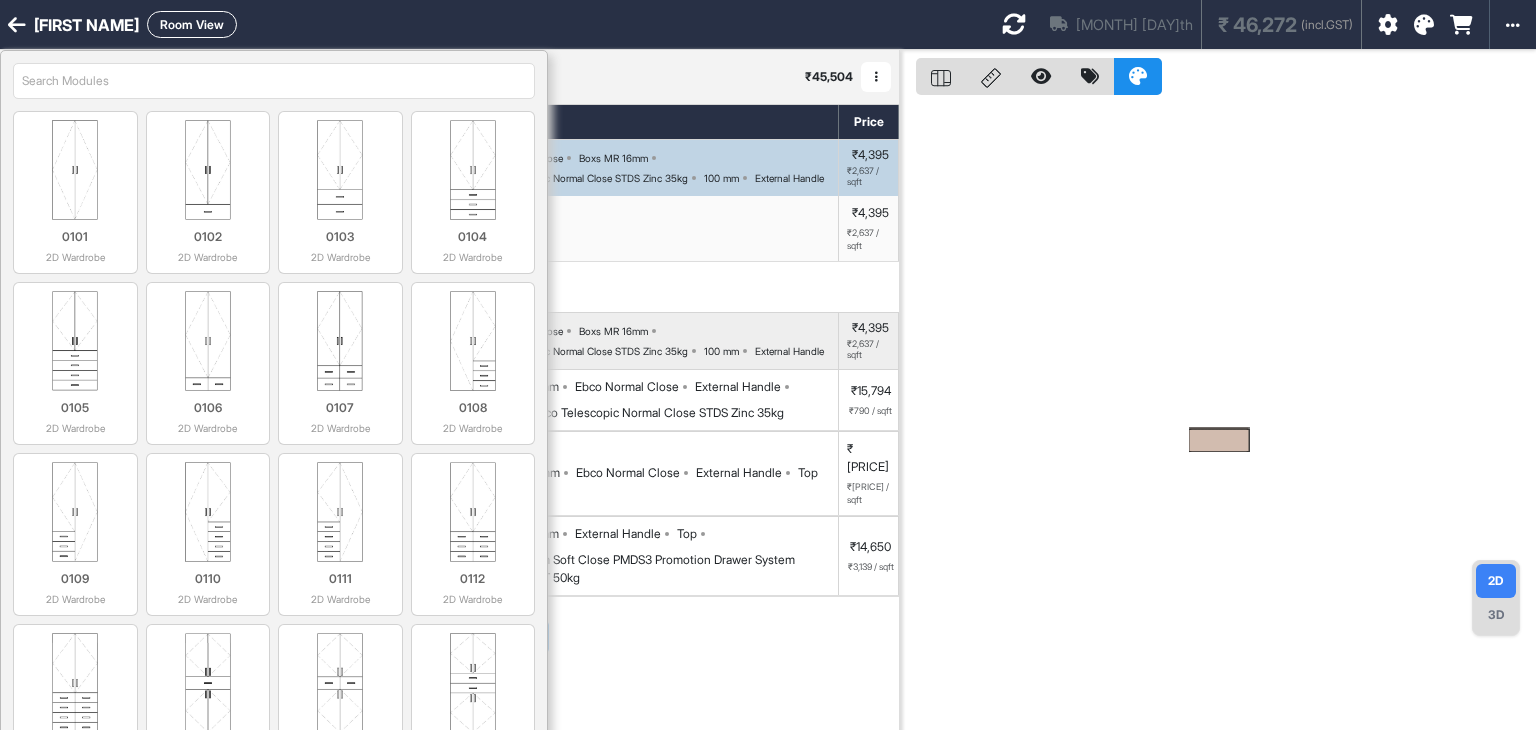click at bounding box center (274, 81) 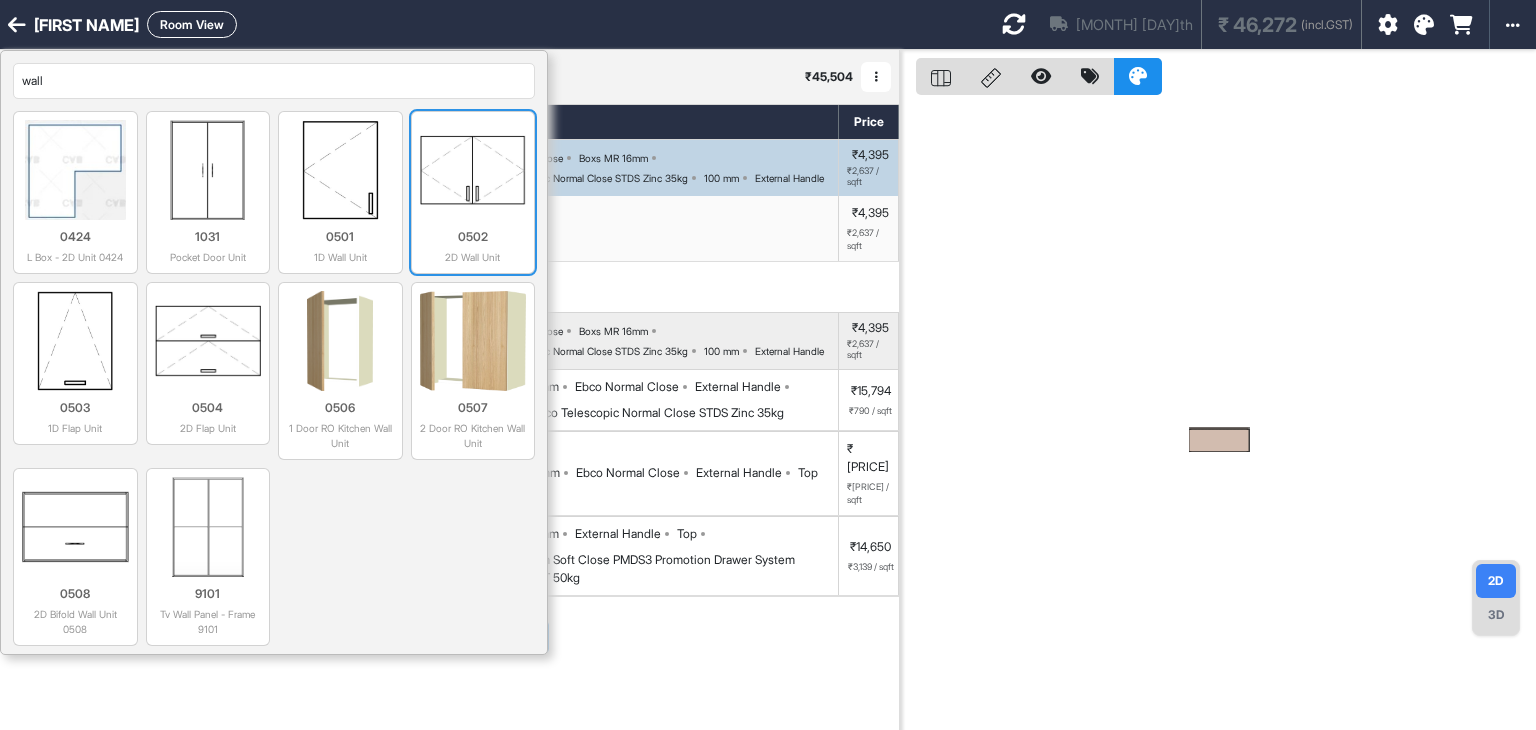 type on "wall" 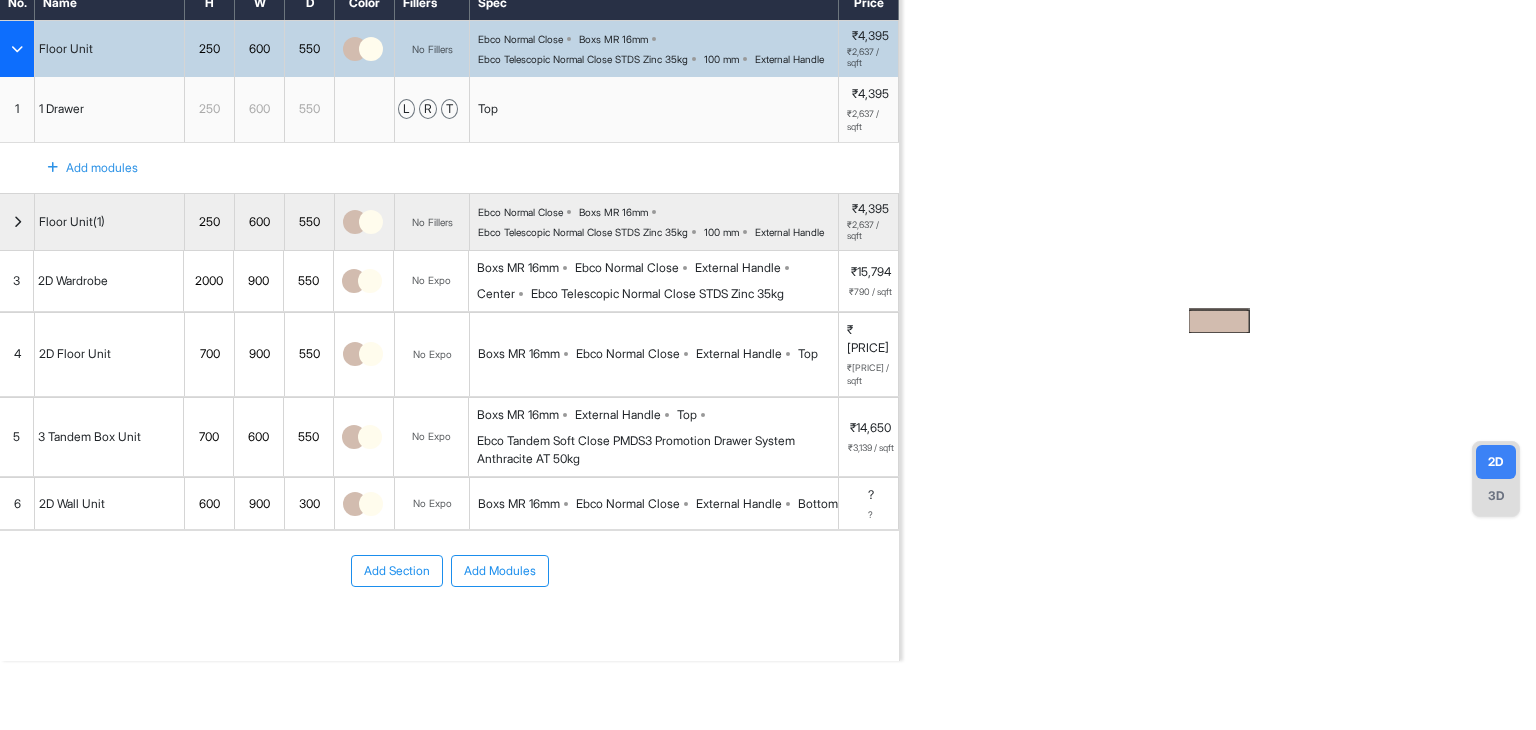 click on "Ebco Normal Close" at bounding box center [628, 504] 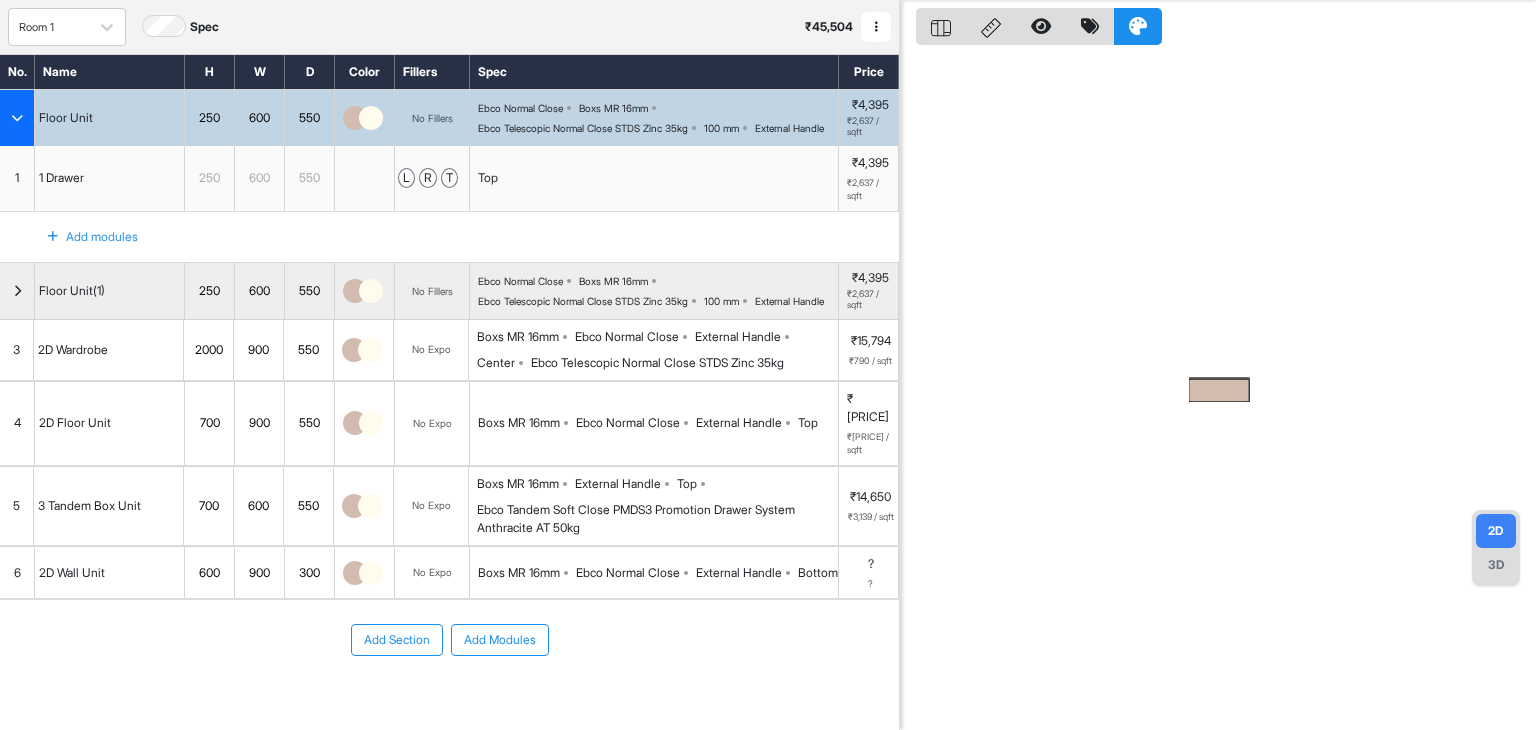 click on "Add Section Add Modules" at bounding box center (449, 700) 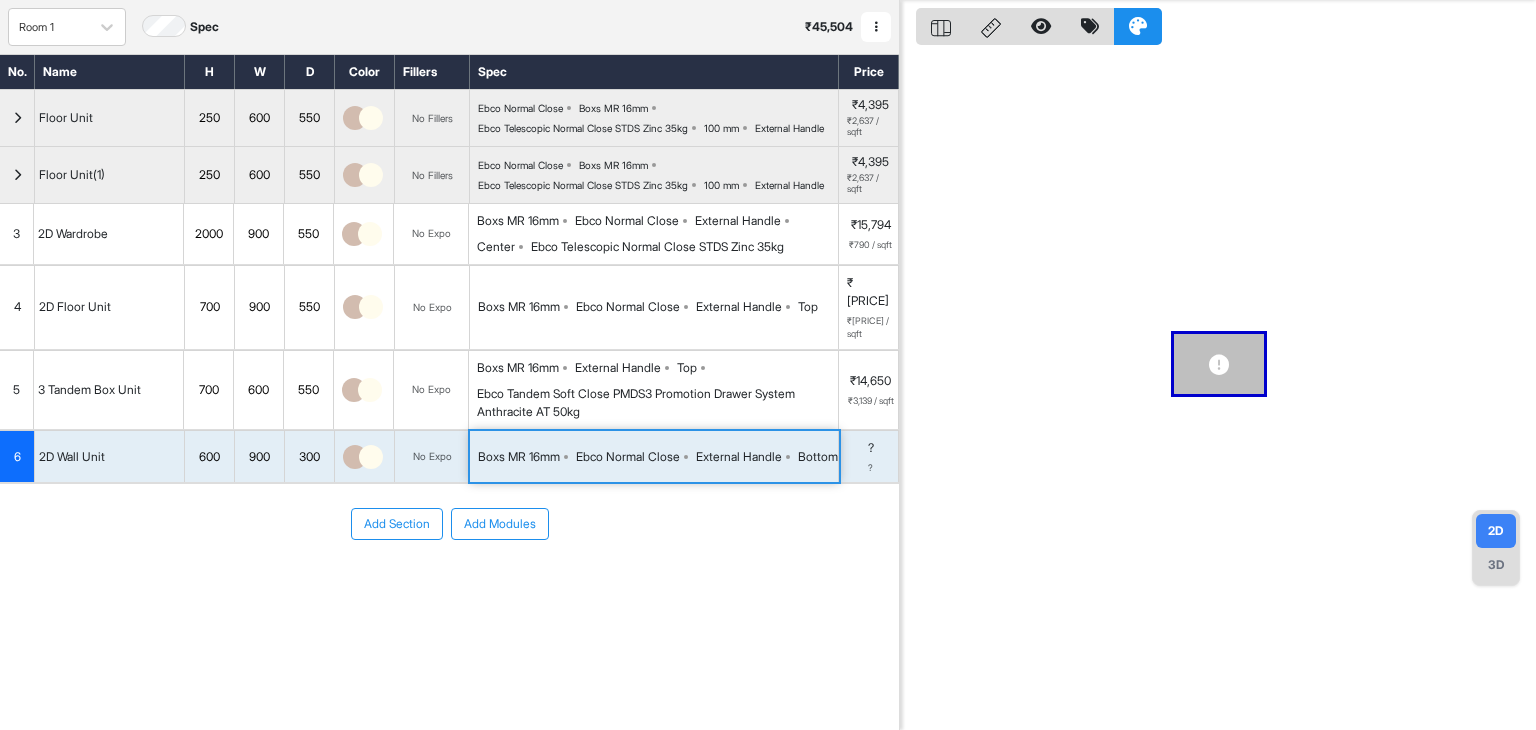 click on "External Handle" at bounding box center (739, 457) 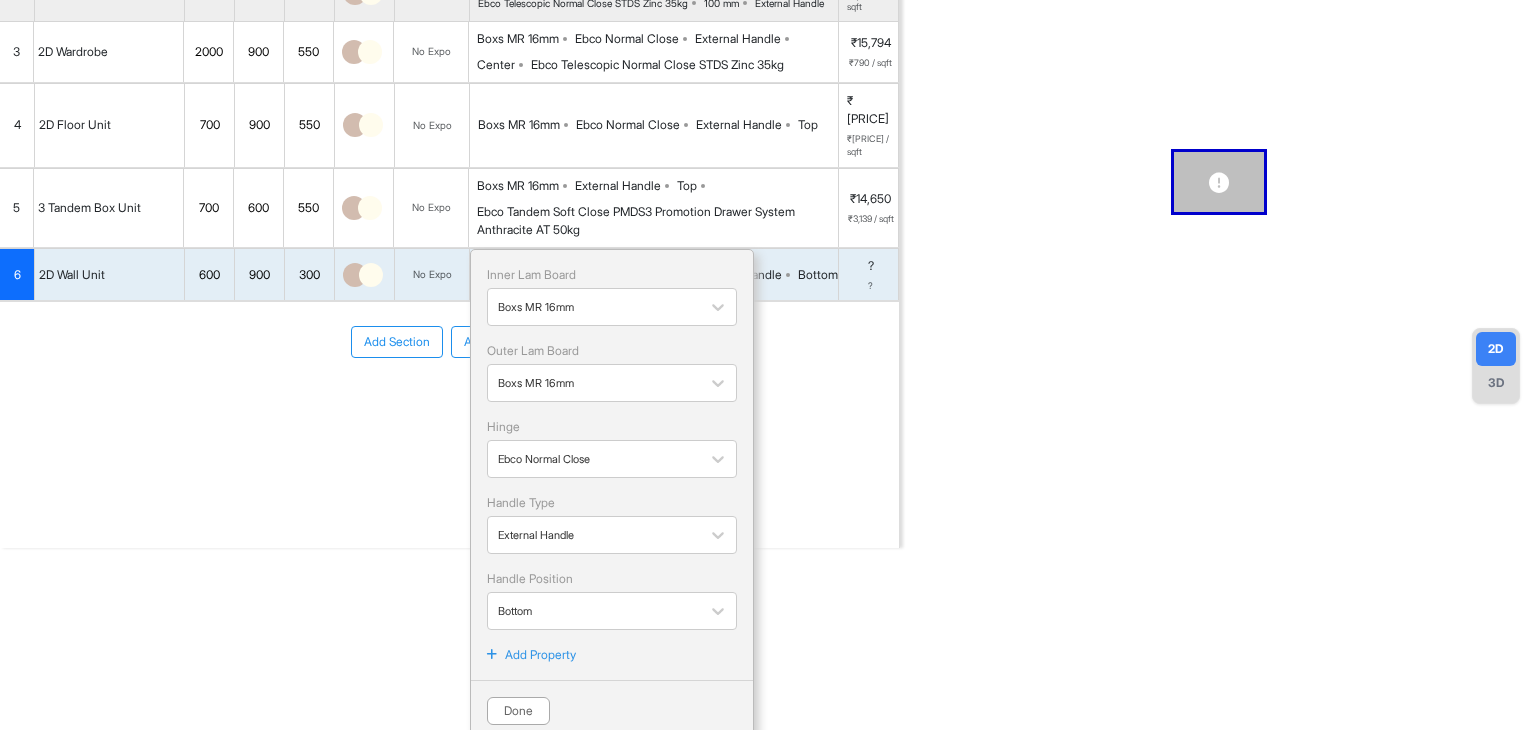 scroll, scrollTop: 233, scrollLeft: 0, axis: vertical 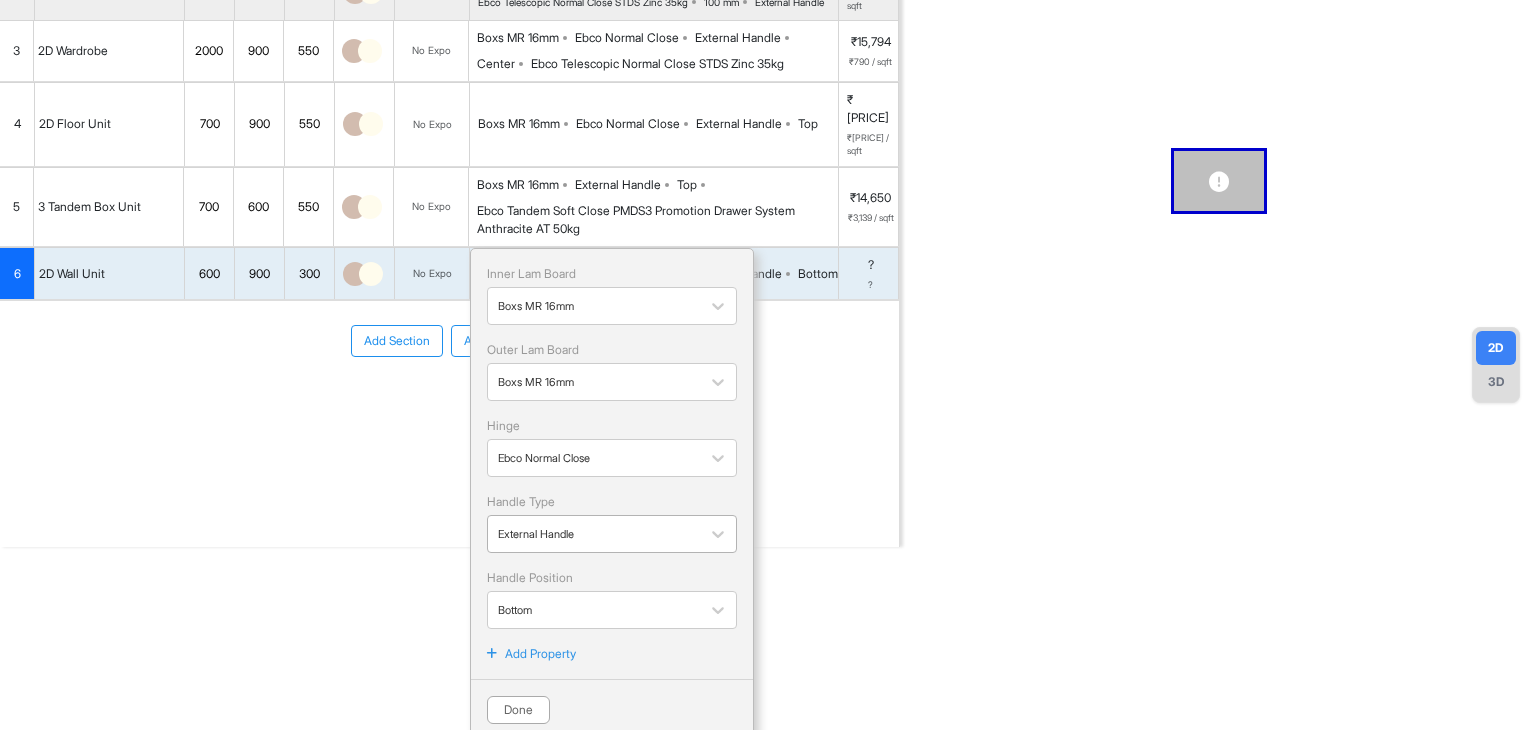 click at bounding box center [594, 534] 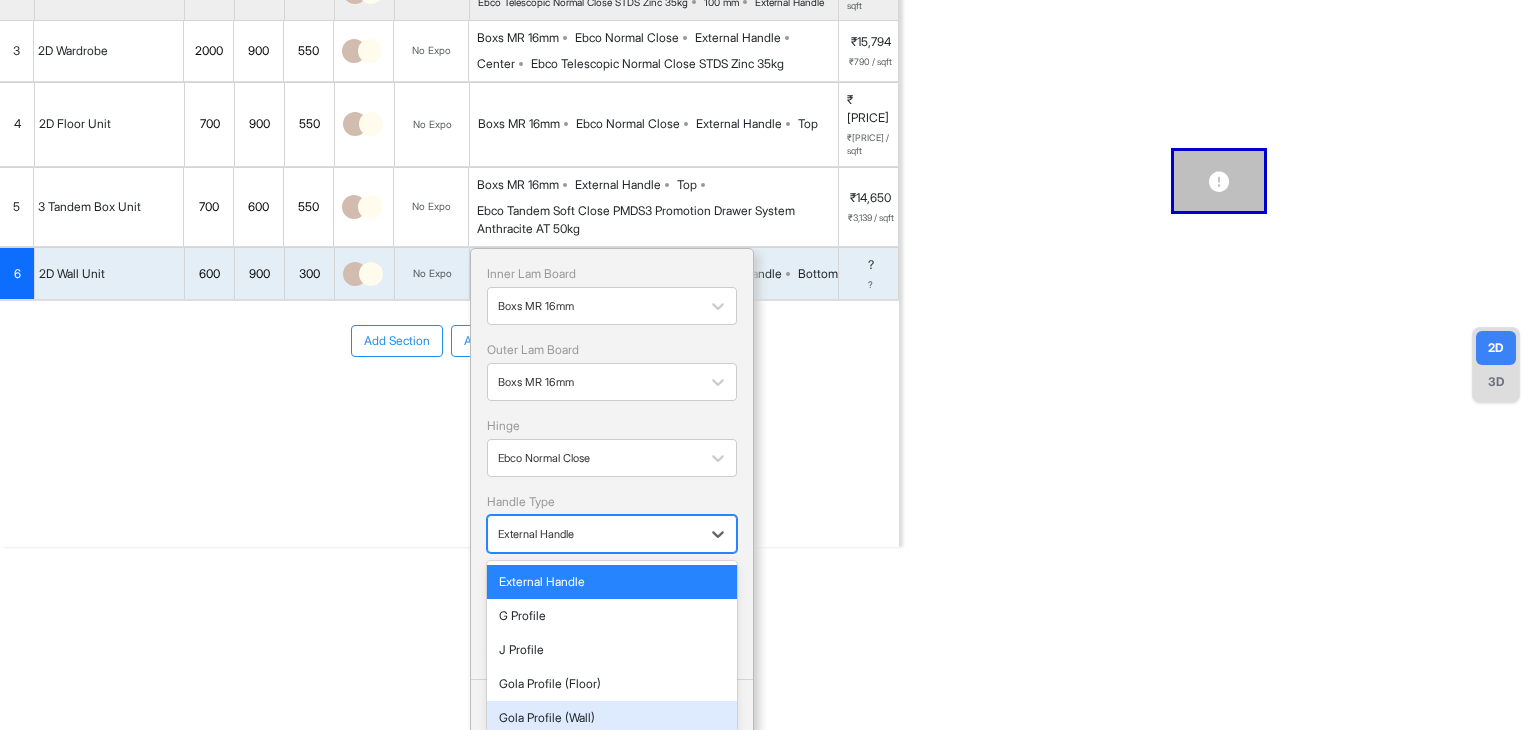 click on "Gola Profile (Wall)" at bounding box center (612, 718) 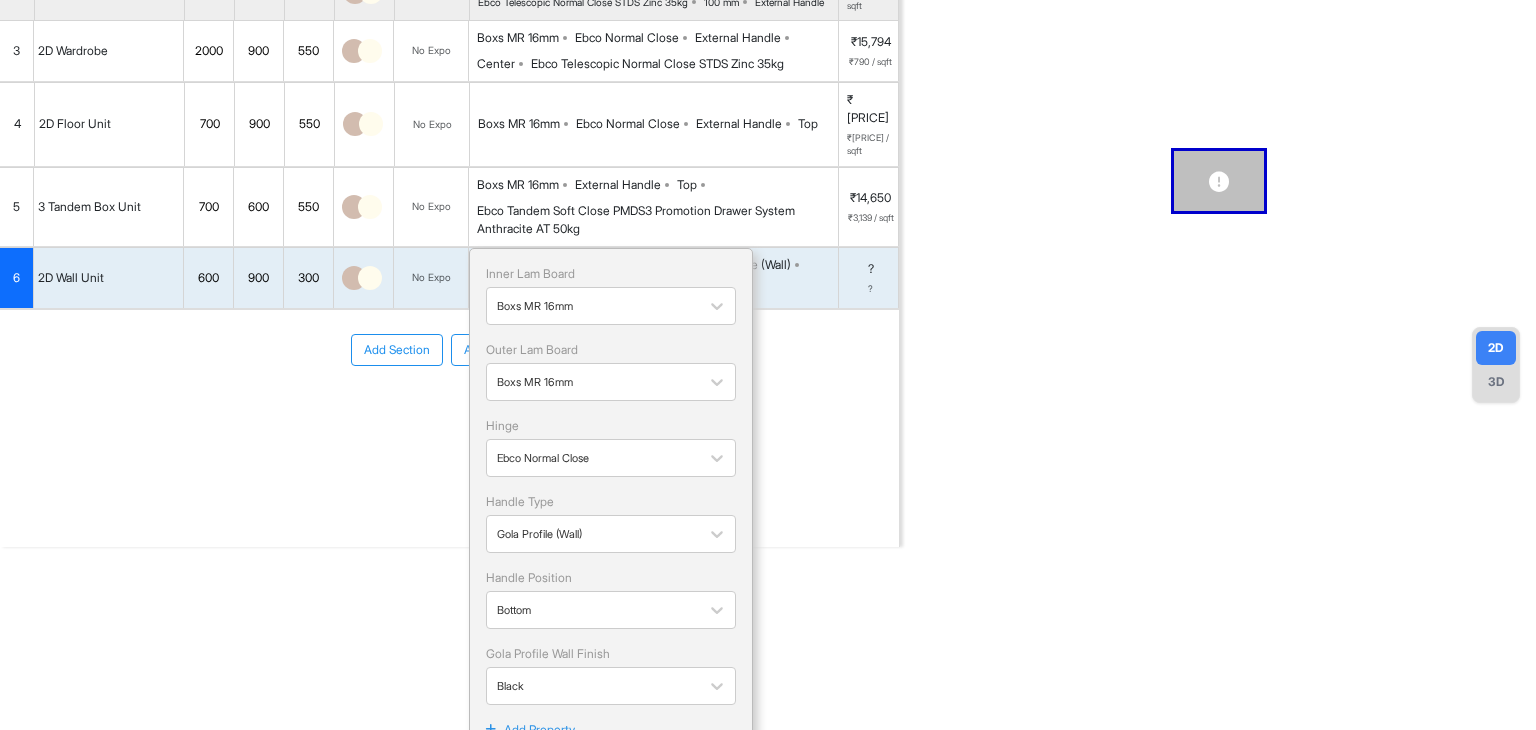 click on "Inner Lam Board Boxs MR 16mm Outer Lam Board Boxs MR 16mm Hinge Ebco Normal Close Handle Type Gola Profile (Wall) Handle Position Bottom Gola Profile Wall Finish Black Add Property Done" at bounding box center [611, 532] 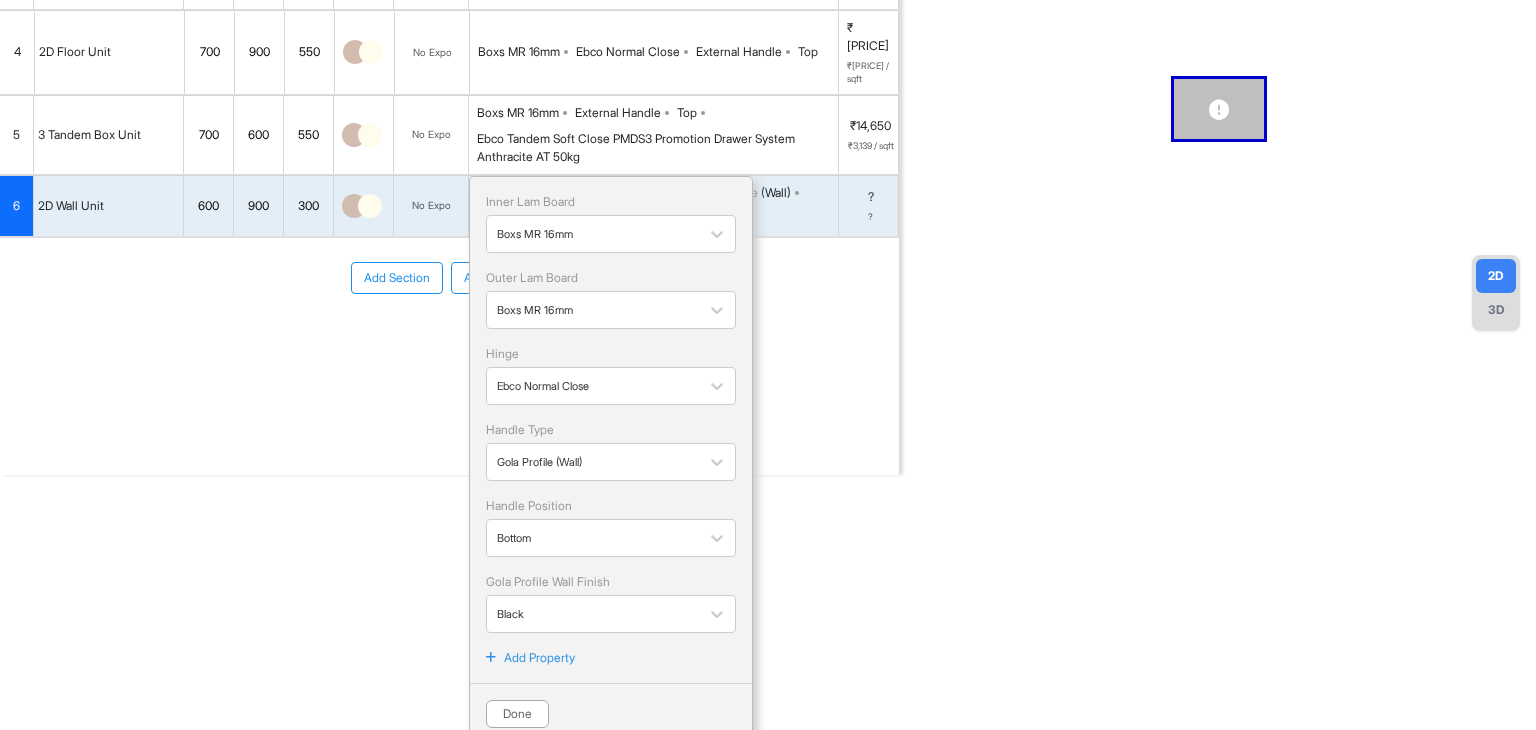 scroll, scrollTop: 309, scrollLeft: 0, axis: vertical 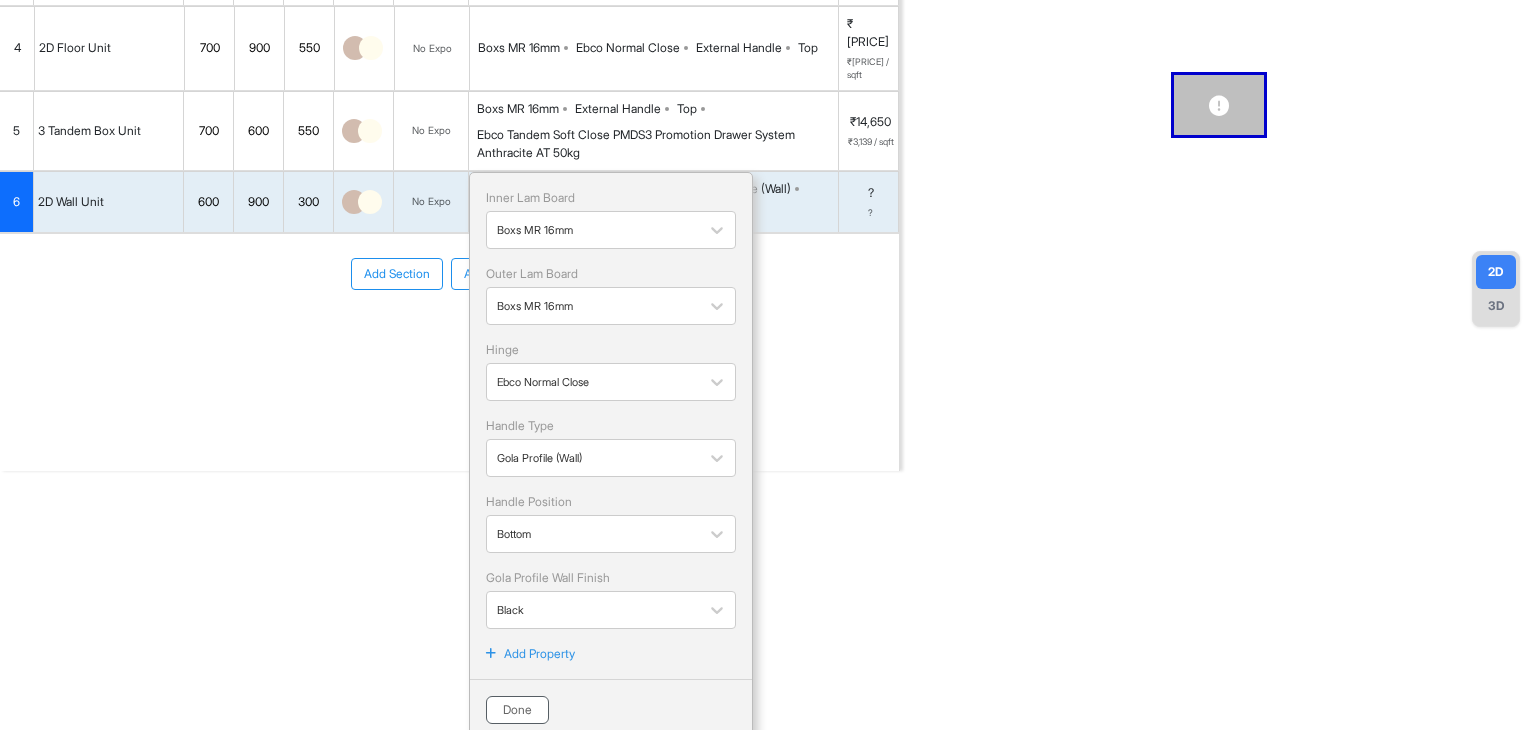 click on "Done" at bounding box center [517, 710] 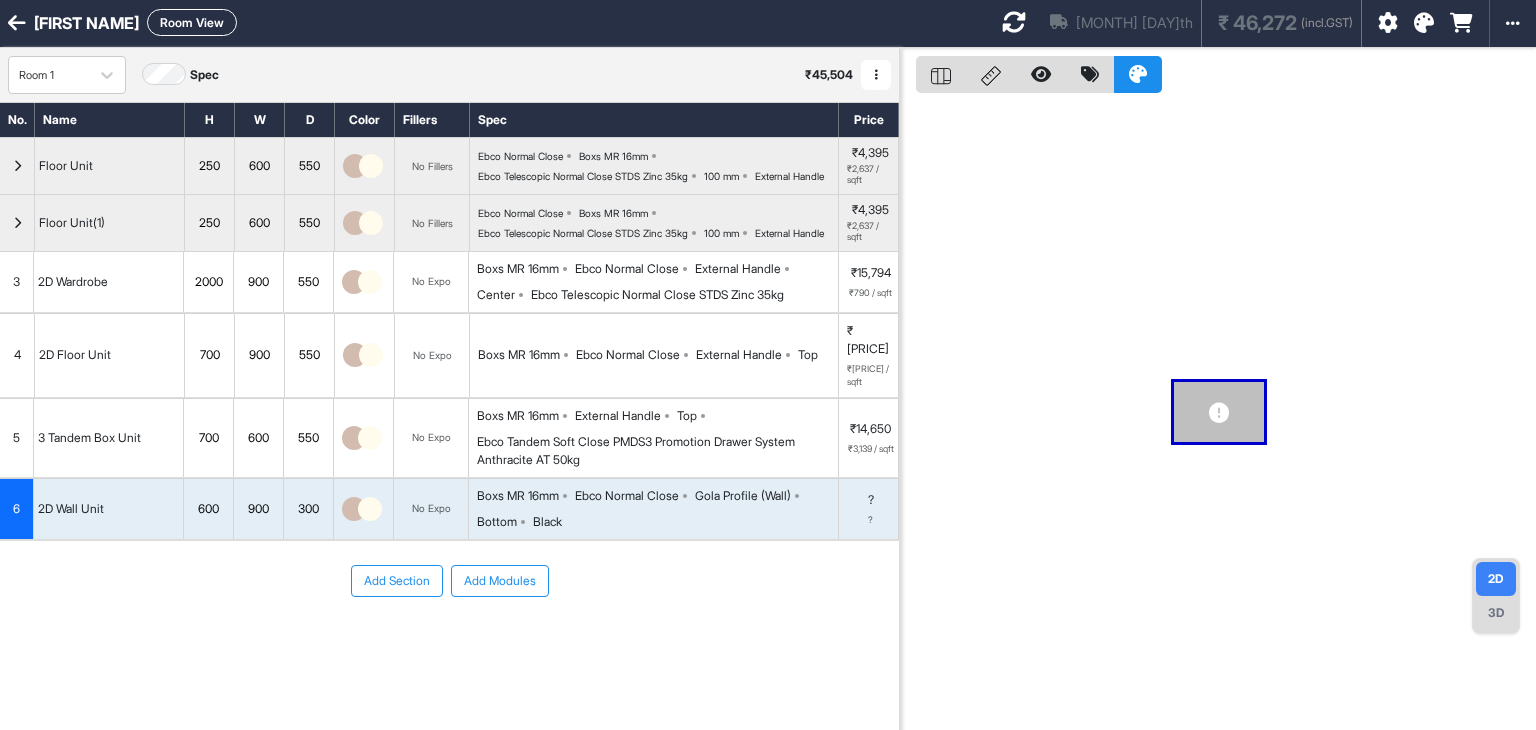scroll, scrollTop: 0, scrollLeft: 0, axis: both 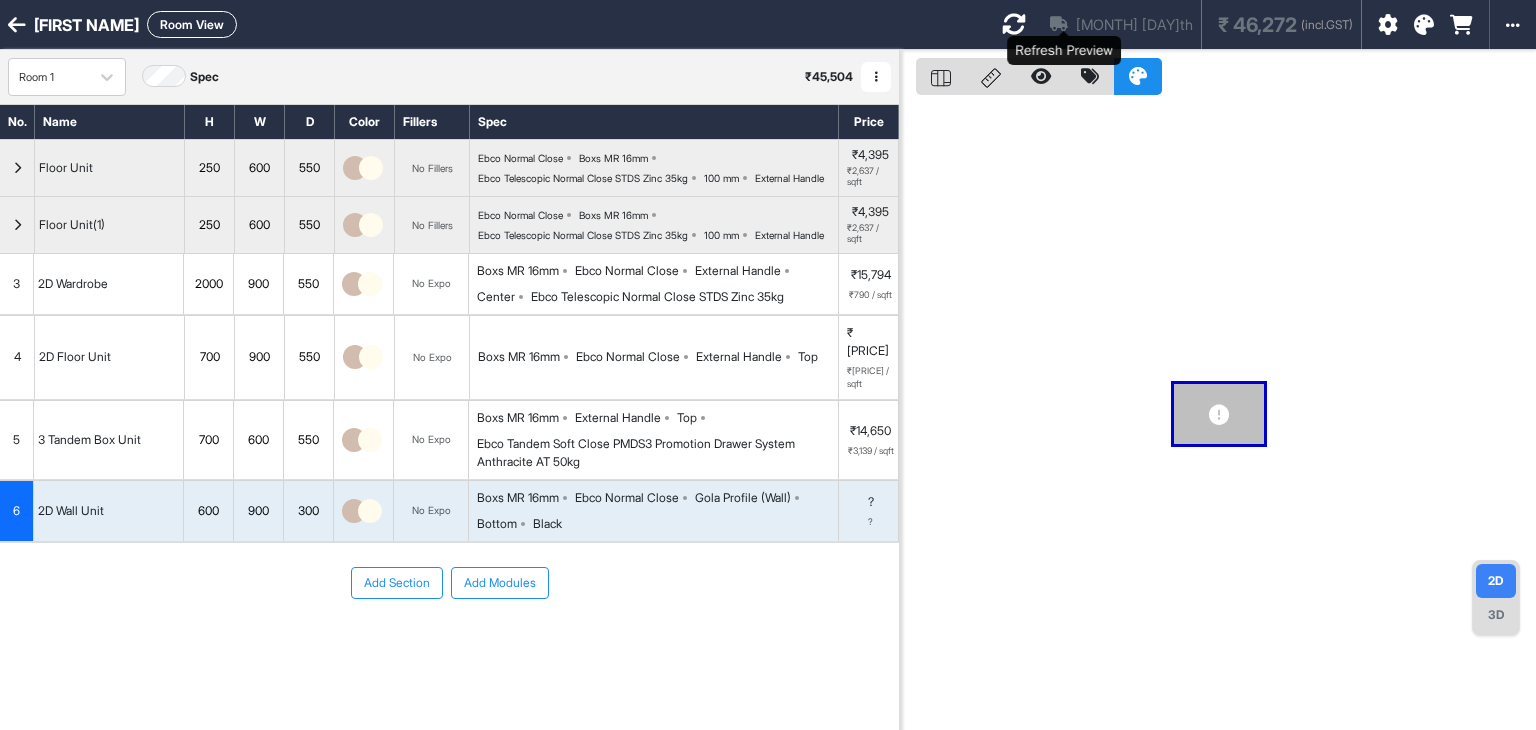 click at bounding box center [1014, 24] 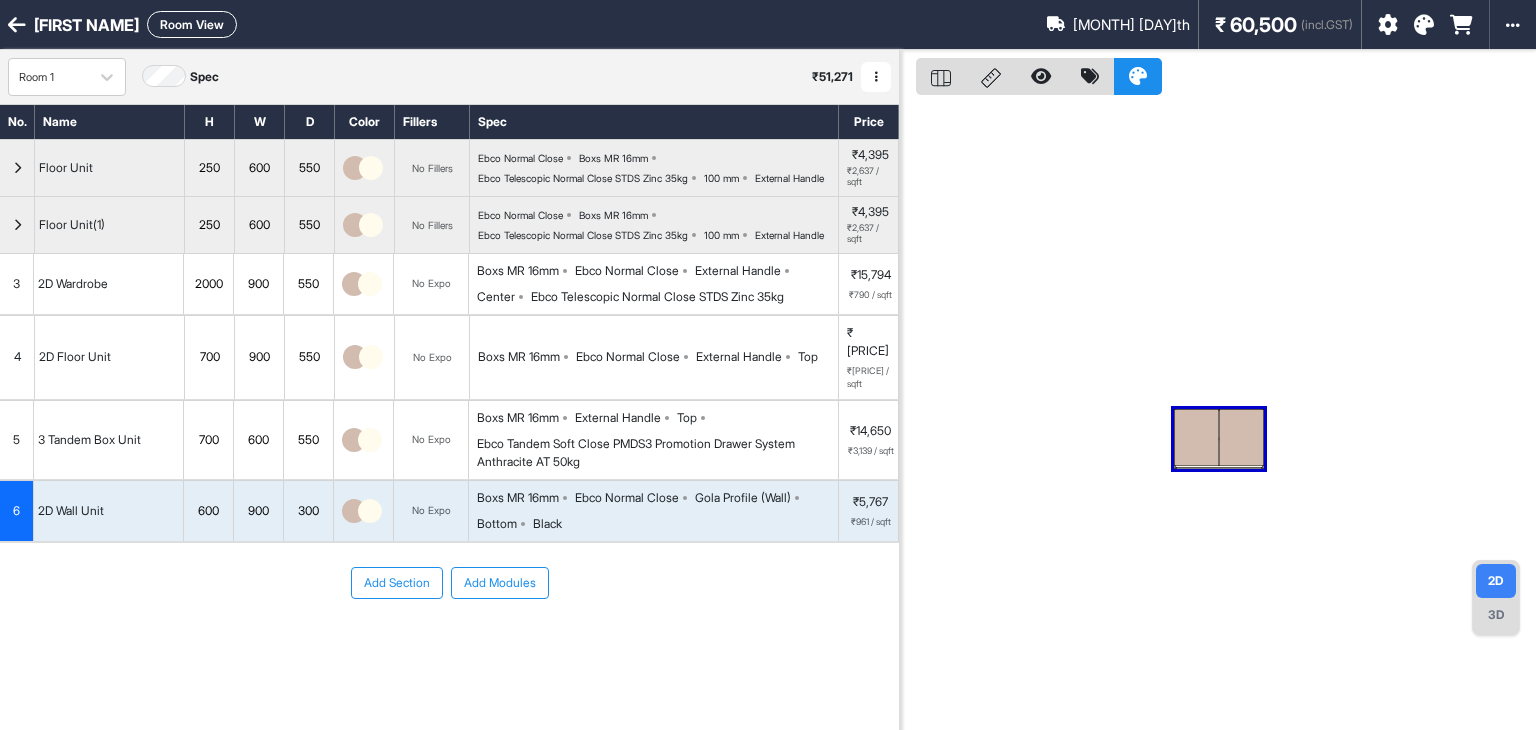 click at bounding box center (1218, 415) 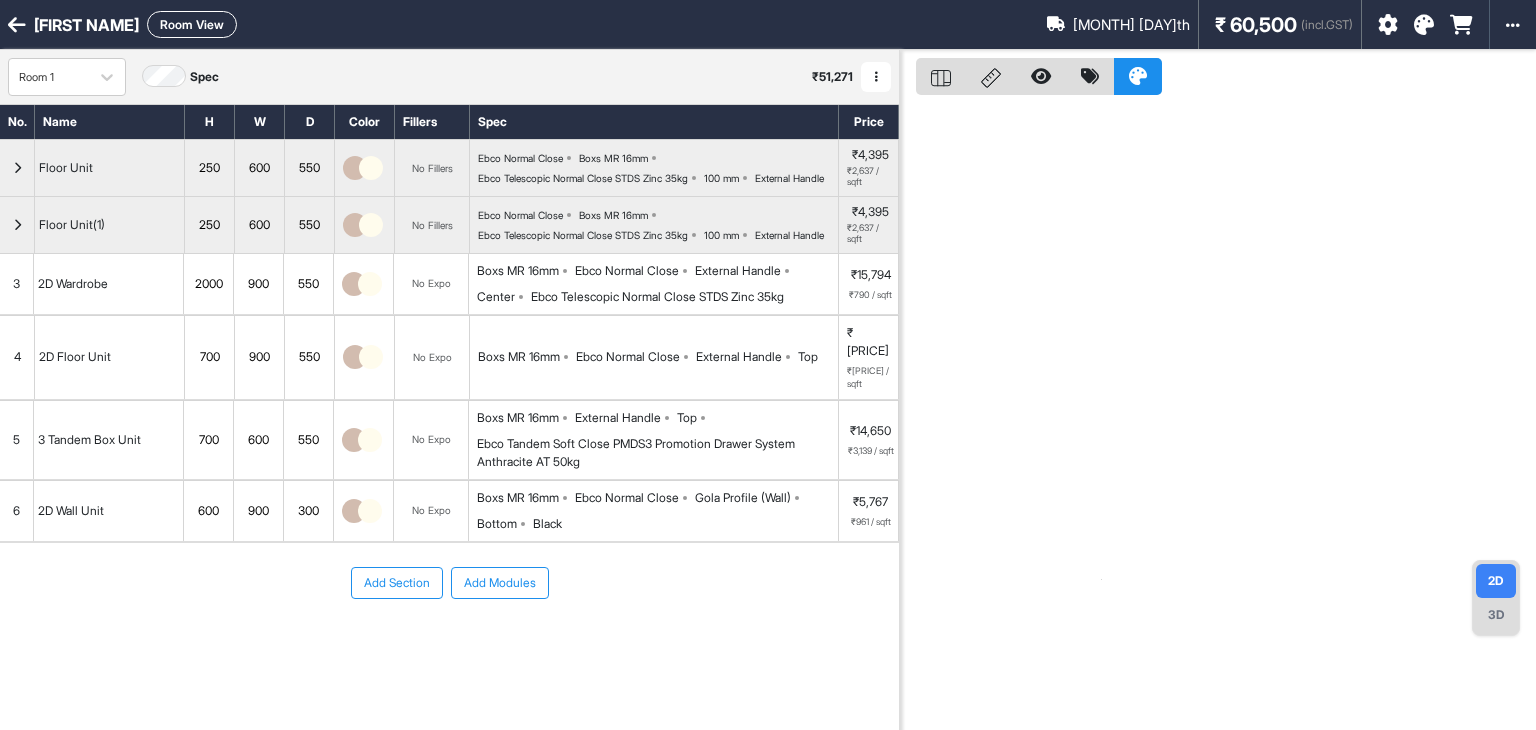 click on "Room View" at bounding box center (192, 24) 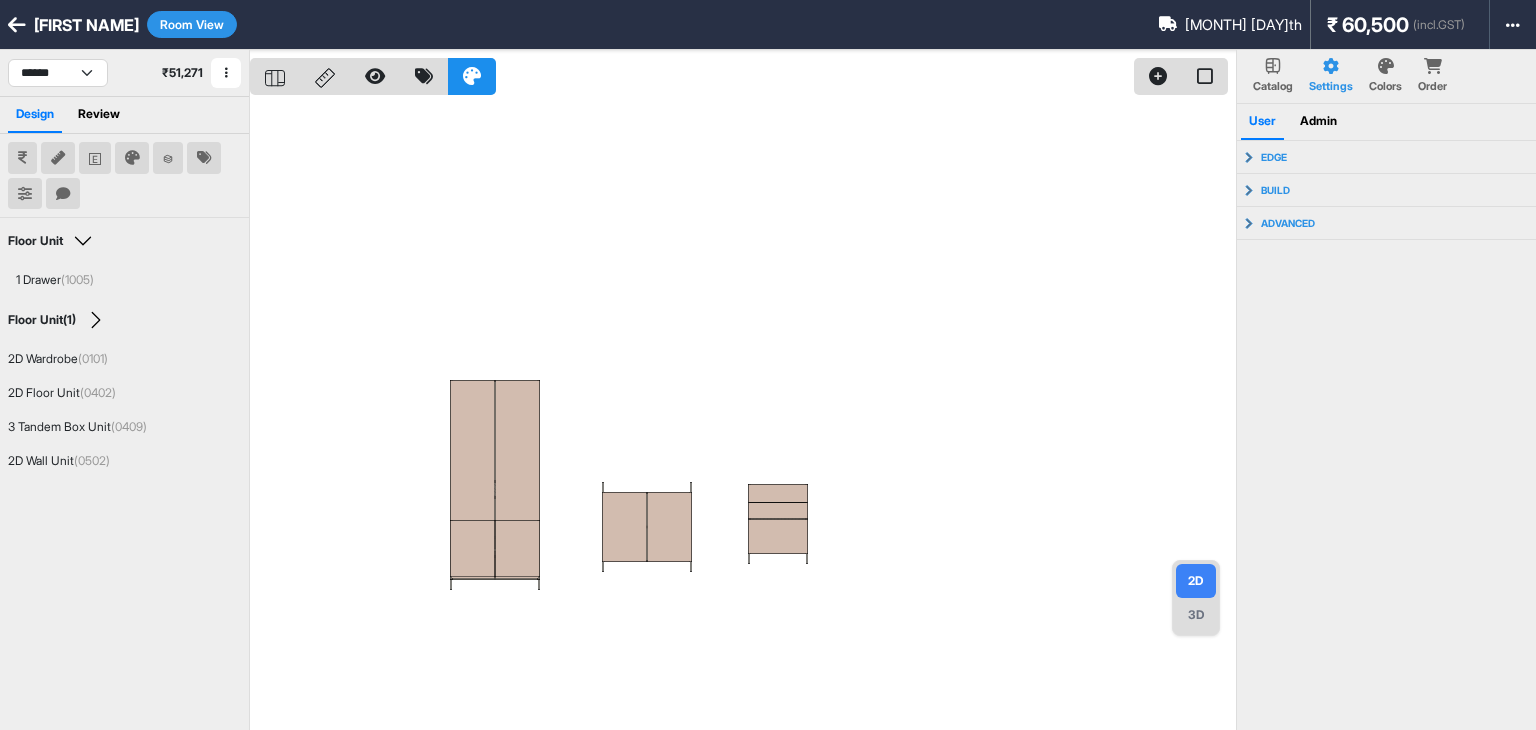 click at bounding box center [743, 415] 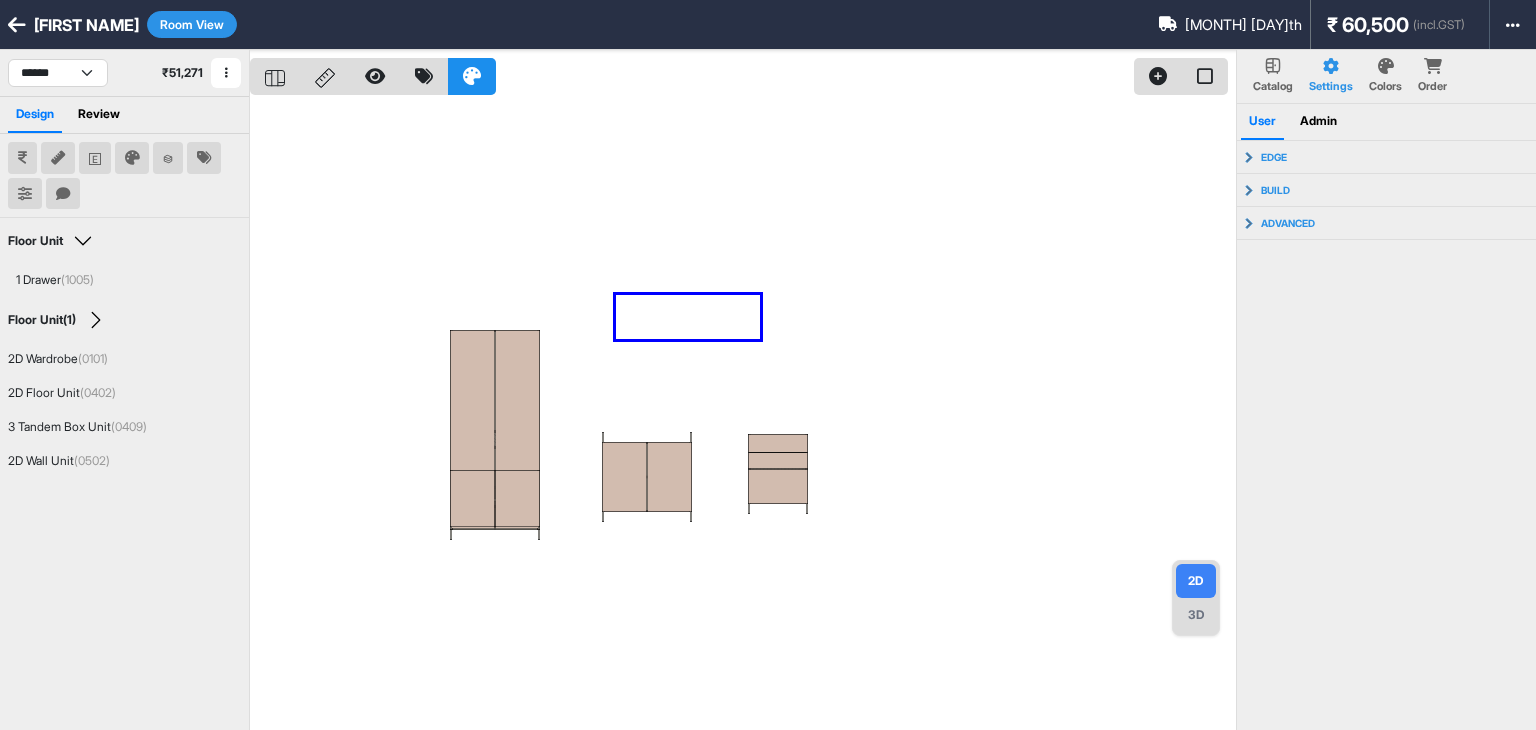 click at bounding box center [743, 415] 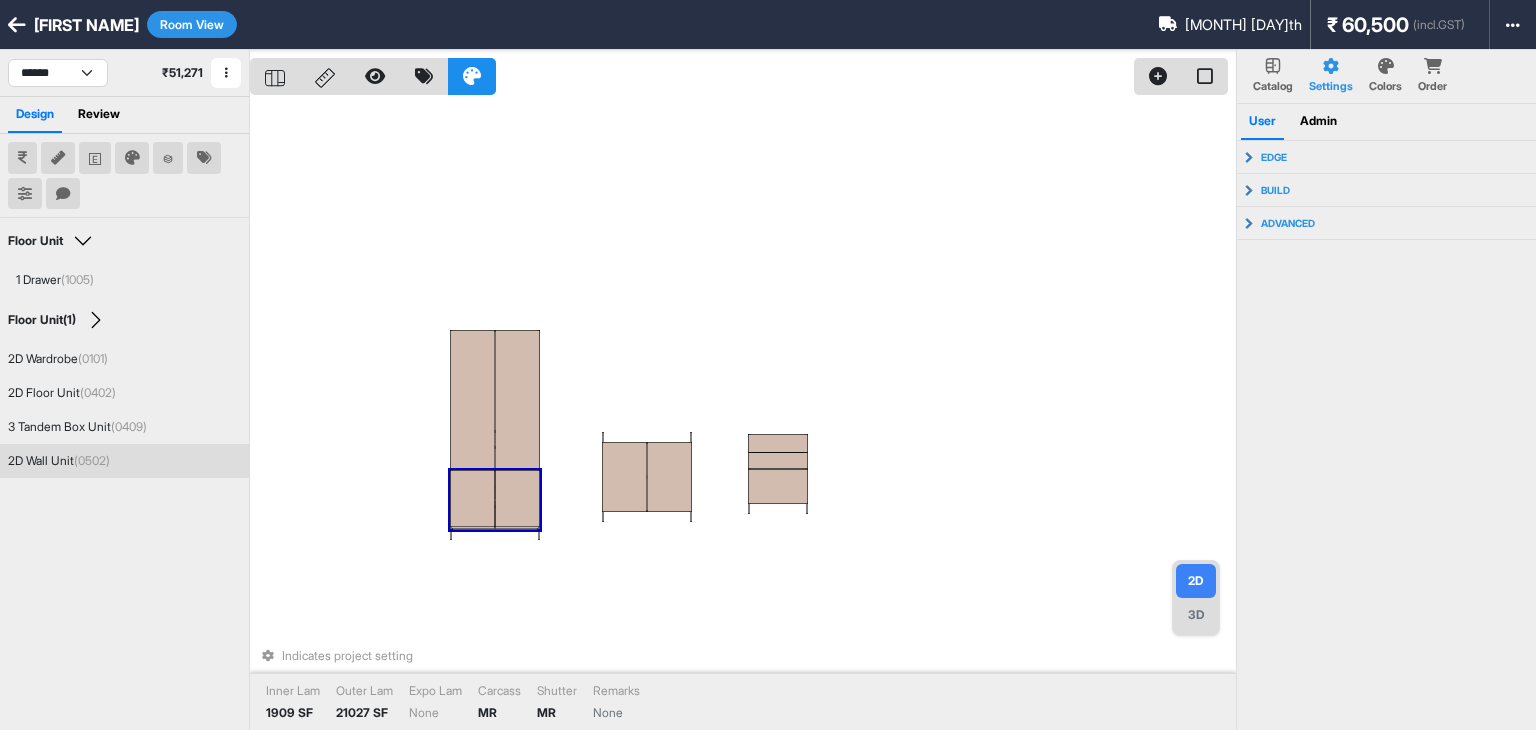 click at bounding box center [517, 498] 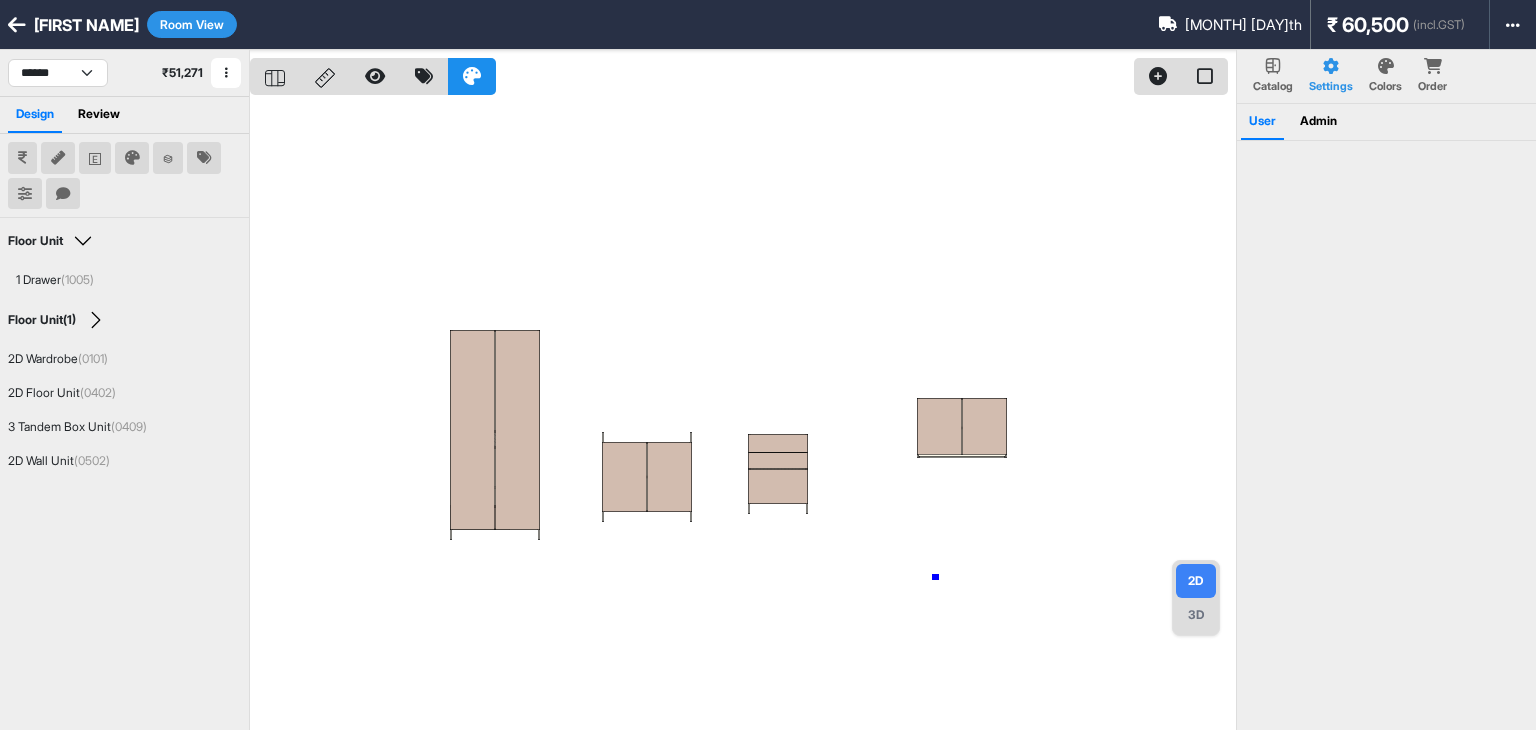 click at bounding box center [743, 415] 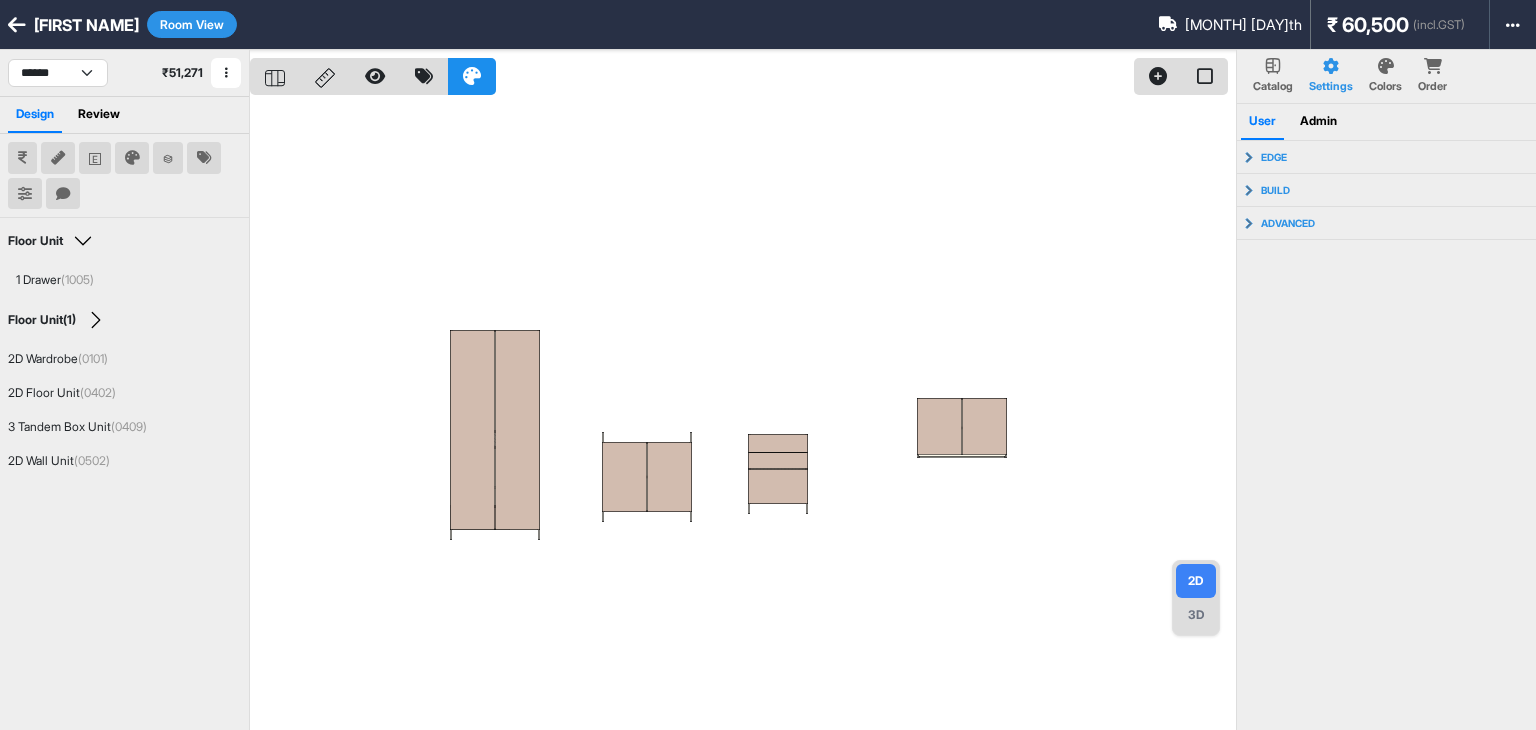 click on "3D" at bounding box center (1196, 615) 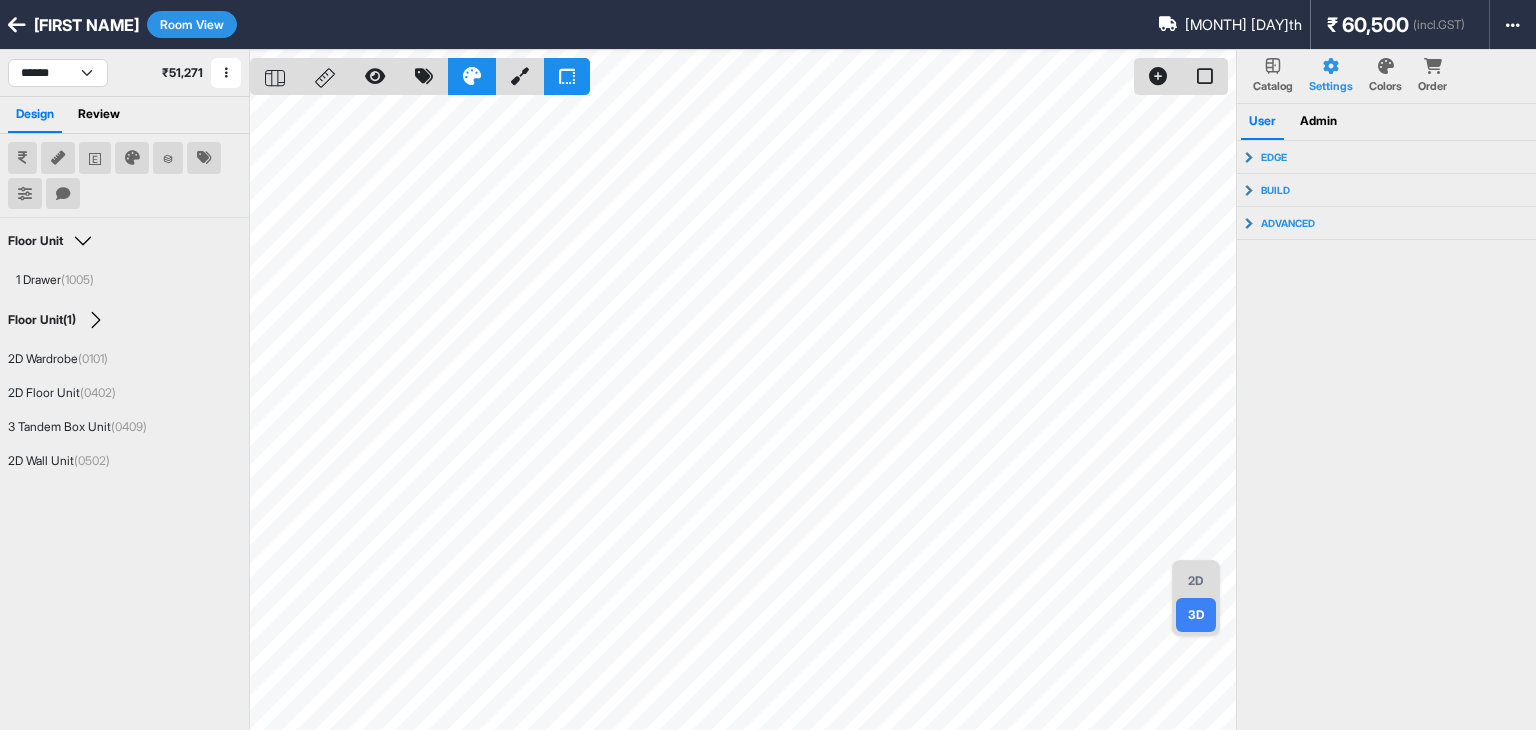 click on "2D" at bounding box center [1196, 581] 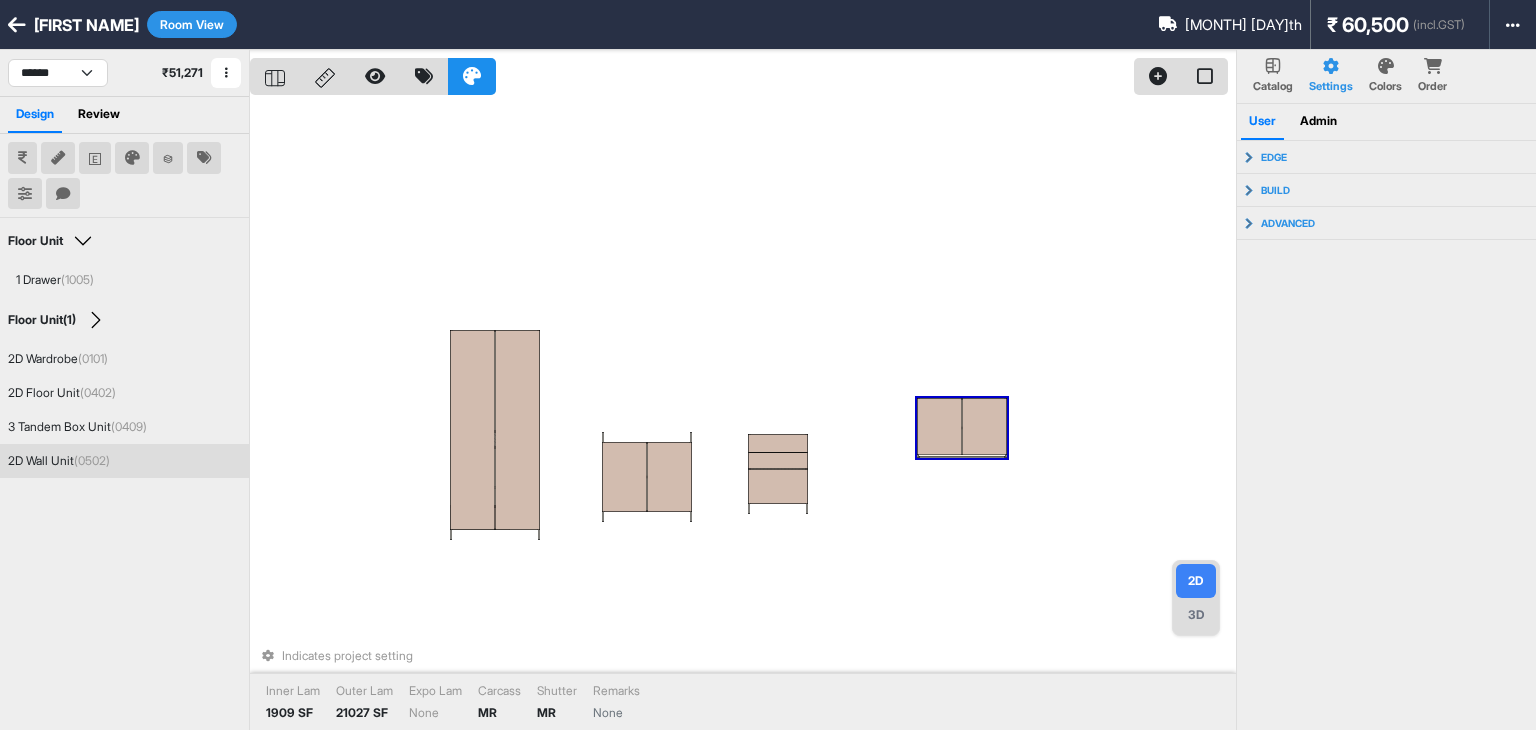 click at bounding box center (939, 426) 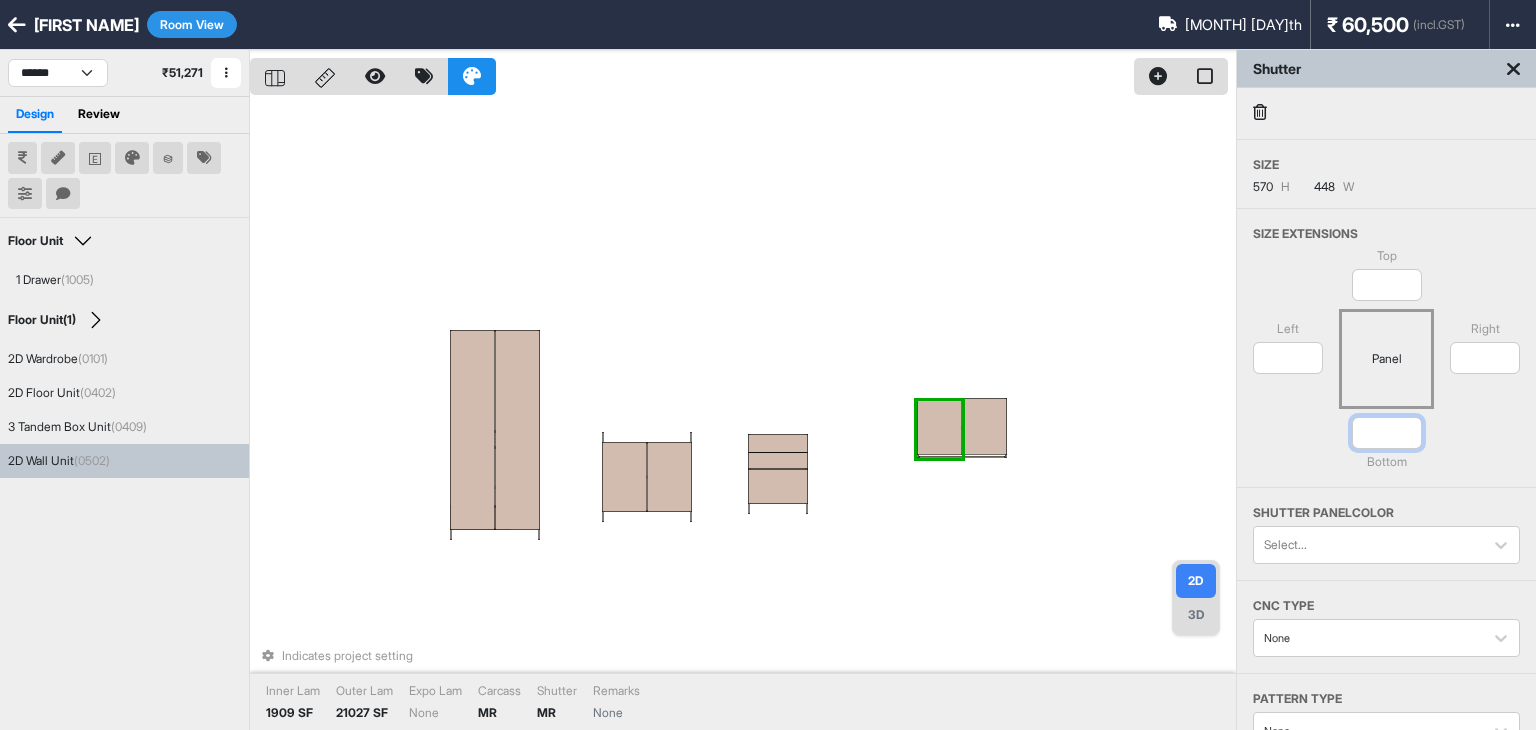 click on "*" at bounding box center (1387, 433) 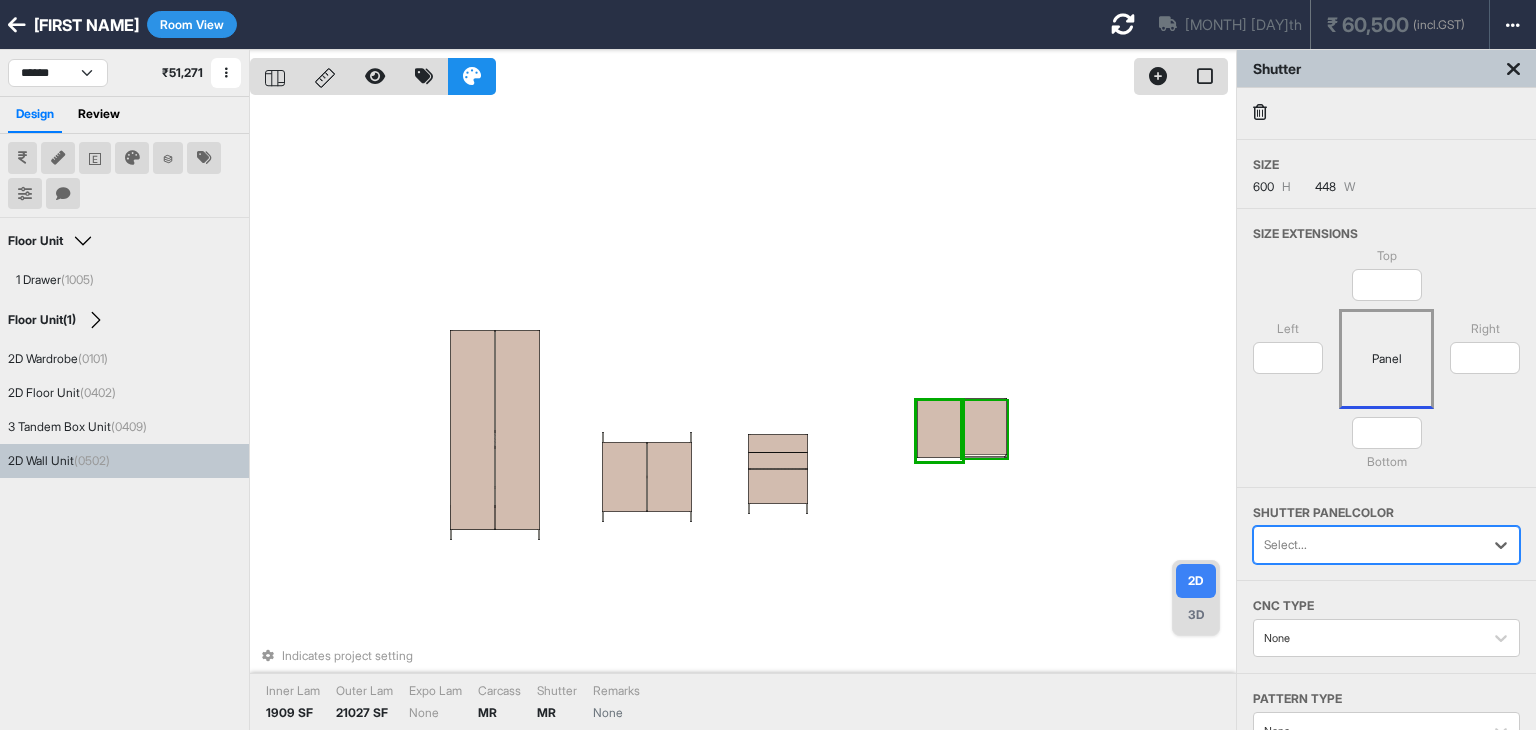 click at bounding box center [984, 426] 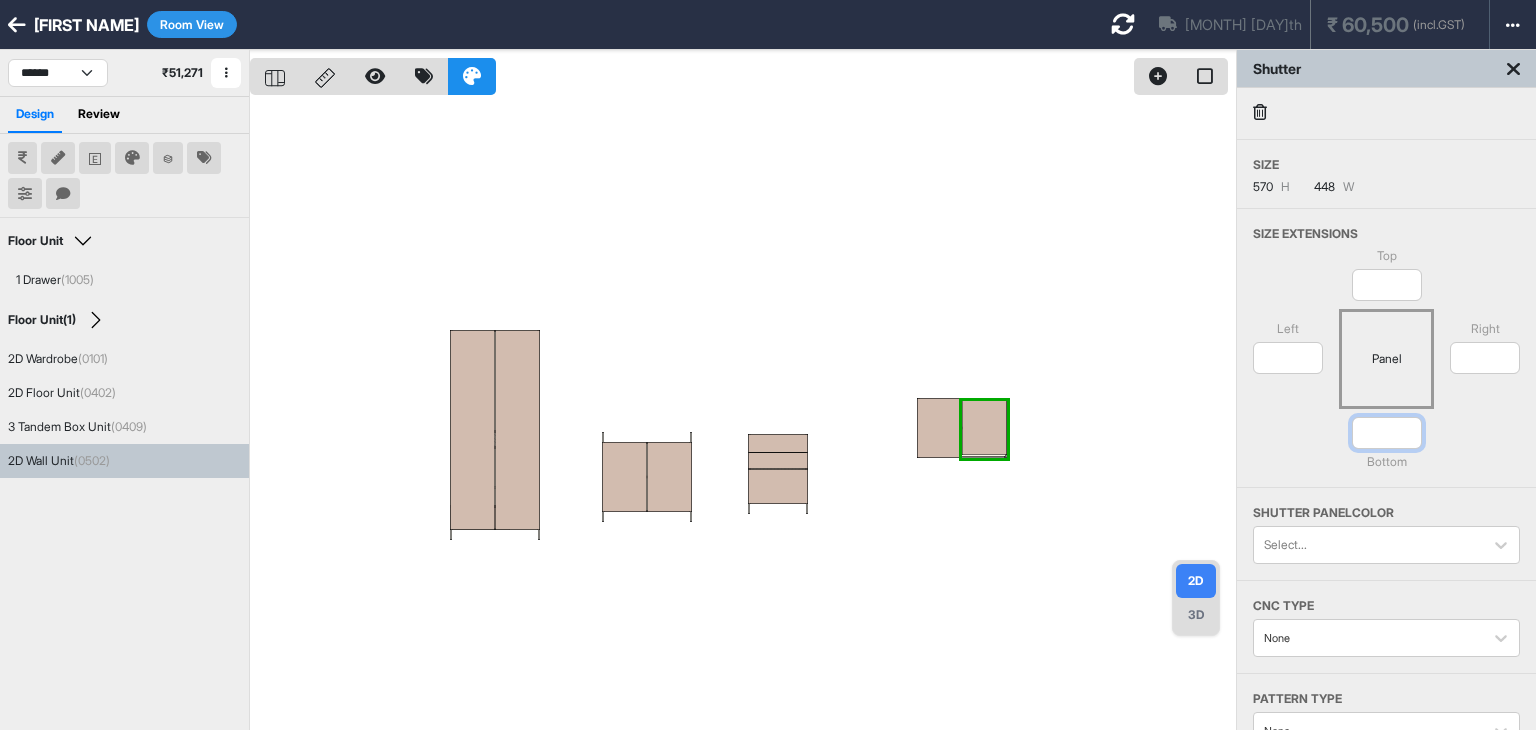 click on "*" at bounding box center (1387, 433) 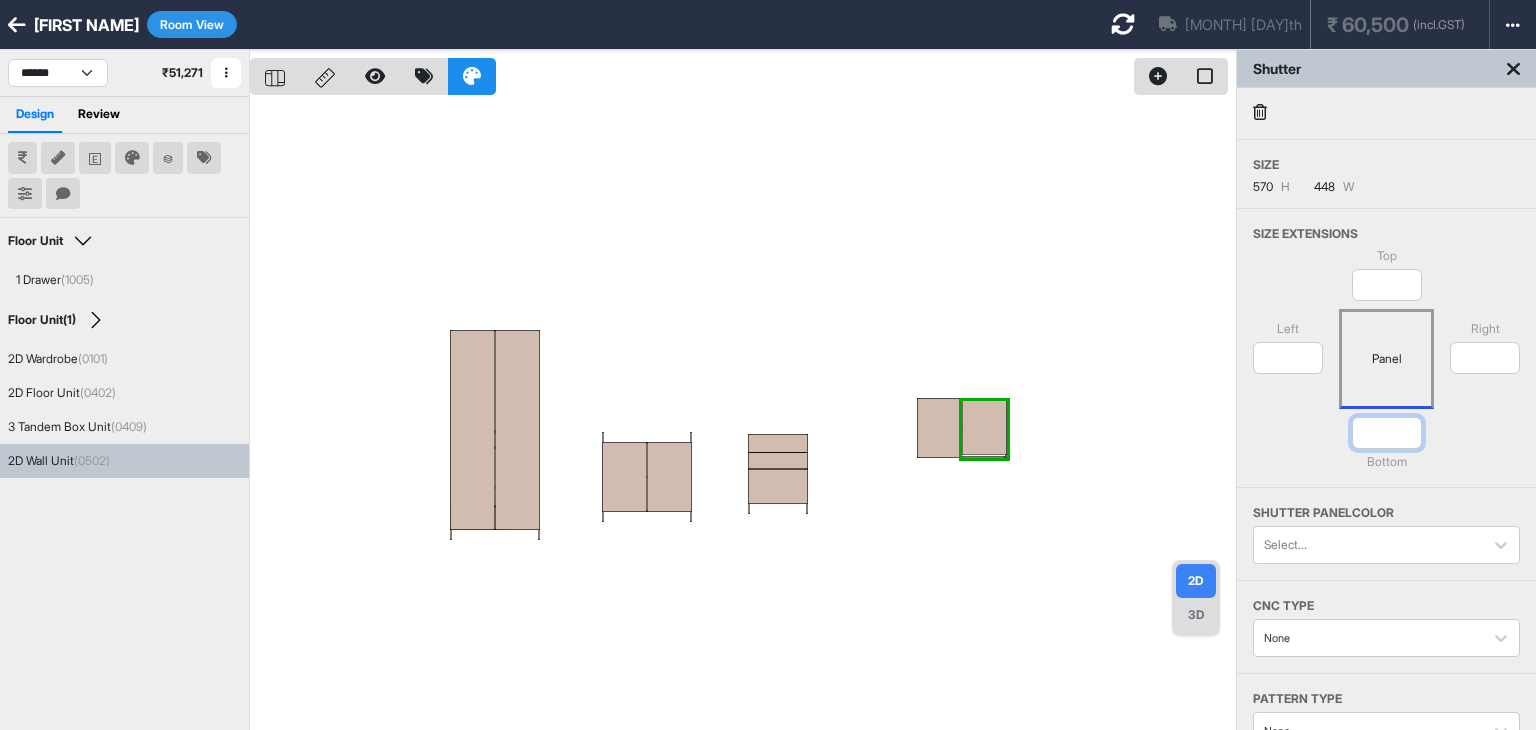 type on "**" 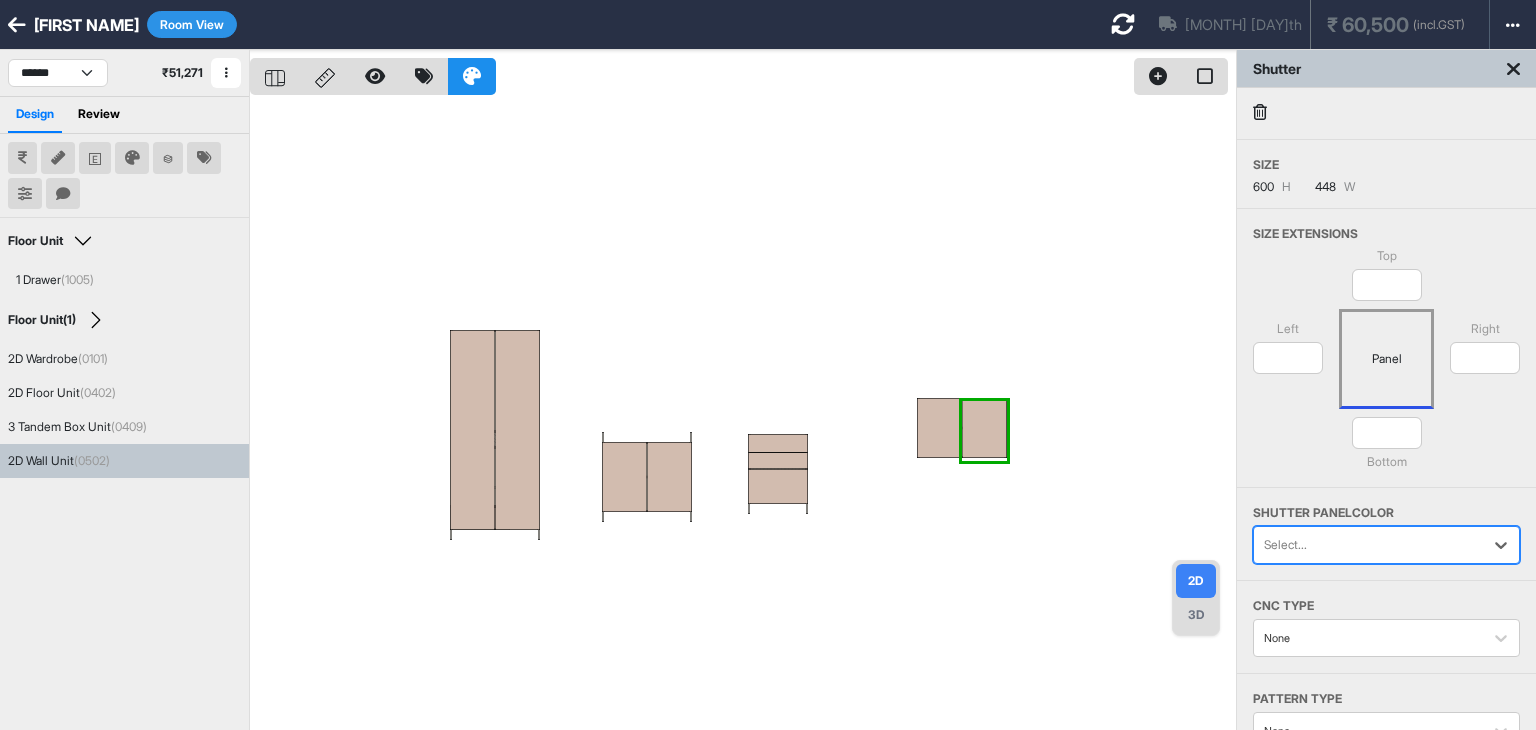 click at bounding box center [743, 415] 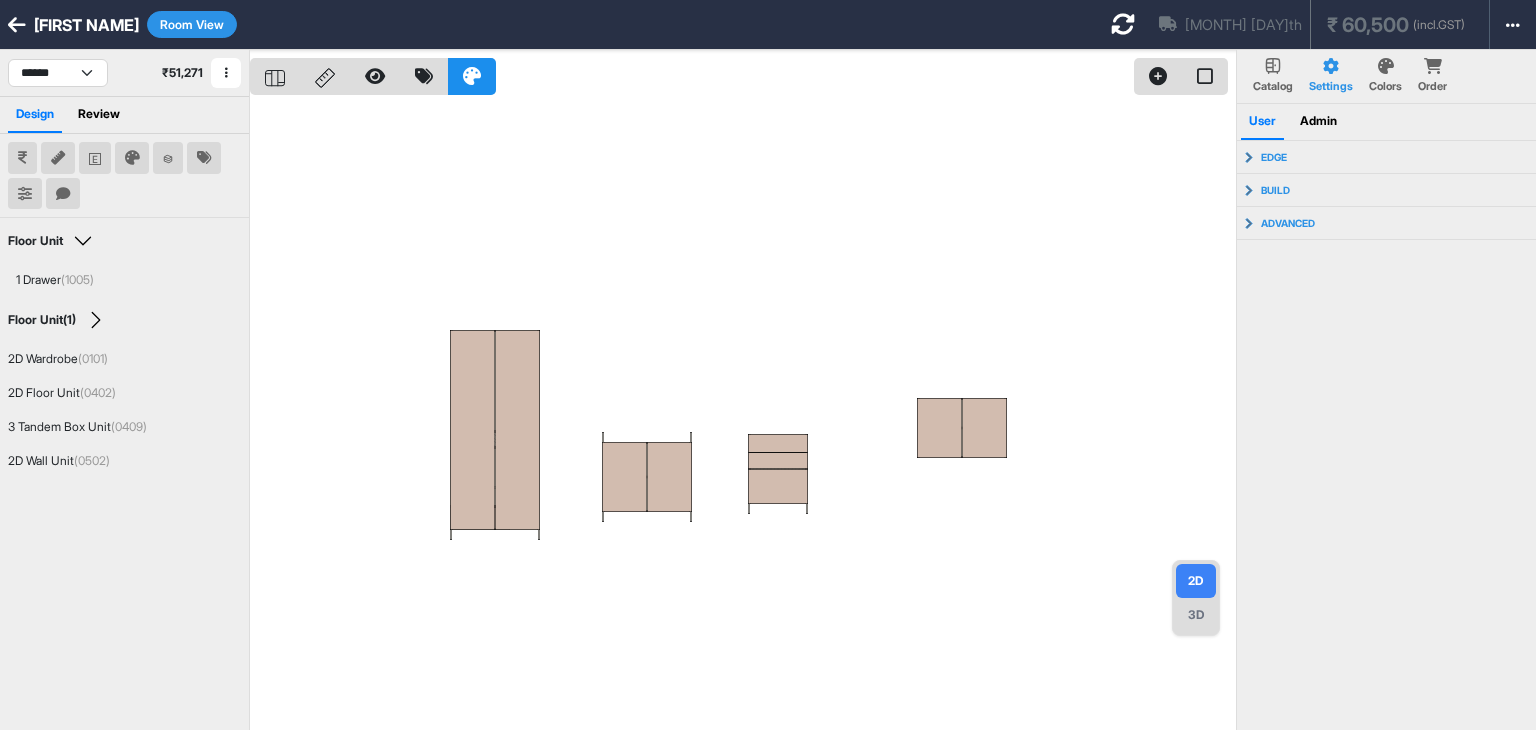 drag, startPoint x: 1188, startPoint y: 628, endPoint x: 1206, endPoint y: 609, distance: 26.172504 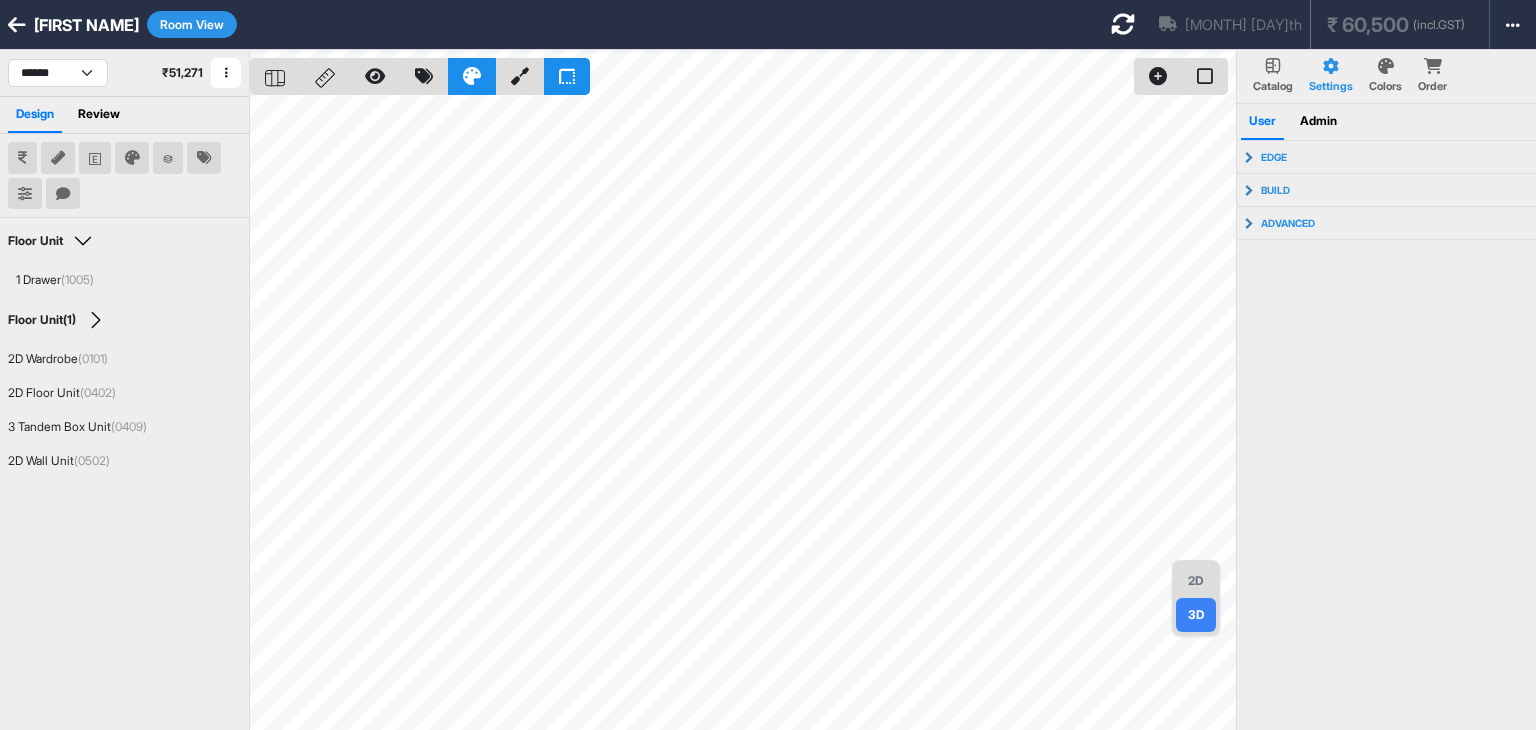 click on "2D" at bounding box center [1196, 581] 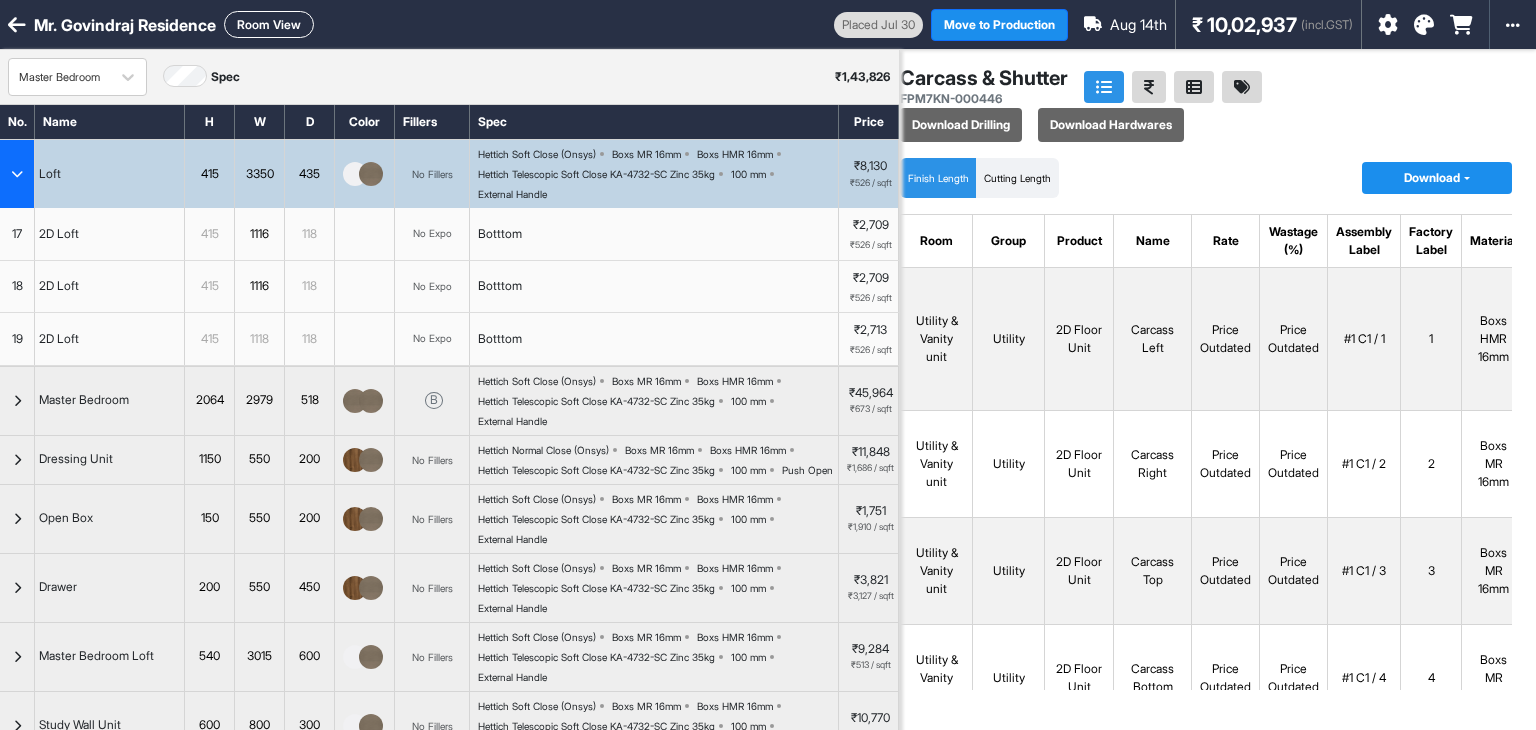scroll, scrollTop: 0, scrollLeft: 0, axis: both 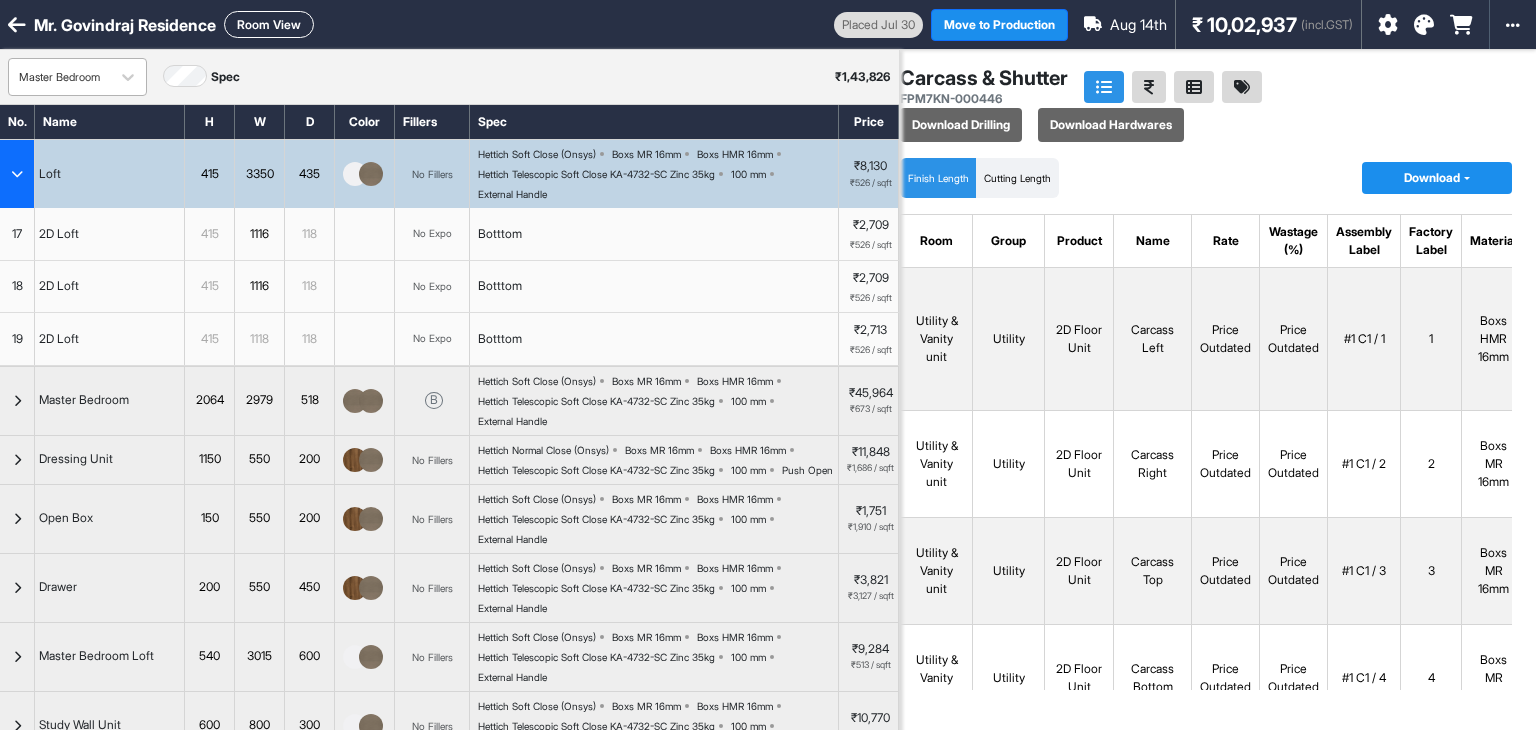 click on "Master Bedroom" at bounding box center (59, 77) 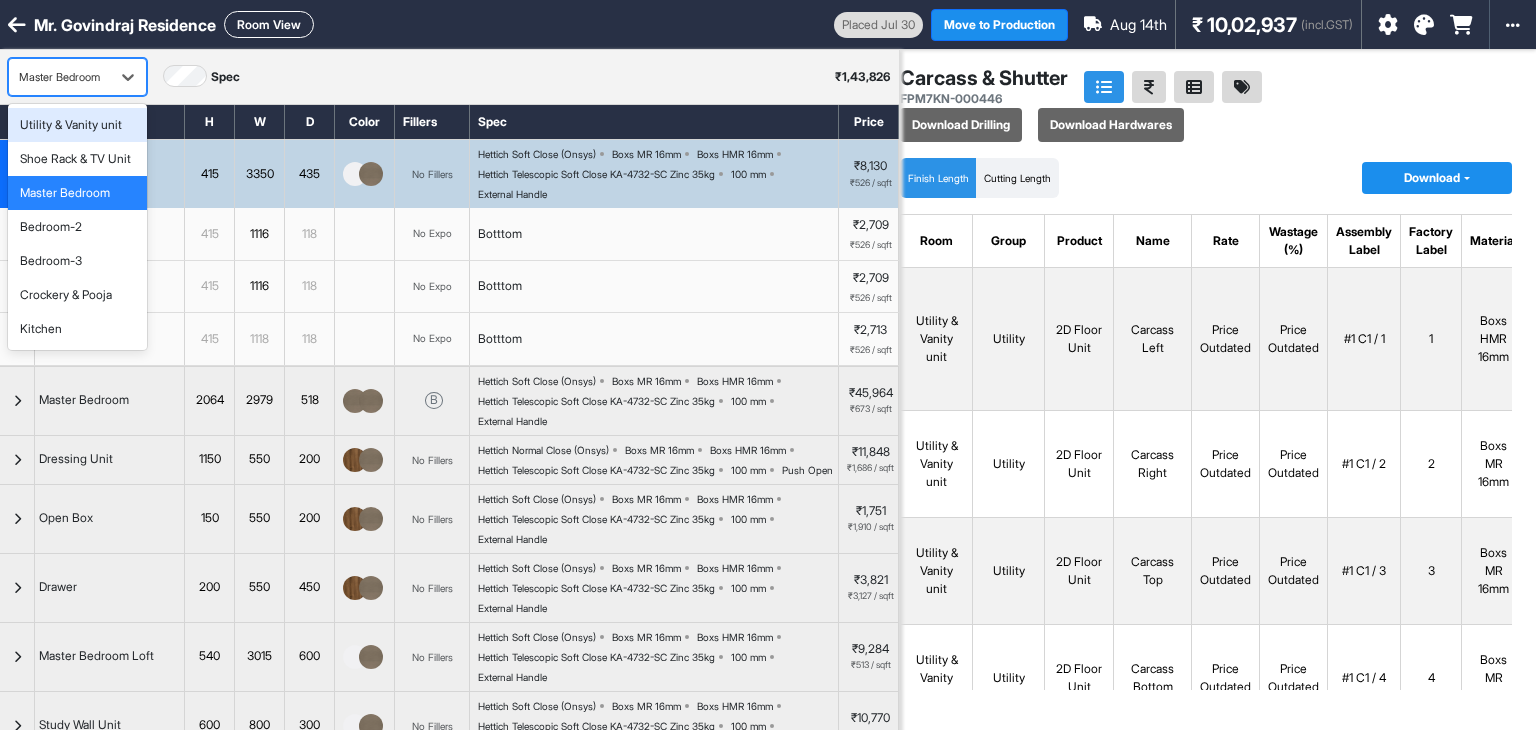 click on "Utility & Vanity unit" at bounding box center [71, 125] 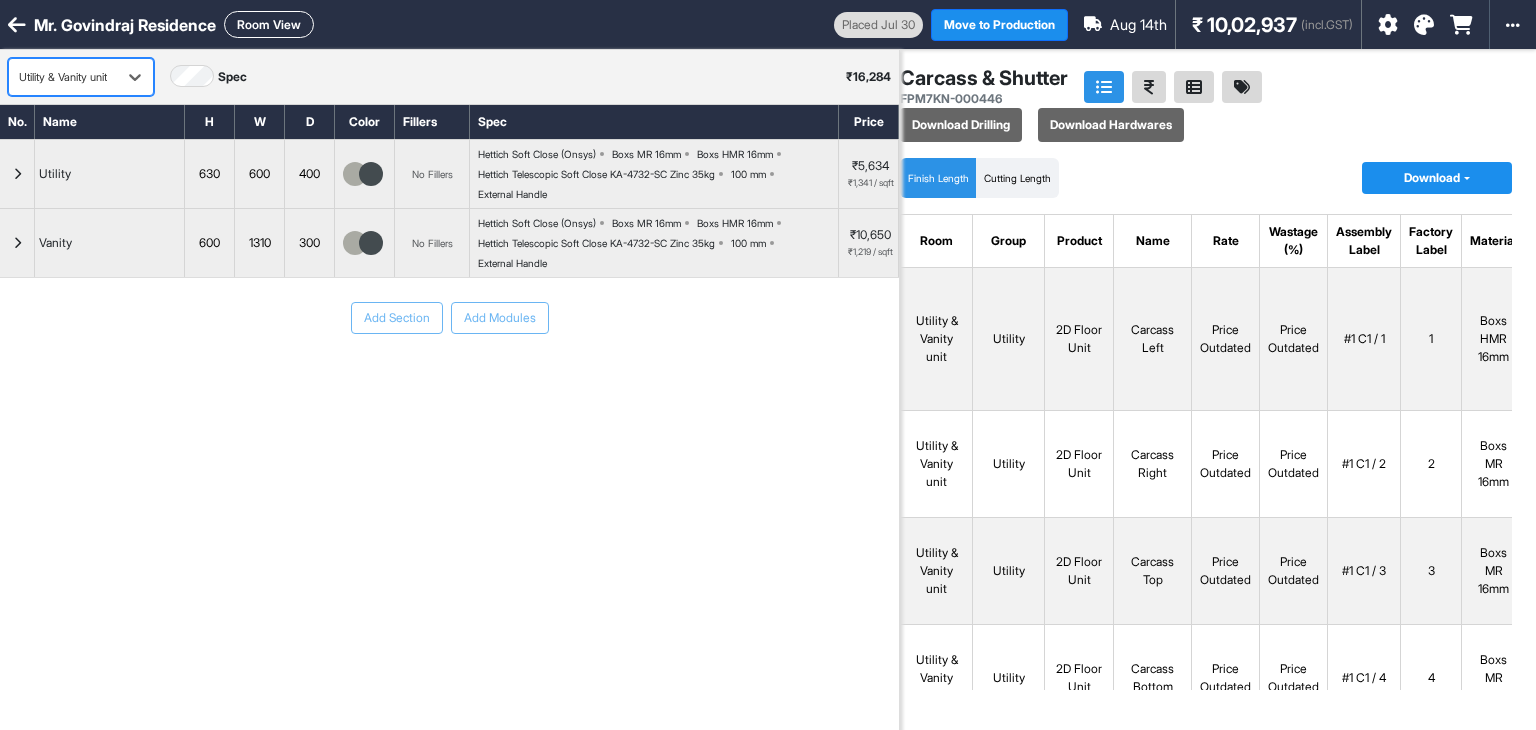 click on "Room View" at bounding box center [269, 24] 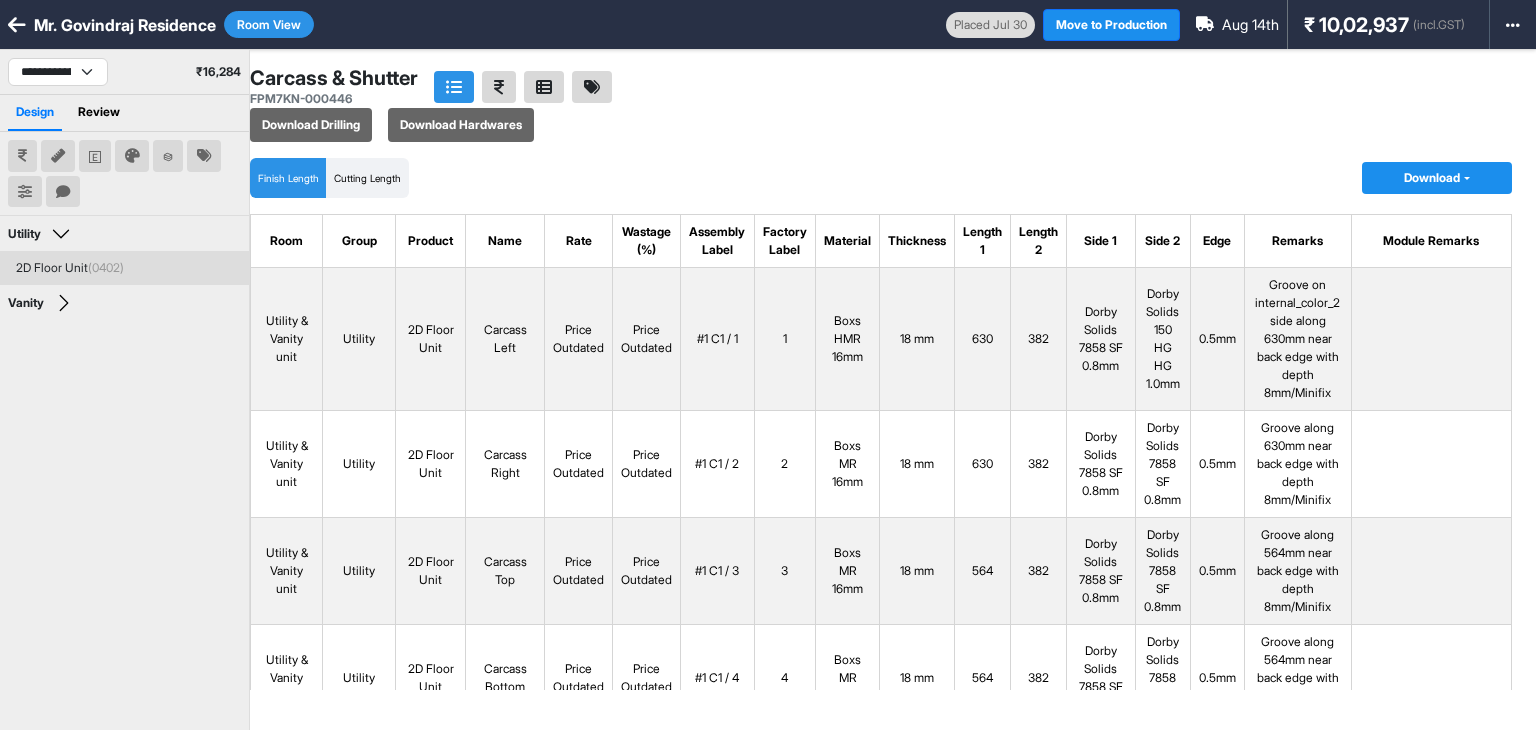 click on "2D Floor Unit  (0402)" at bounding box center [70, 268] 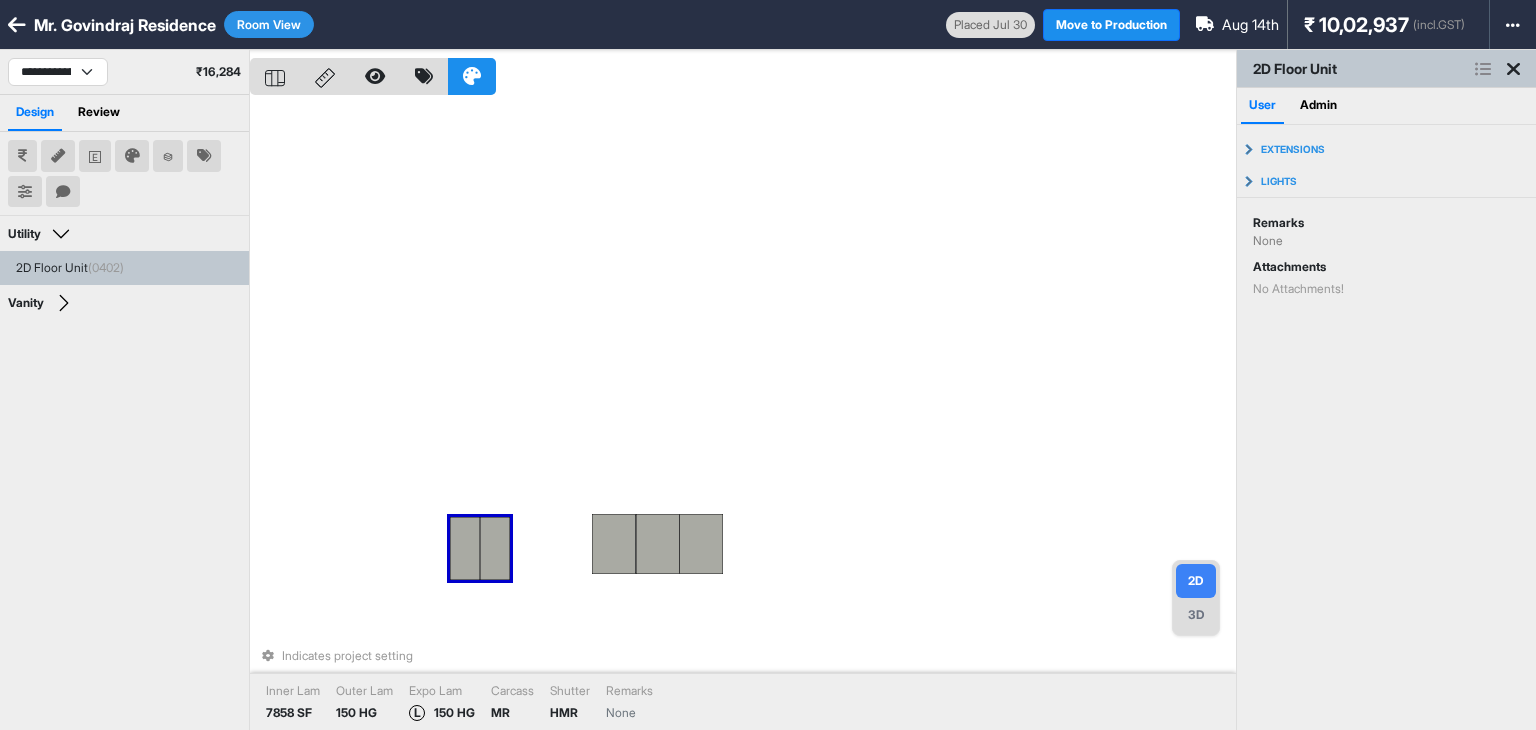click on "Indicates project setting Inner Lam 7858 SF Outer Lam 150 HG Expo Lam L 150 HG Carcass MR Shutter HMR Remarks None" at bounding box center (743, 415) 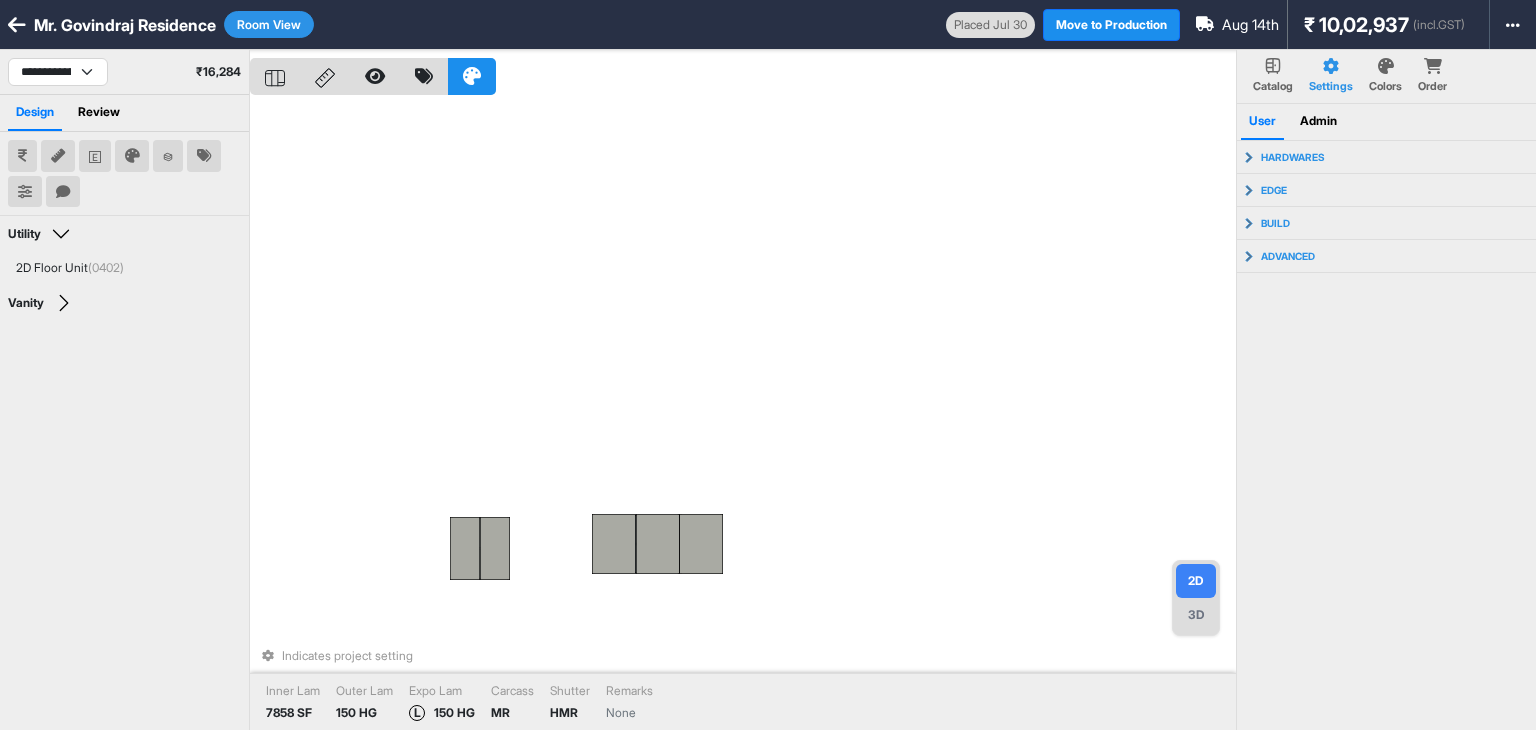 click on "Room View" at bounding box center [269, 24] 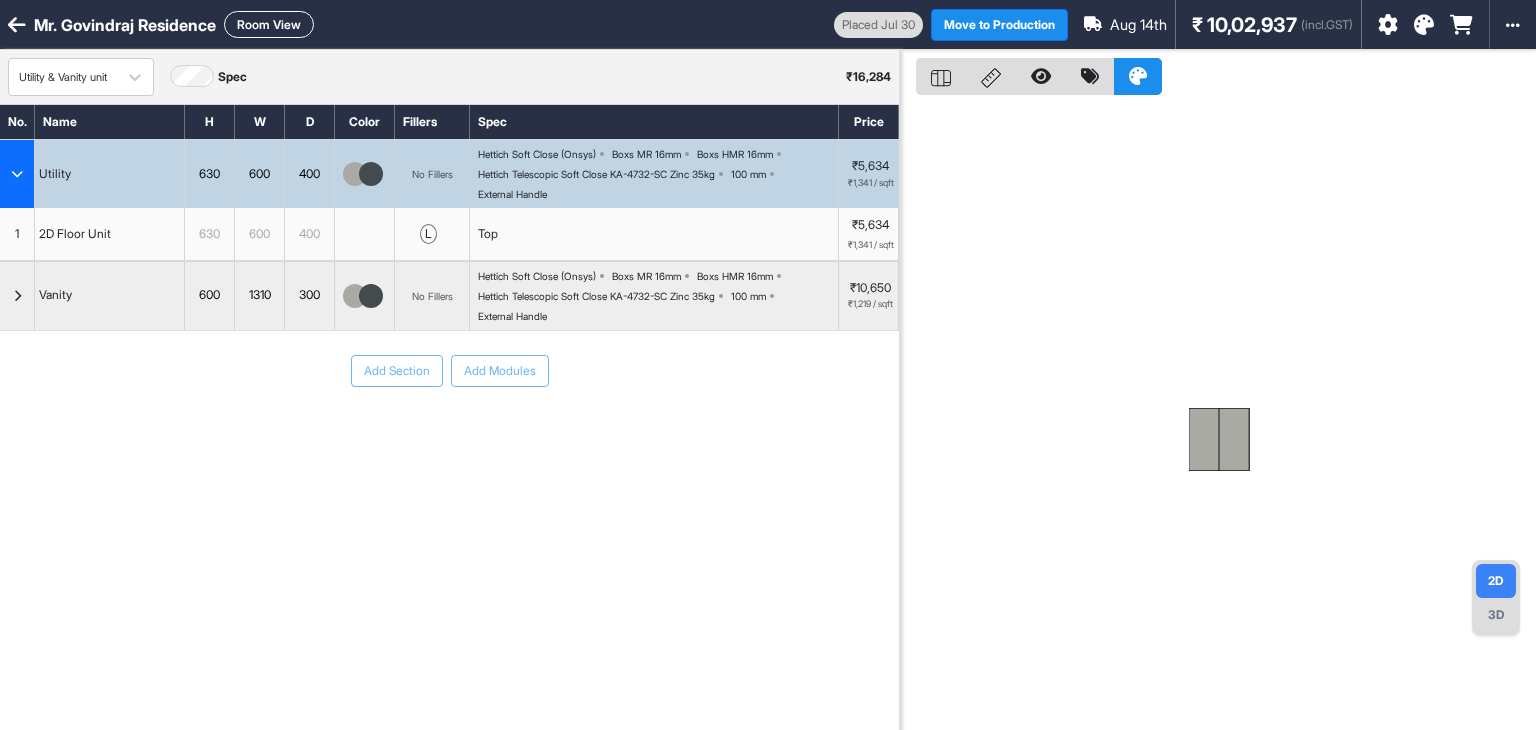 click on "Room View" at bounding box center (269, 24) 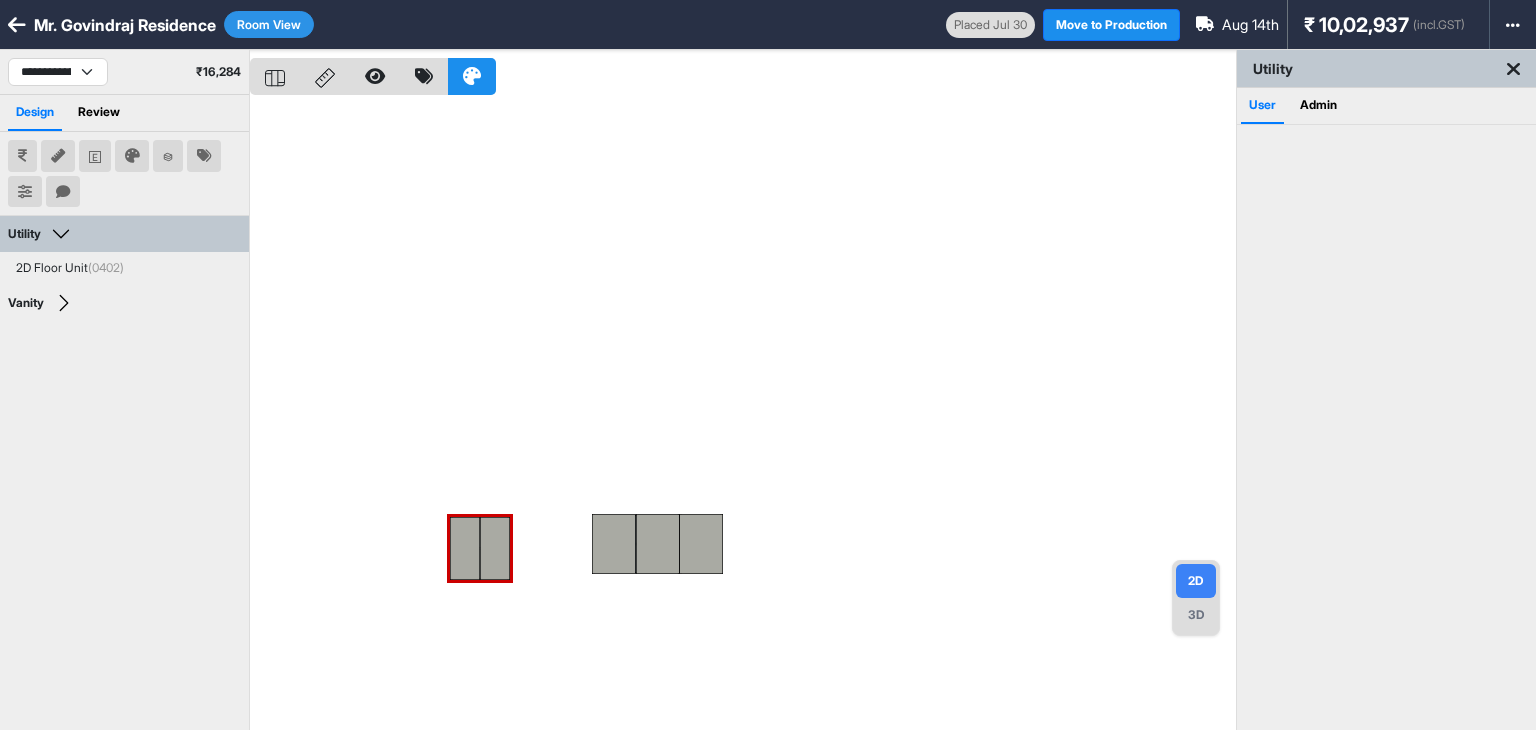 click at bounding box center [743, 415] 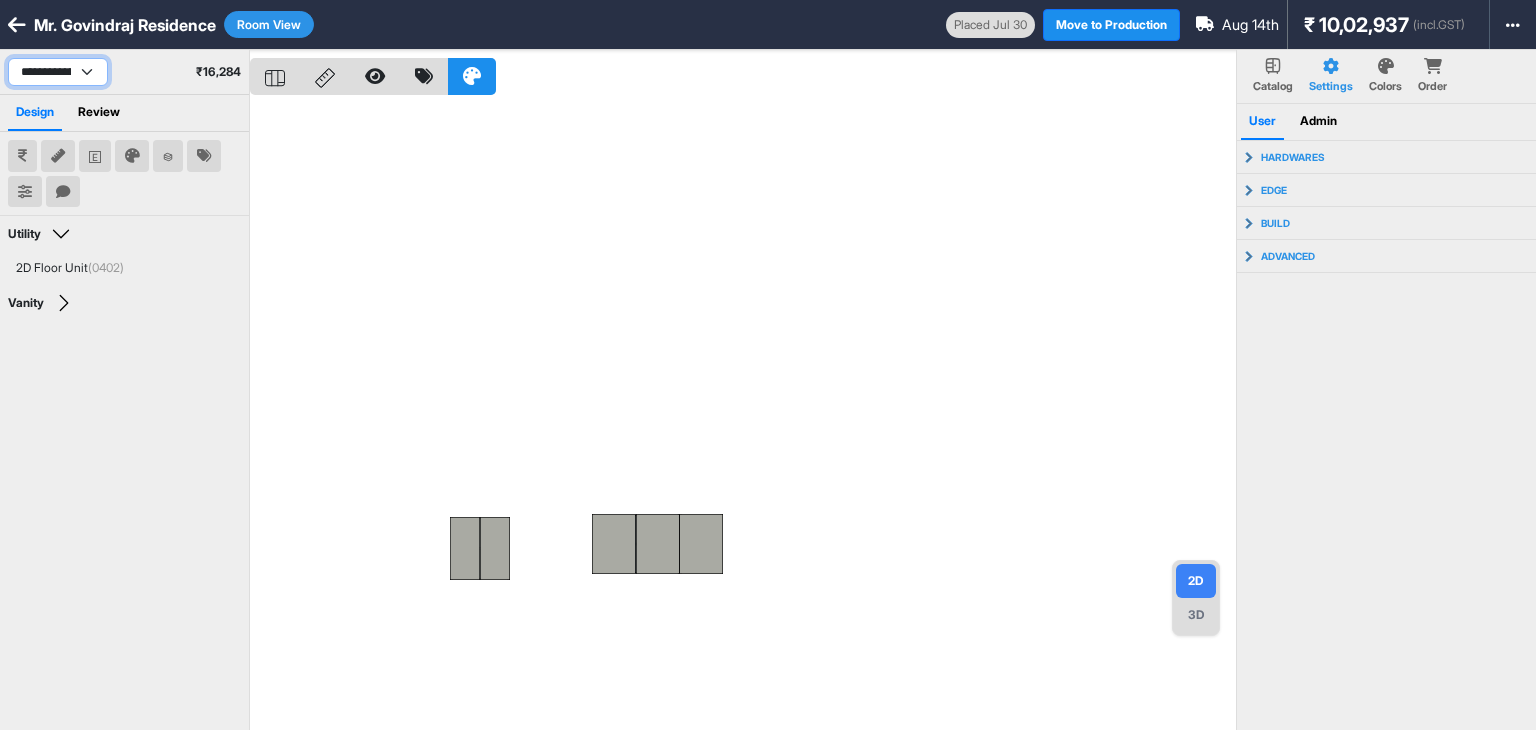 click on "**********" at bounding box center [58, 72] 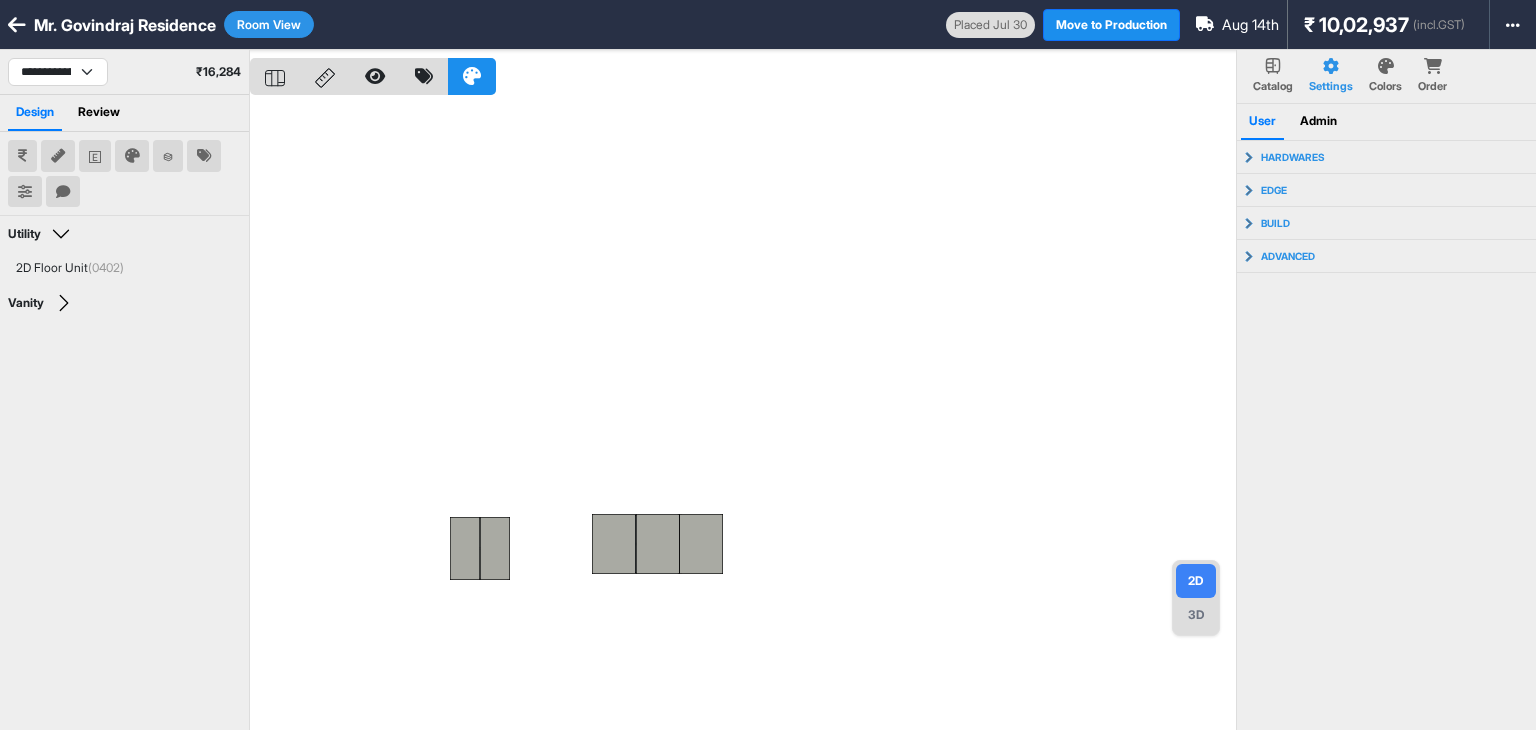 select on "****" 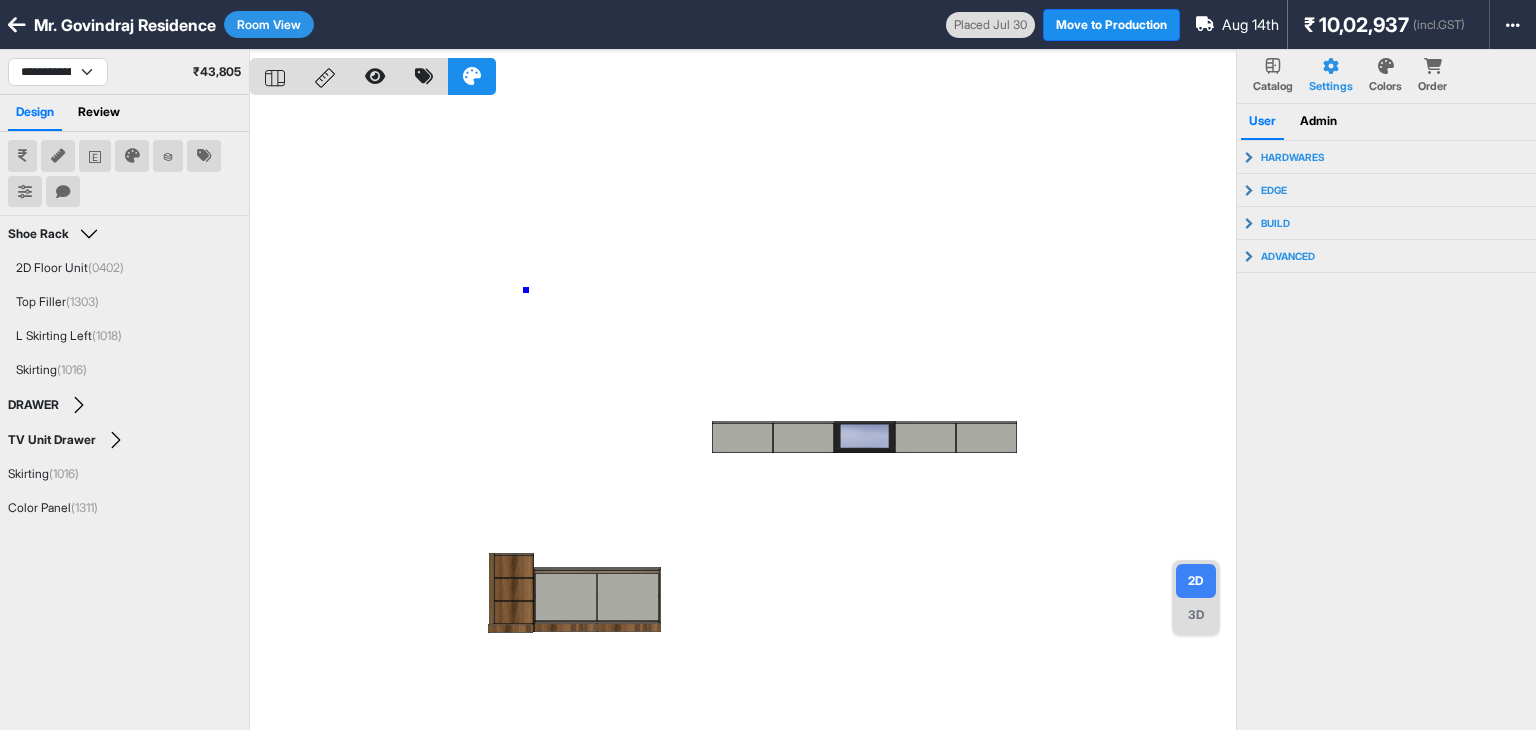 click at bounding box center [743, 415] 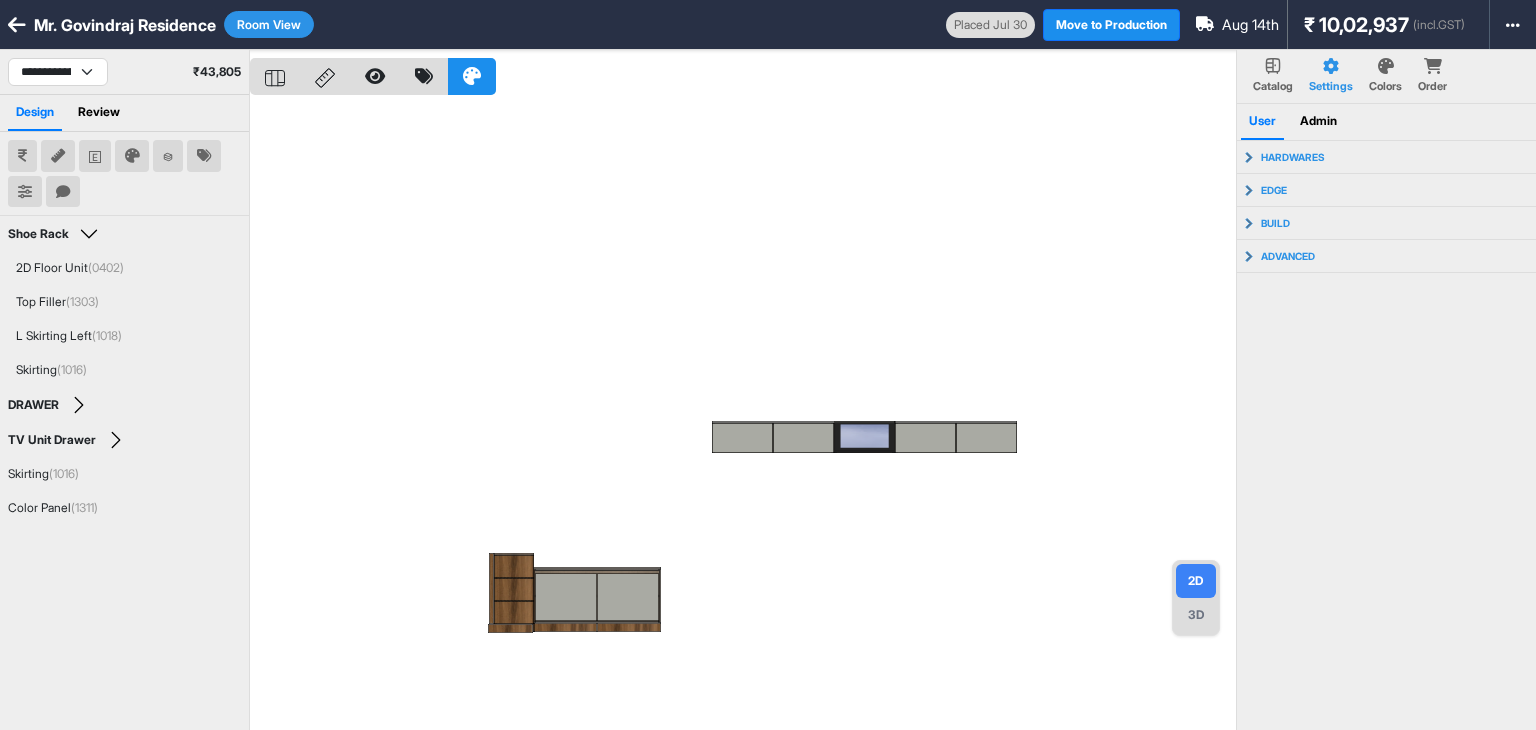 click at bounding box center (743, 415) 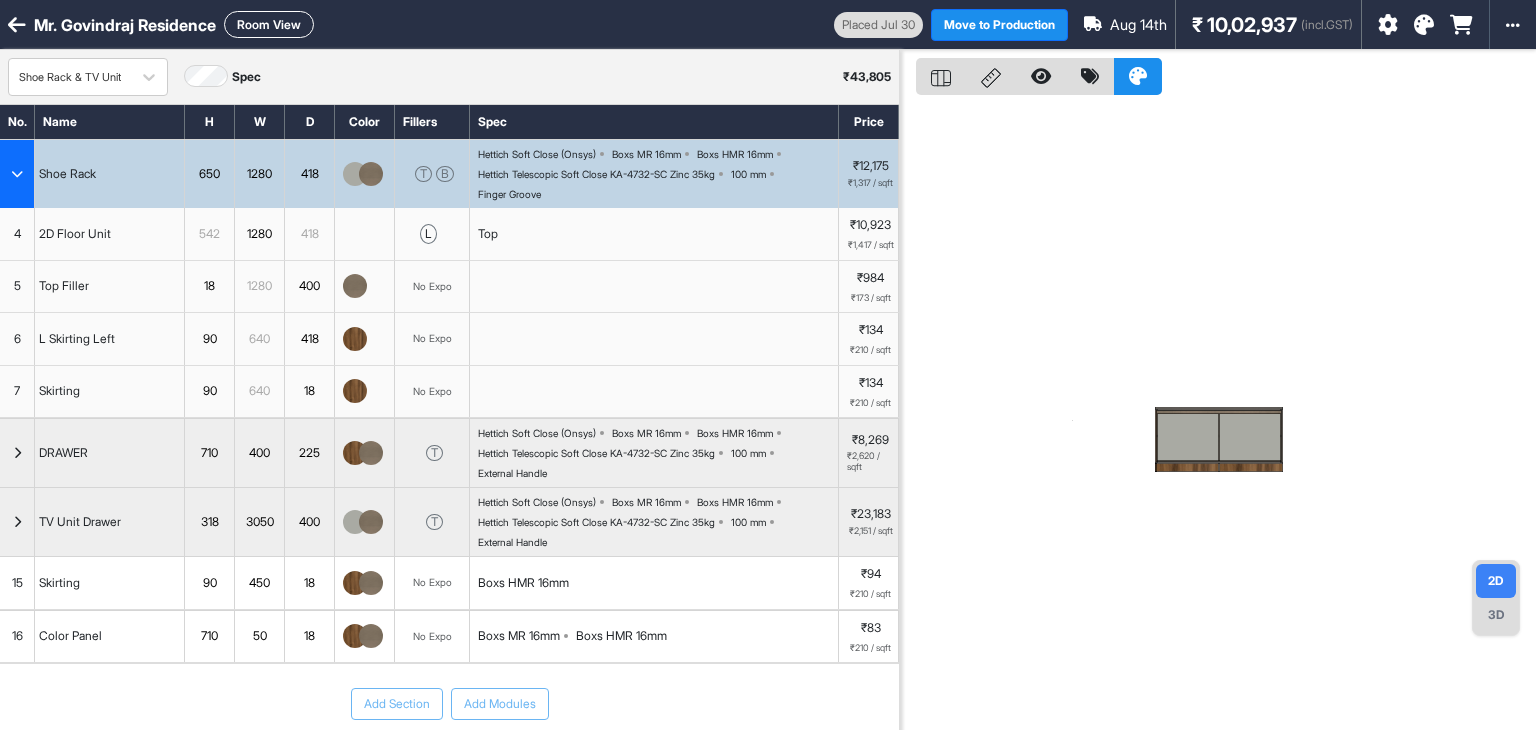 click at bounding box center (17, 174) 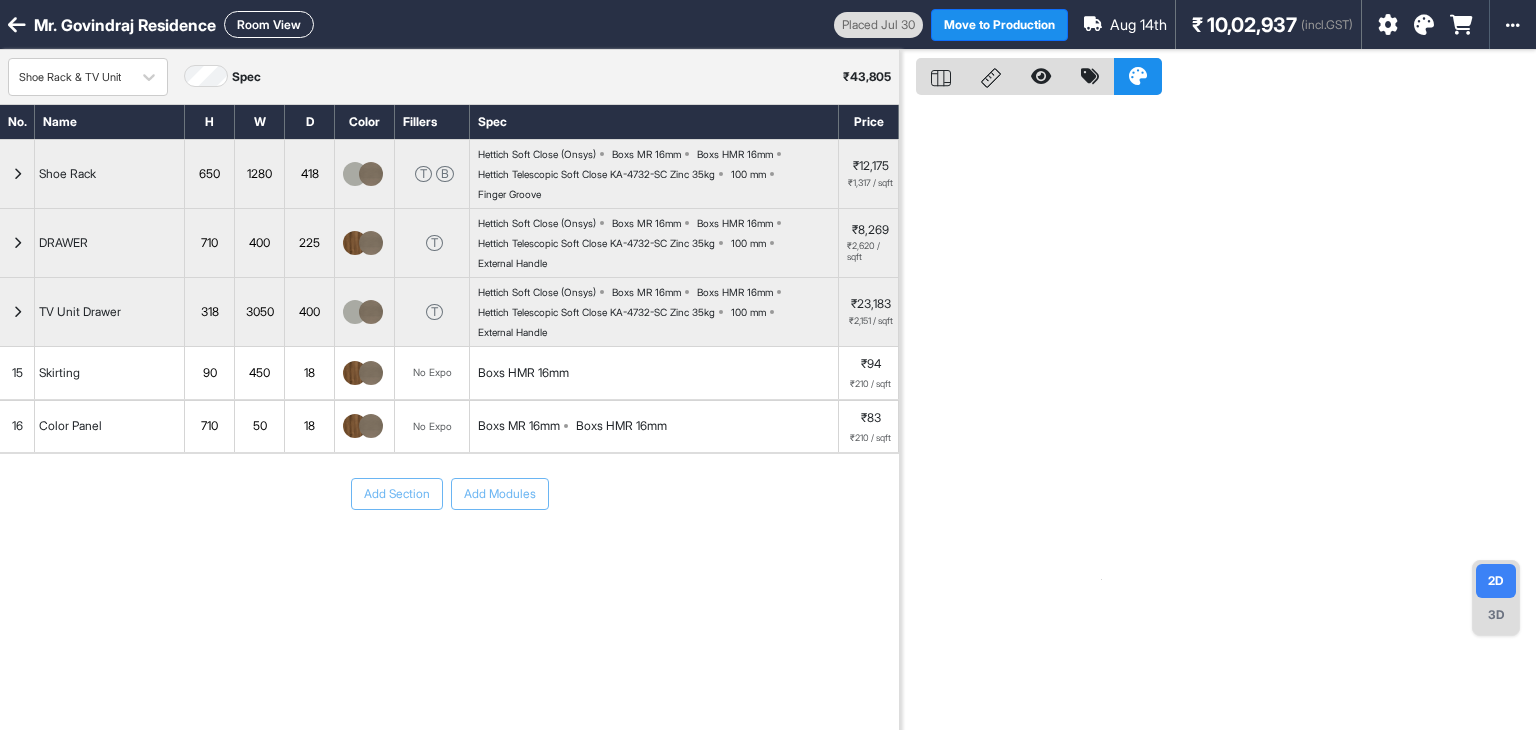 click on "Shoe Rack & TV Unit Spec ₹ 43,805" at bounding box center [449, 77] 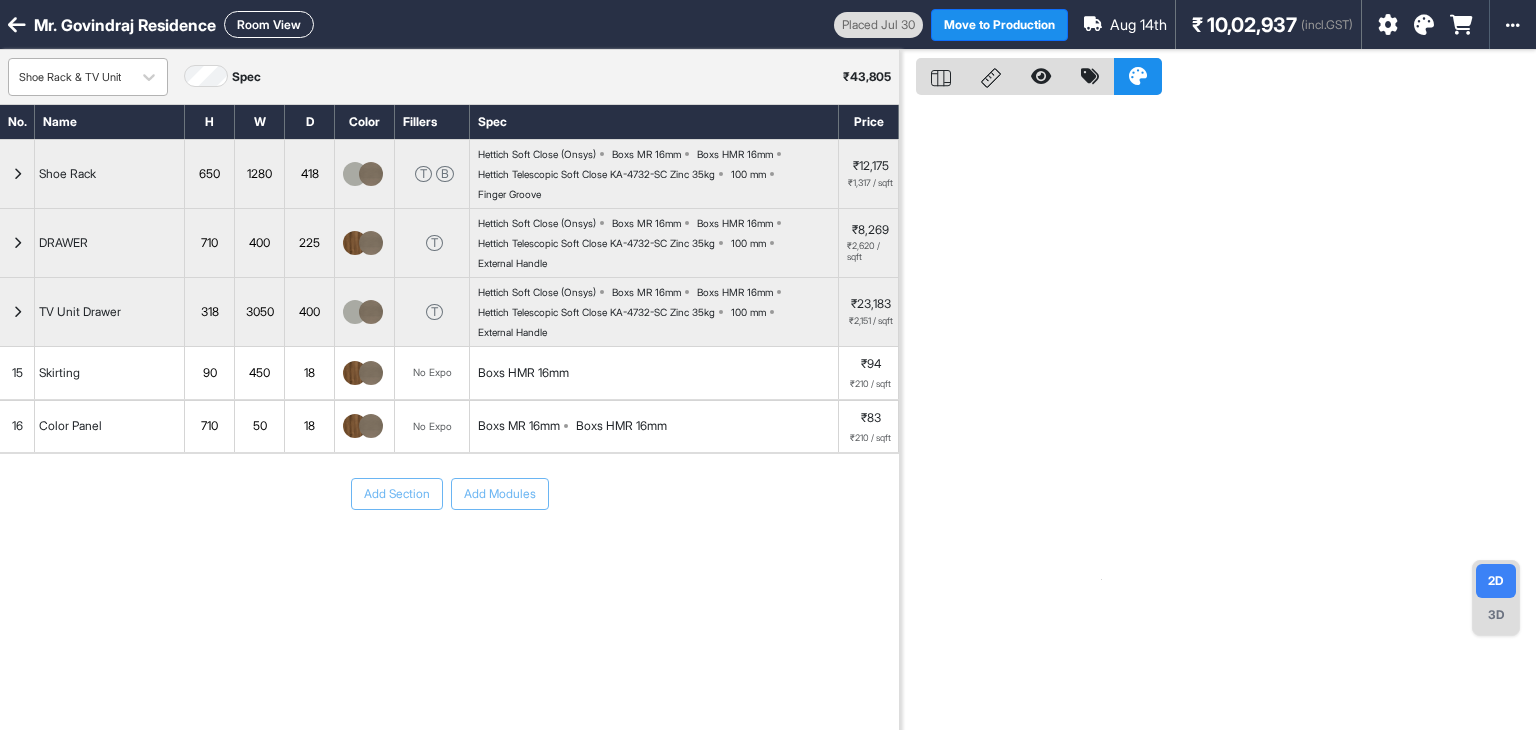 click on "Shoe Rack & TV Unit" at bounding box center (70, 77) 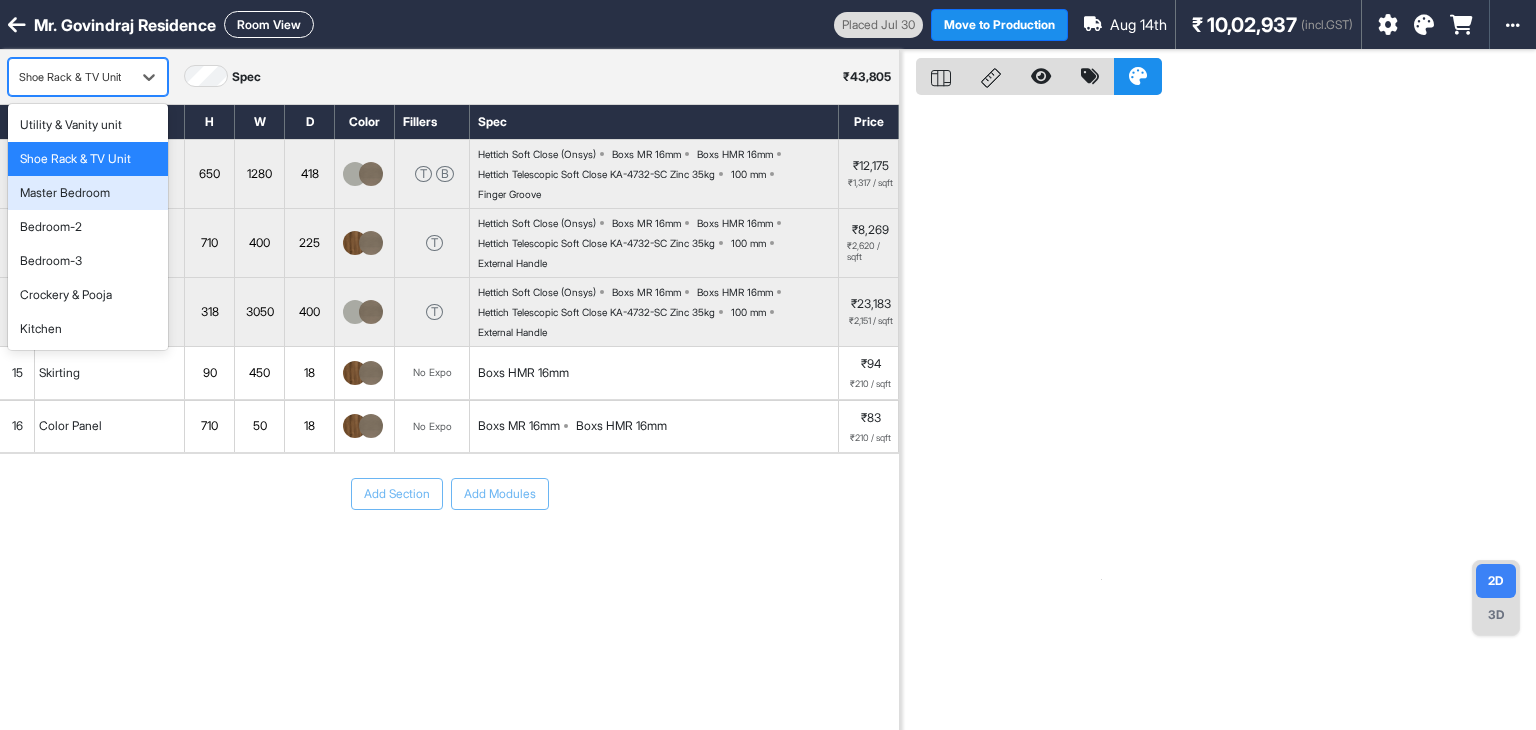 click on "Master Bedroom" at bounding box center (65, 193) 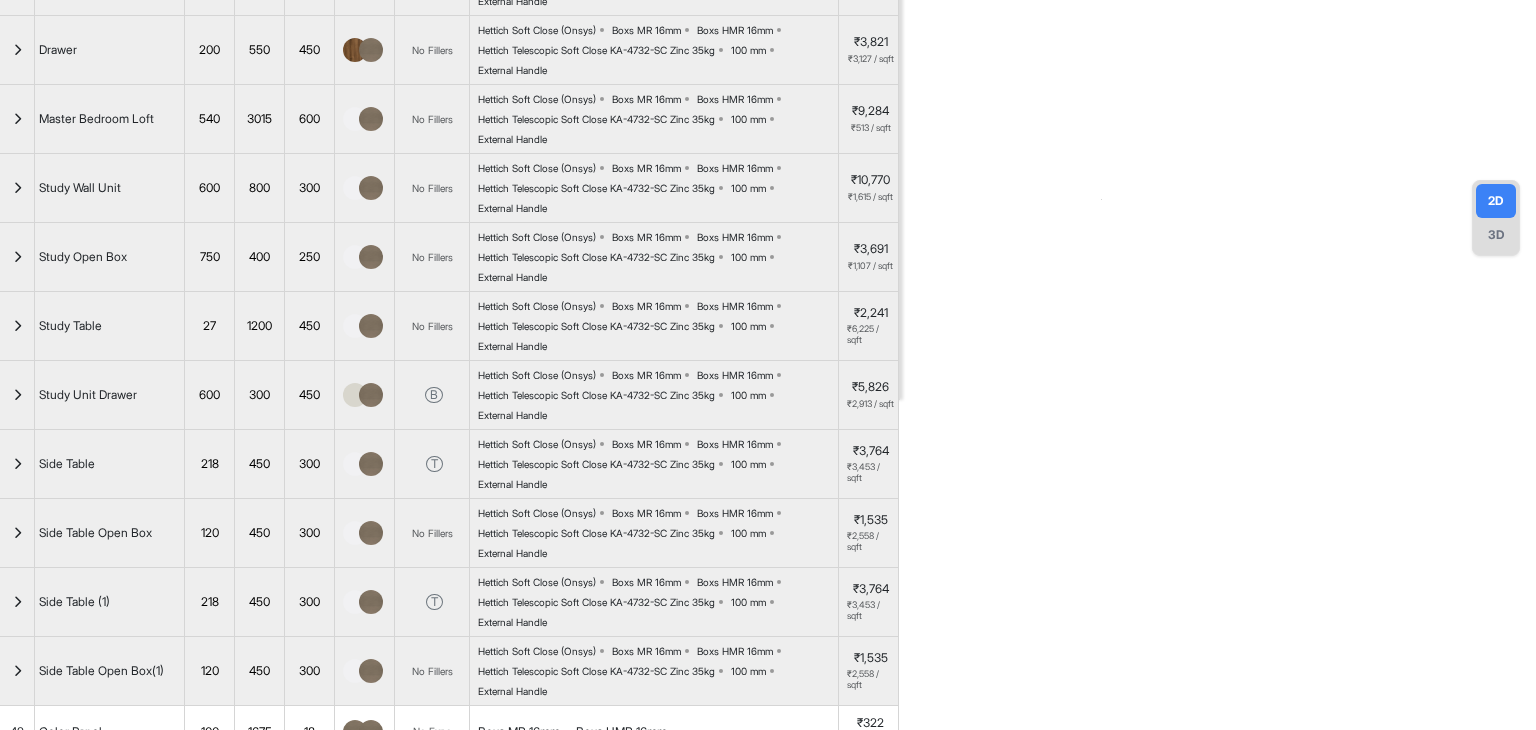 scroll, scrollTop: 0, scrollLeft: 0, axis: both 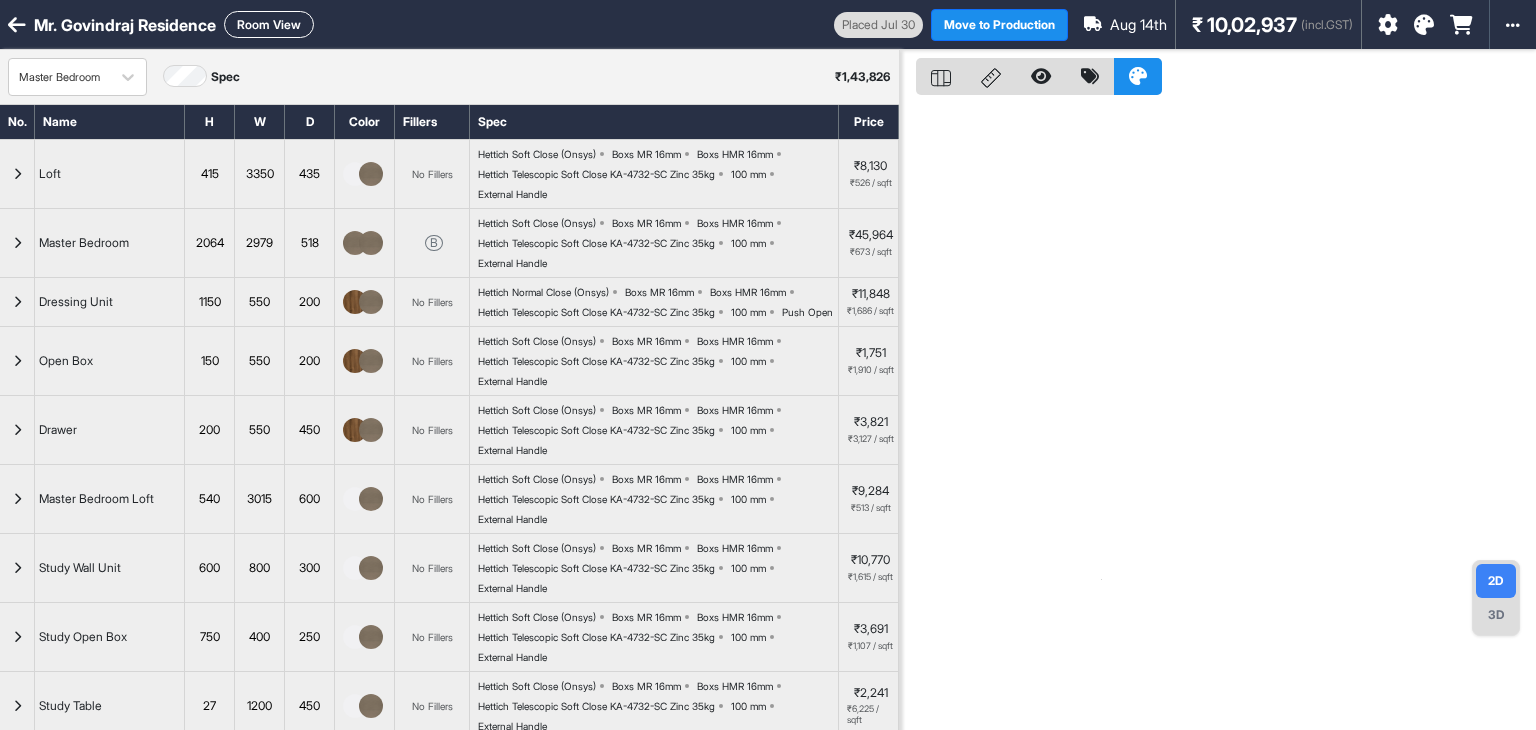 click on "Room View" at bounding box center (269, 24) 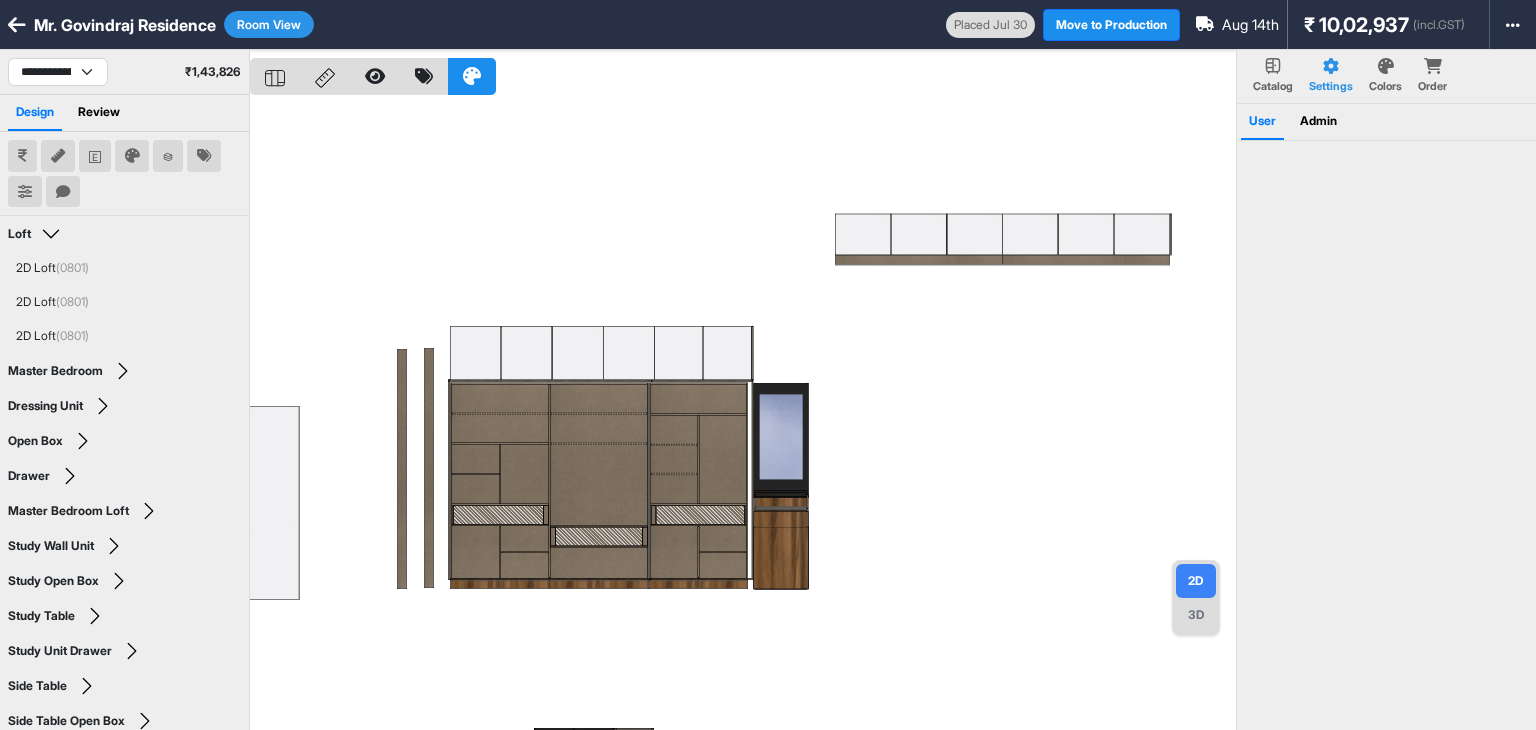 click at bounding box center [743, 415] 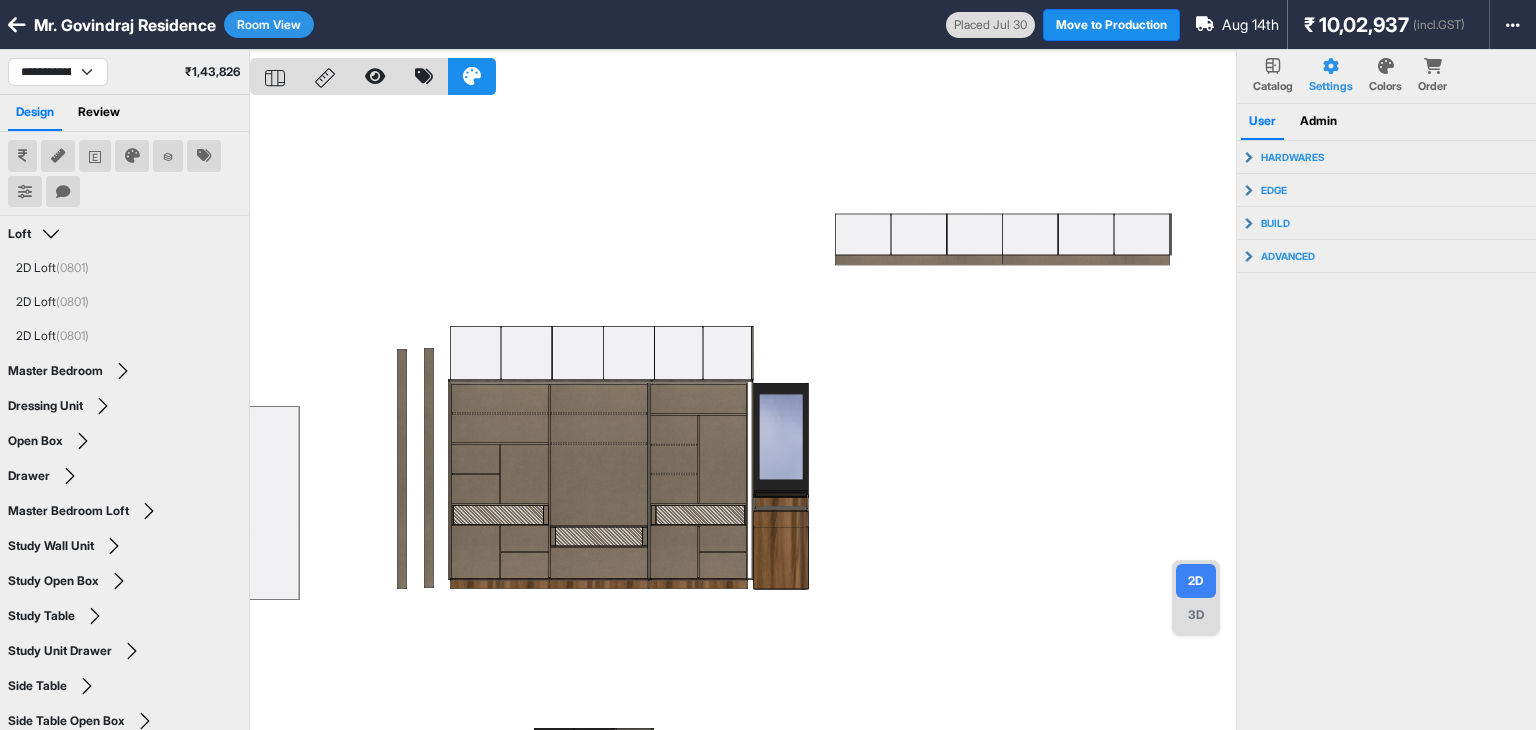 click at bounding box center (743, 415) 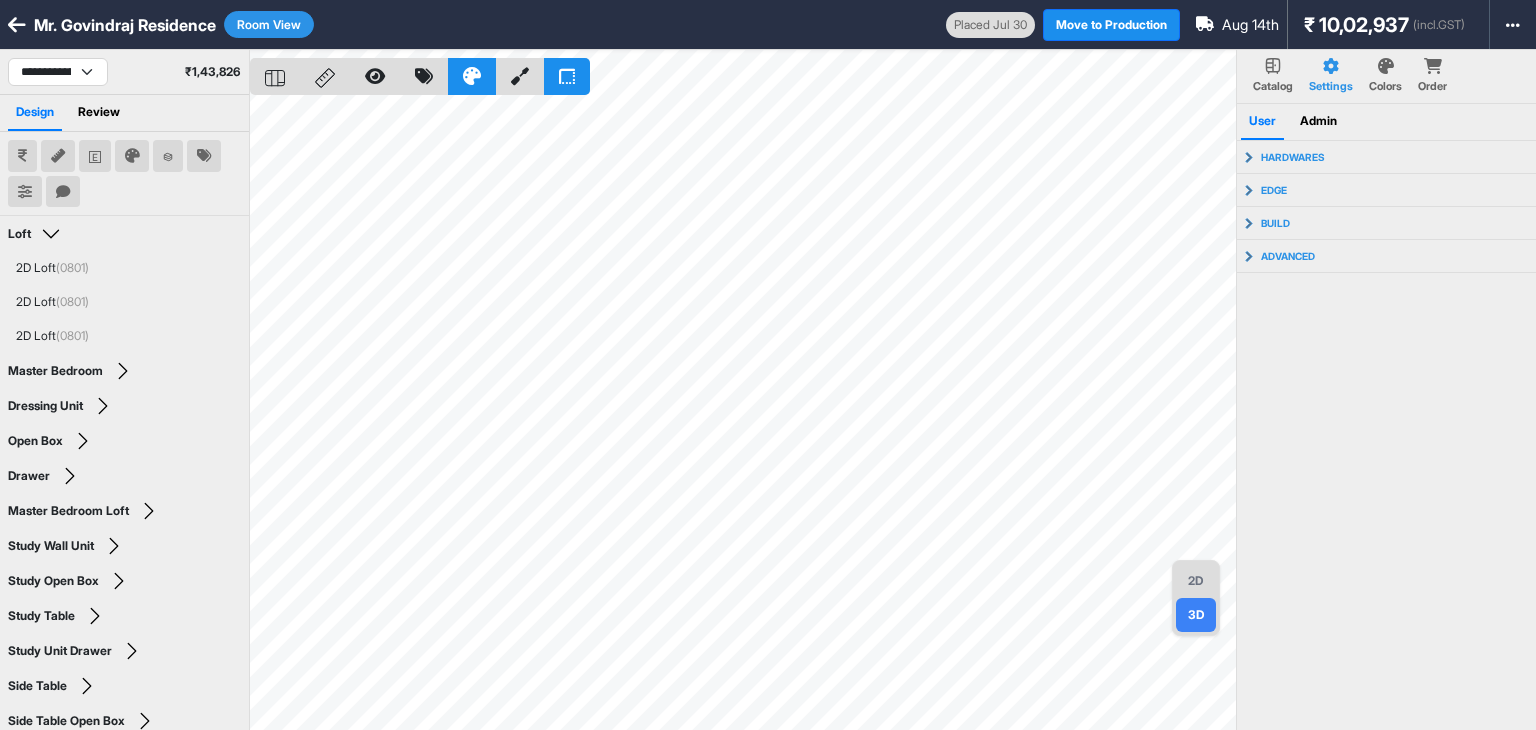 click on "2D" at bounding box center [1196, 581] 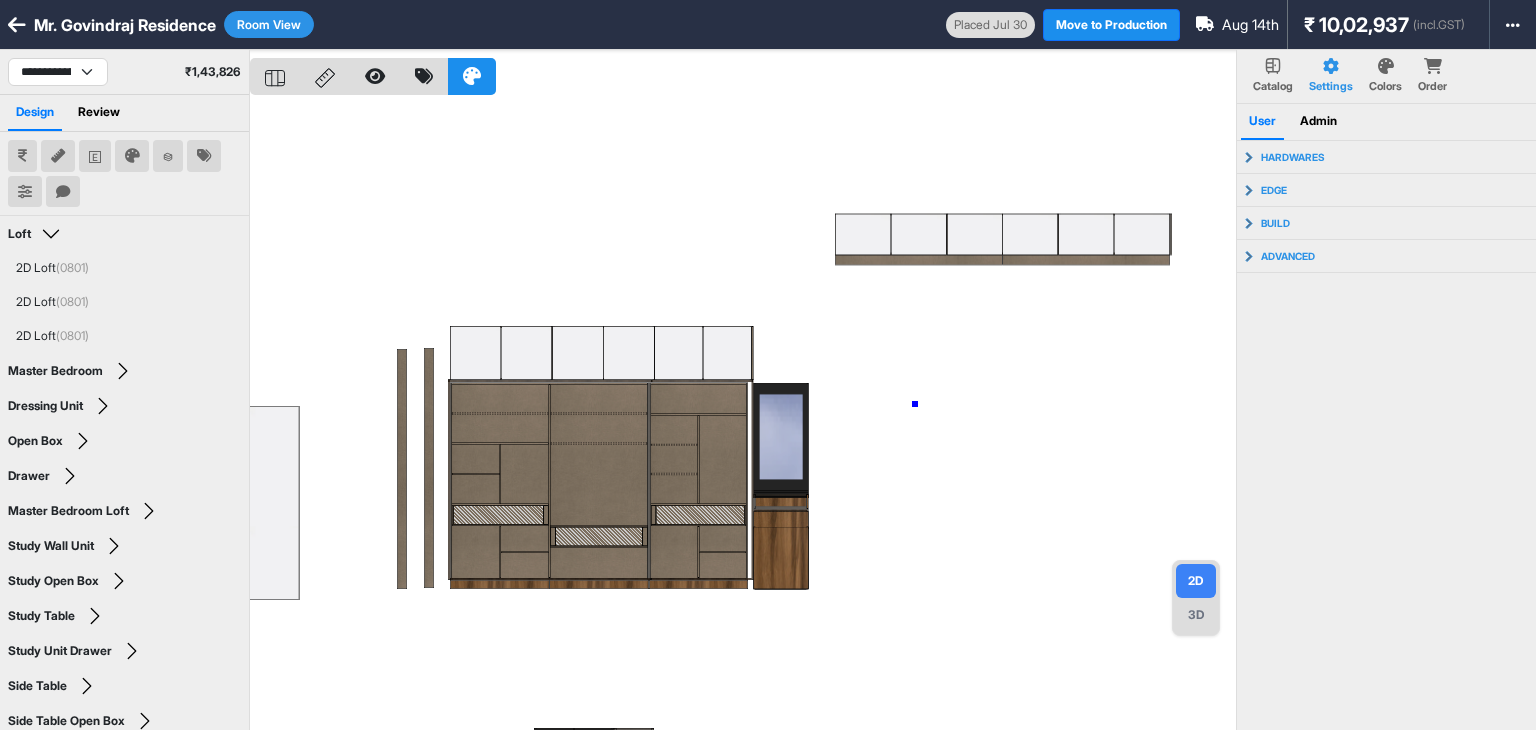 click at bounding box center (743, 415) 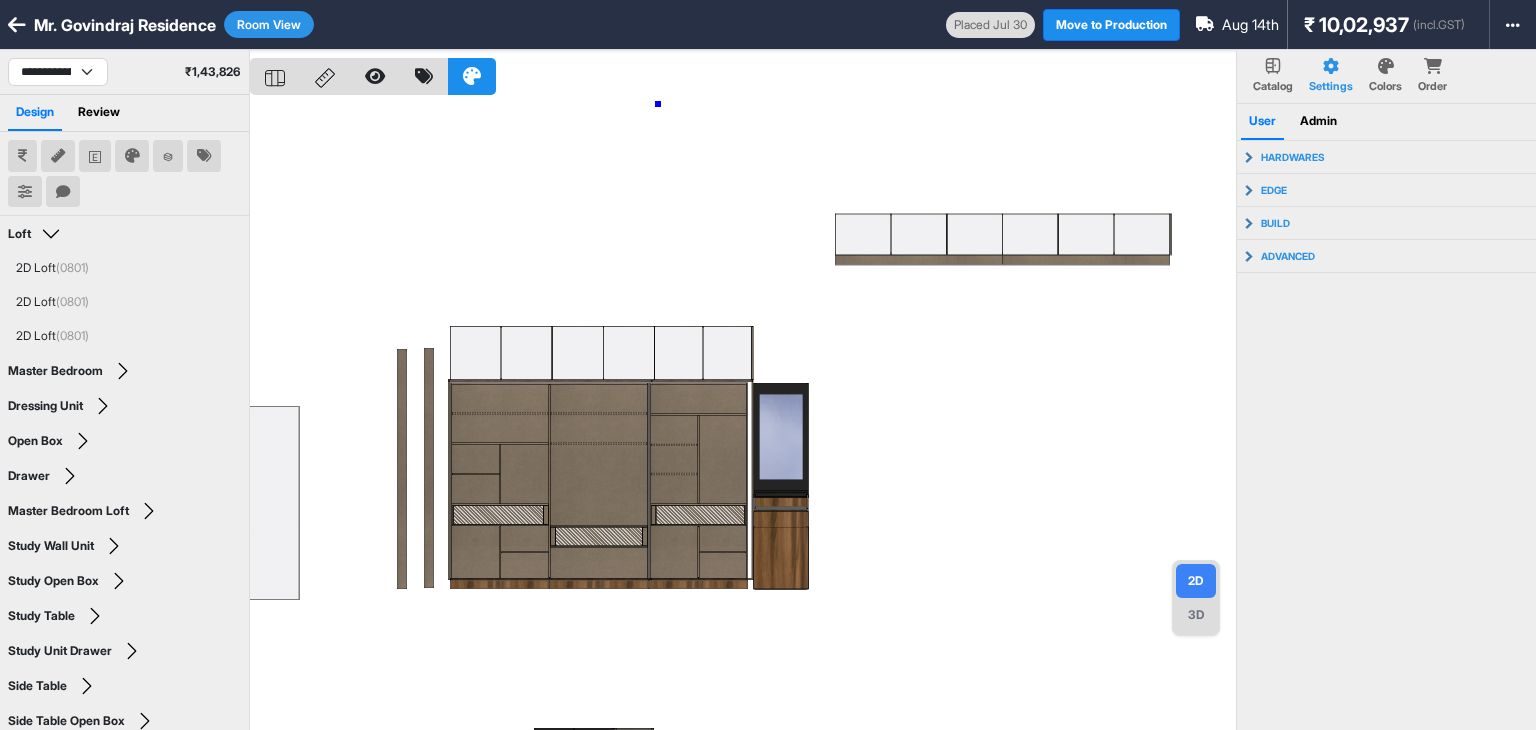 click at bounding box center (743, 415) 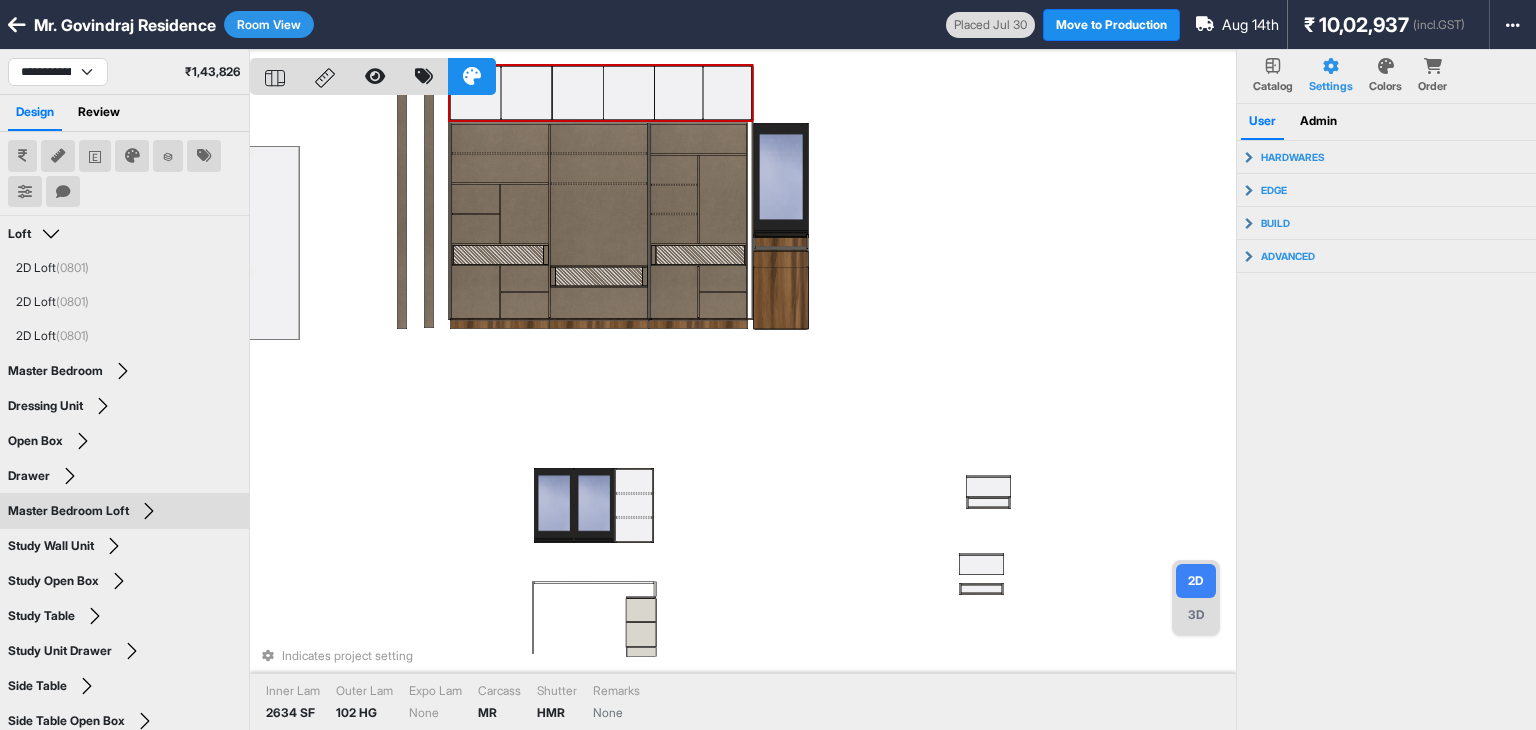 click on "Room View" at bounding box center (269, 24) 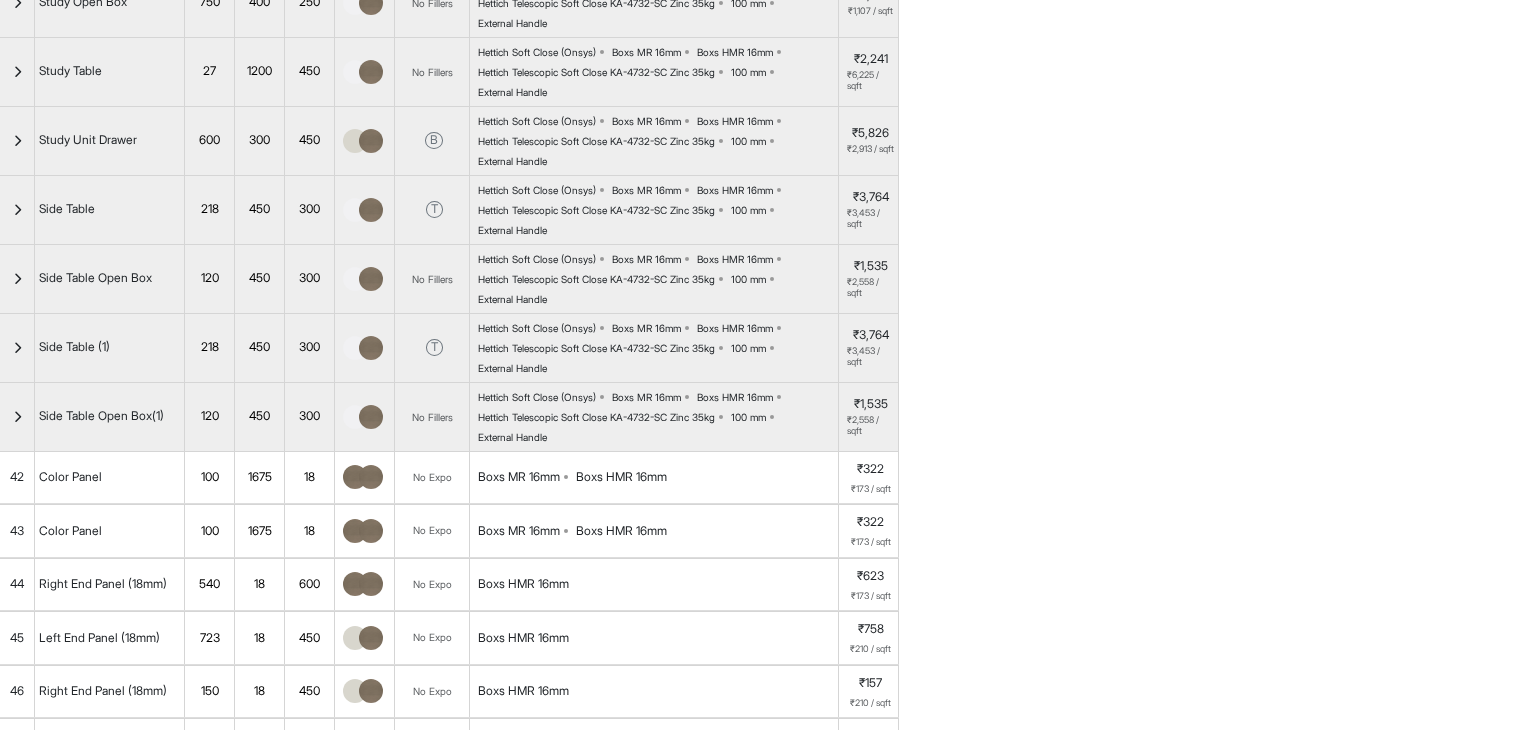 scroll, scrollTop: 800, scrollLeft: 0, axis: vertical 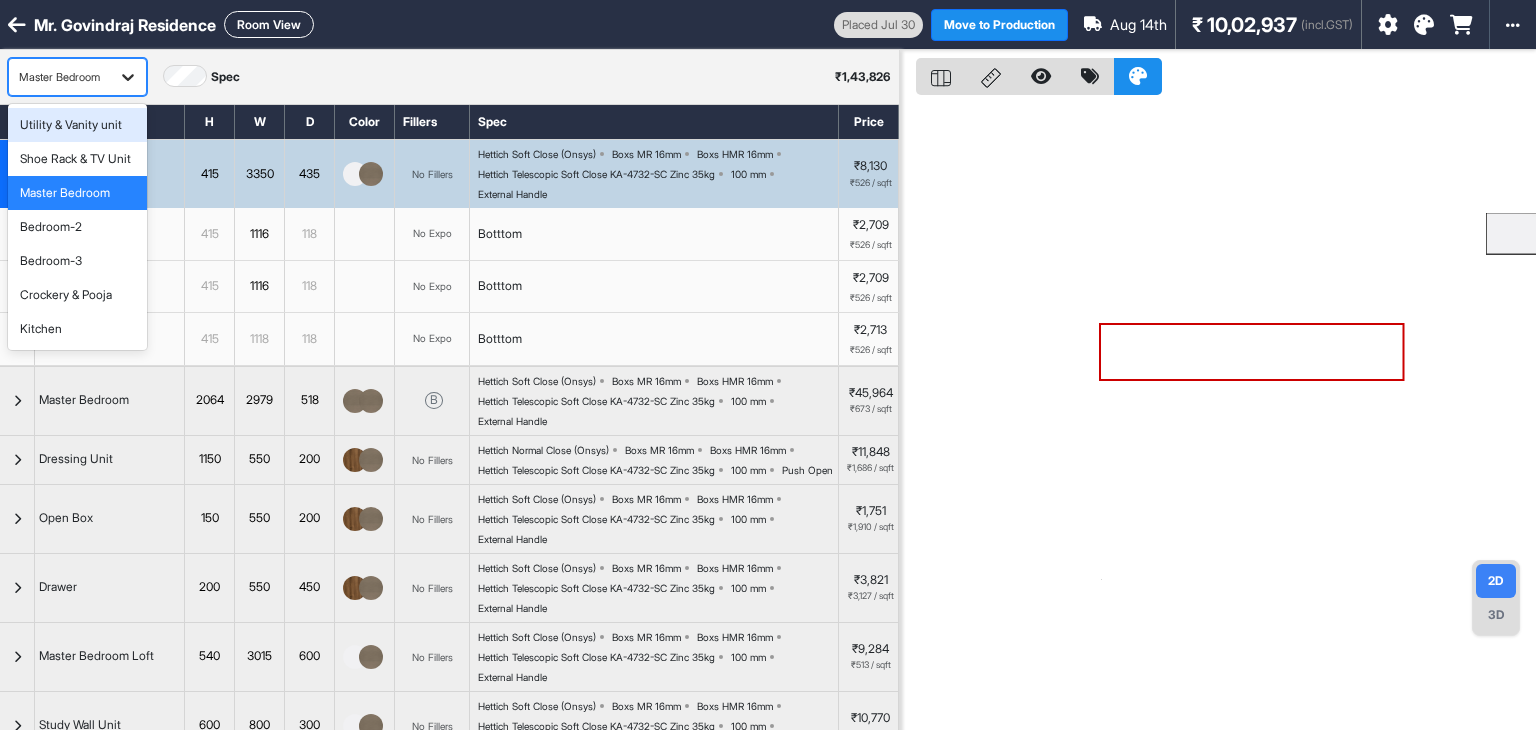 click 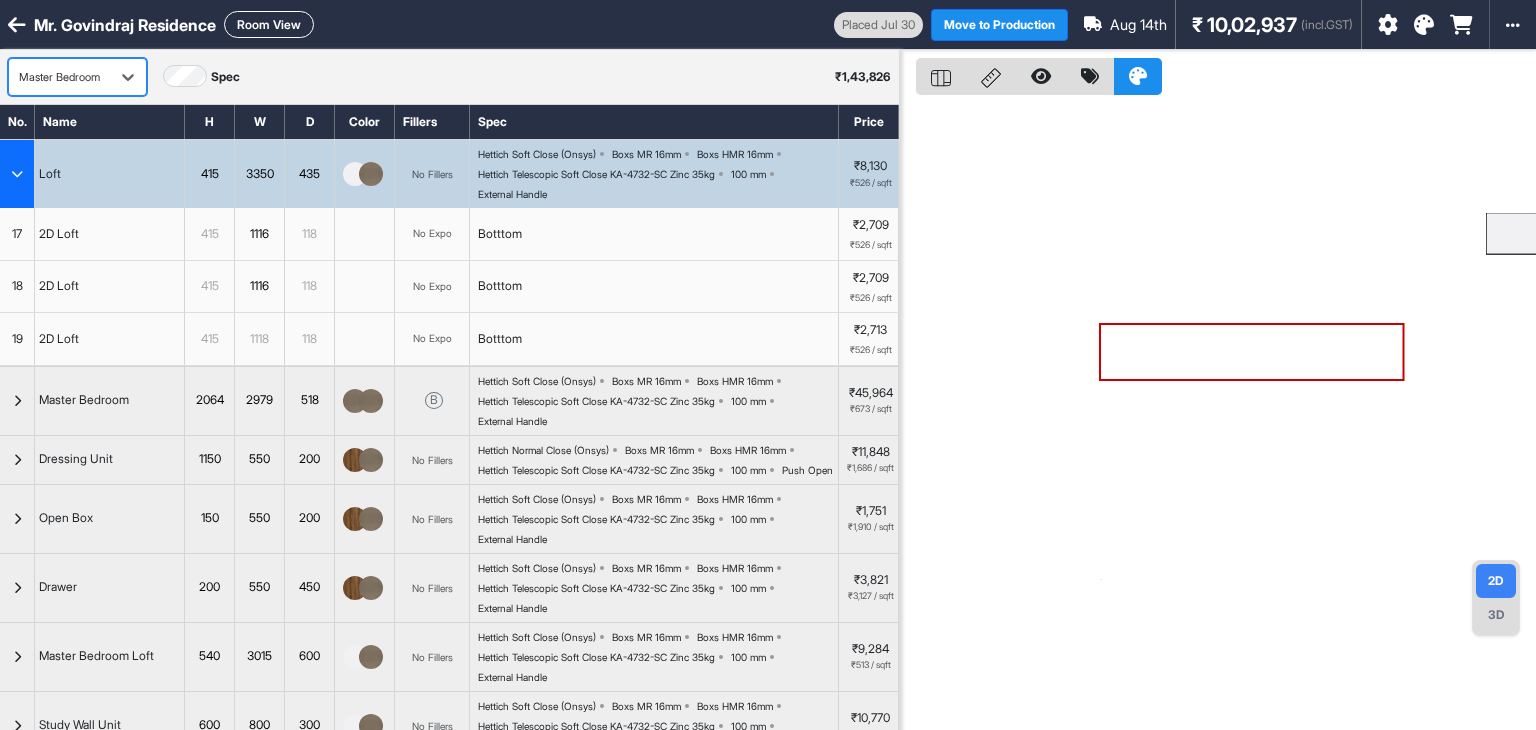 click on "Room View" at bounding box center (269, 24) 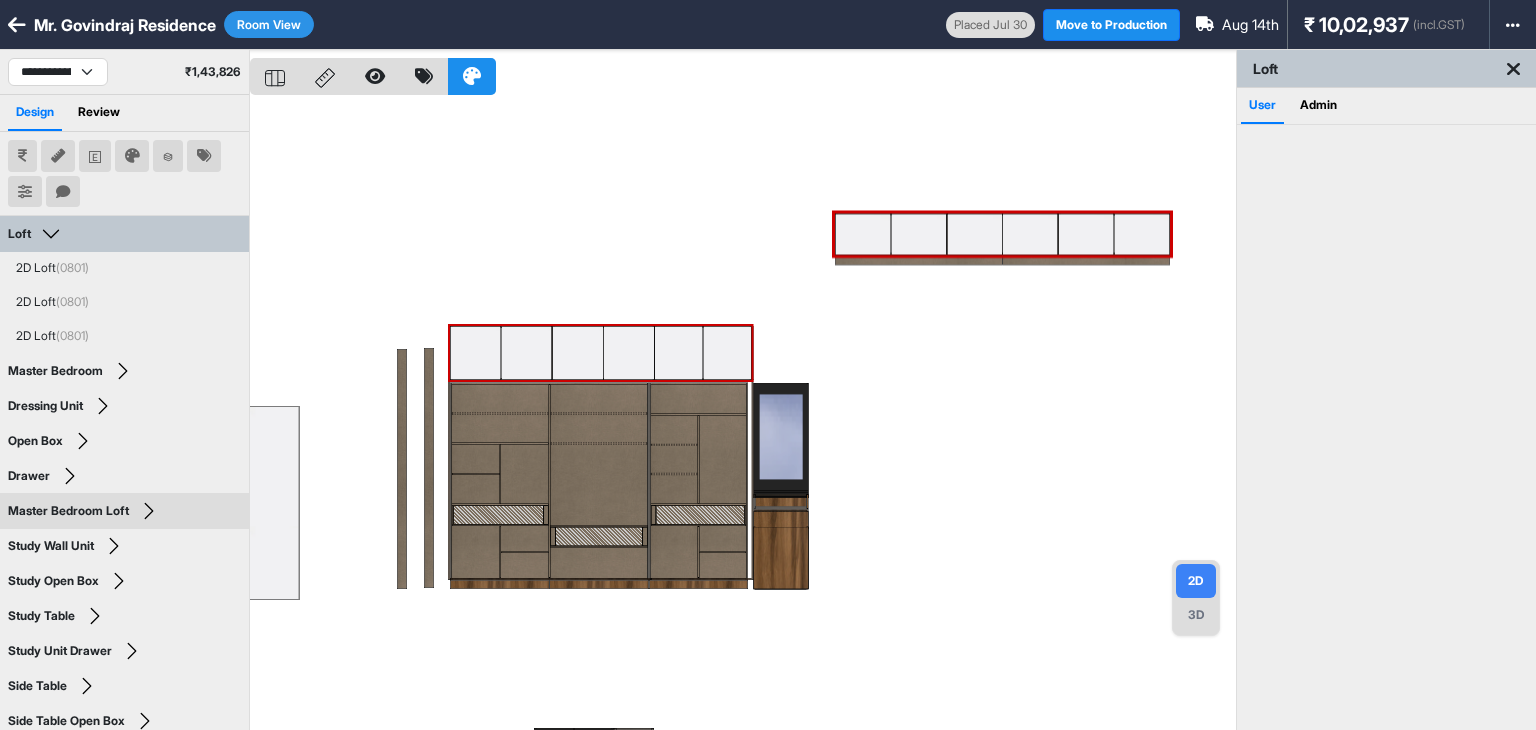 click at bounding box center [743, 415] 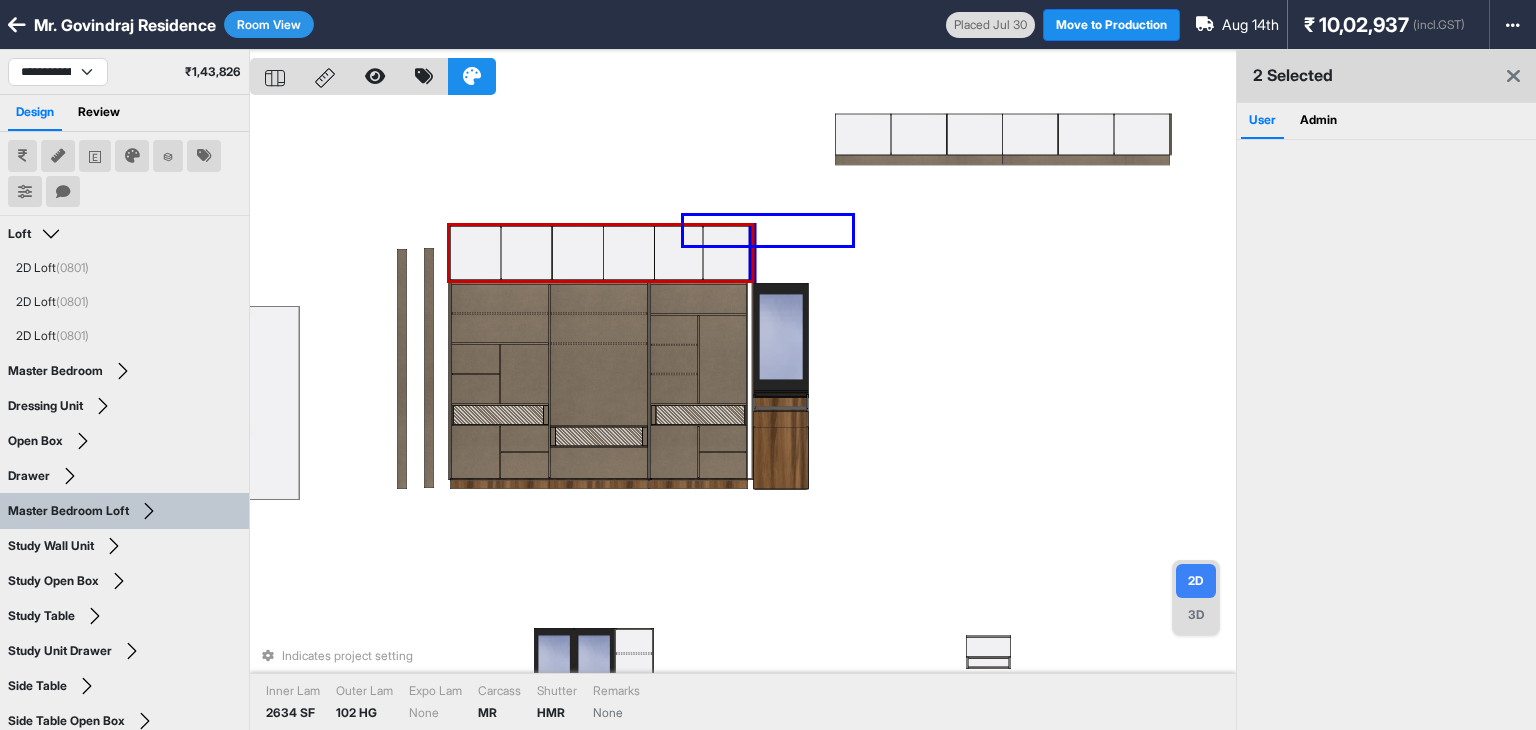 click on "Indicates project setting Inner Lam 2634 SF Outer Lam 102 HG Expo Lam None Carcass MR Shutter HMR Remarks None" at bounding box center (743, 415) 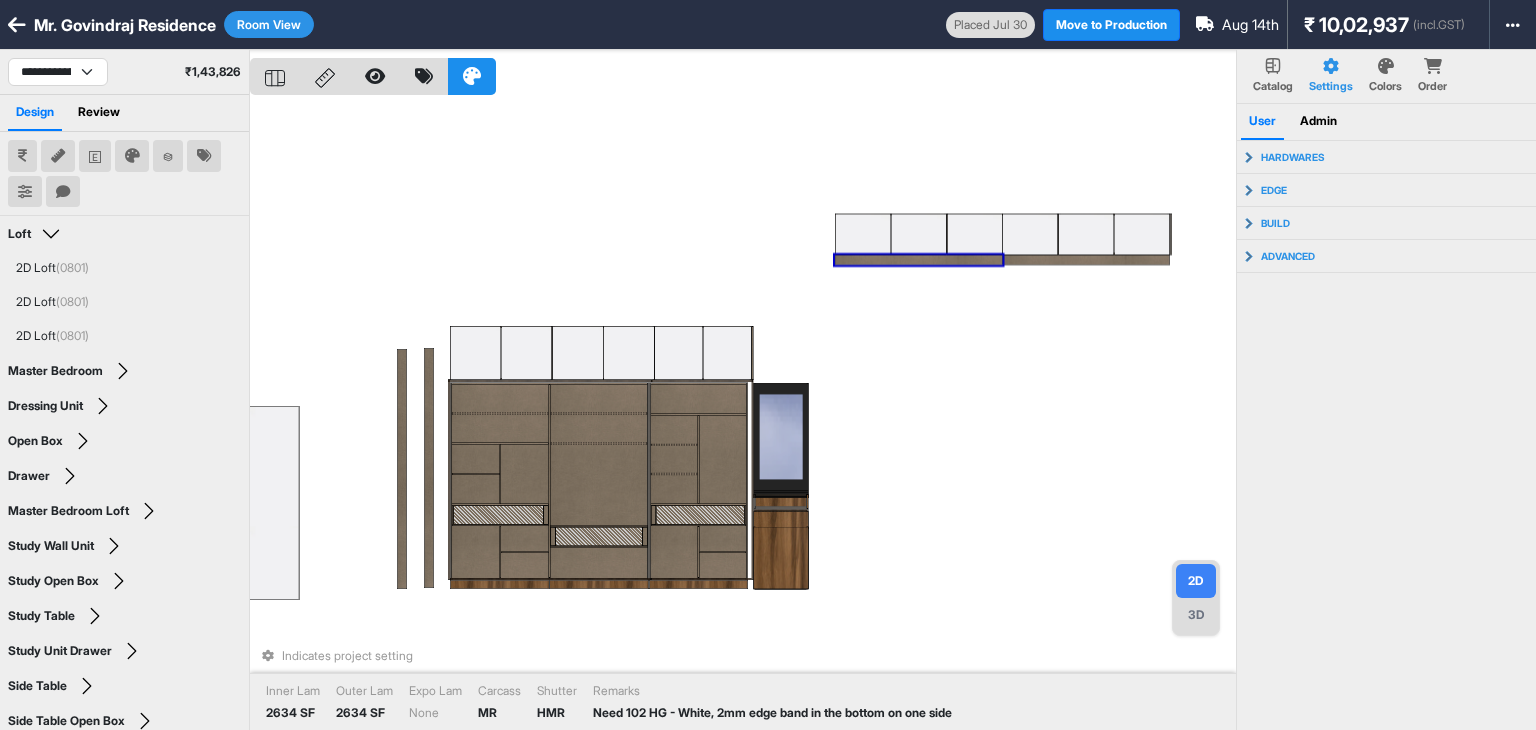 click on "Indicates project setting Inner Lam 2634 SF Outer Lam 2634 SF Expo Lam None Carcass MR Shutter HMR Remarks Need 102 HG - White, 2mm edge band in the bottom on one side" at bounding box center (743, 415) 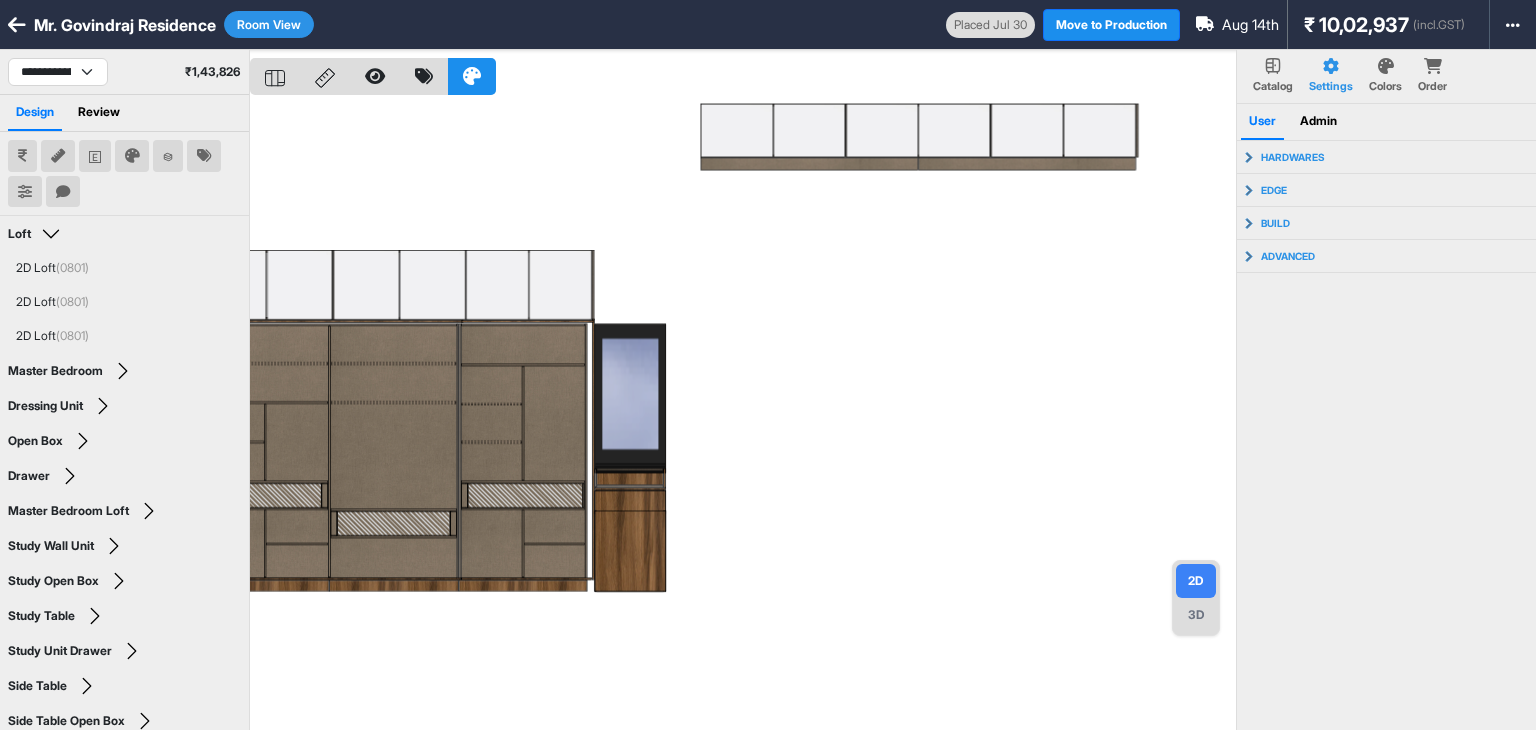 click at bounding box center [743, 415] 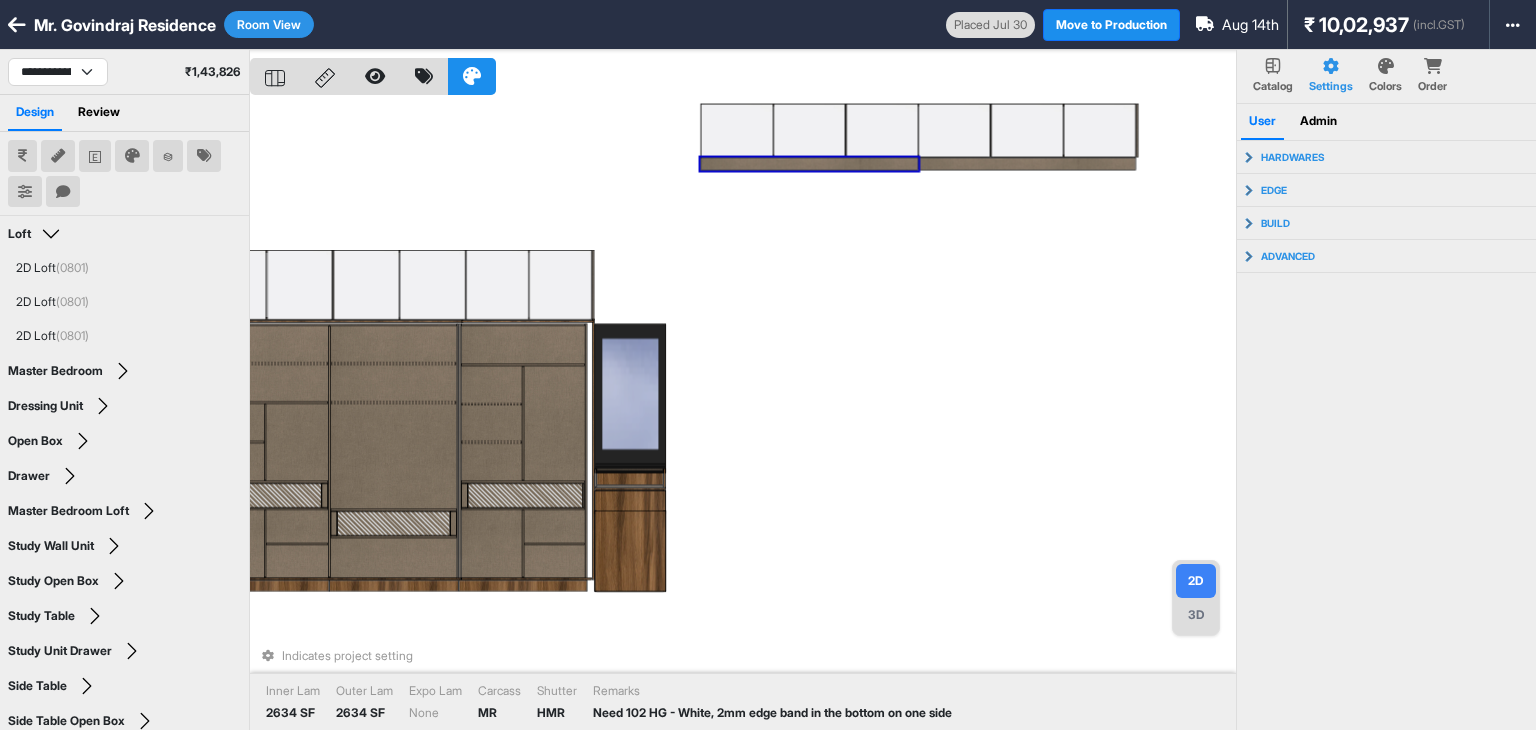 click on "Indicates project setting Inner Lam 2634 SF Outer Lam 2634 SF Expo Lam None Carcass MR Shutter HMR Remarks Need 102 HG - White, 2mm edge band in the bottom on one side" at bounding box center [743, 415] 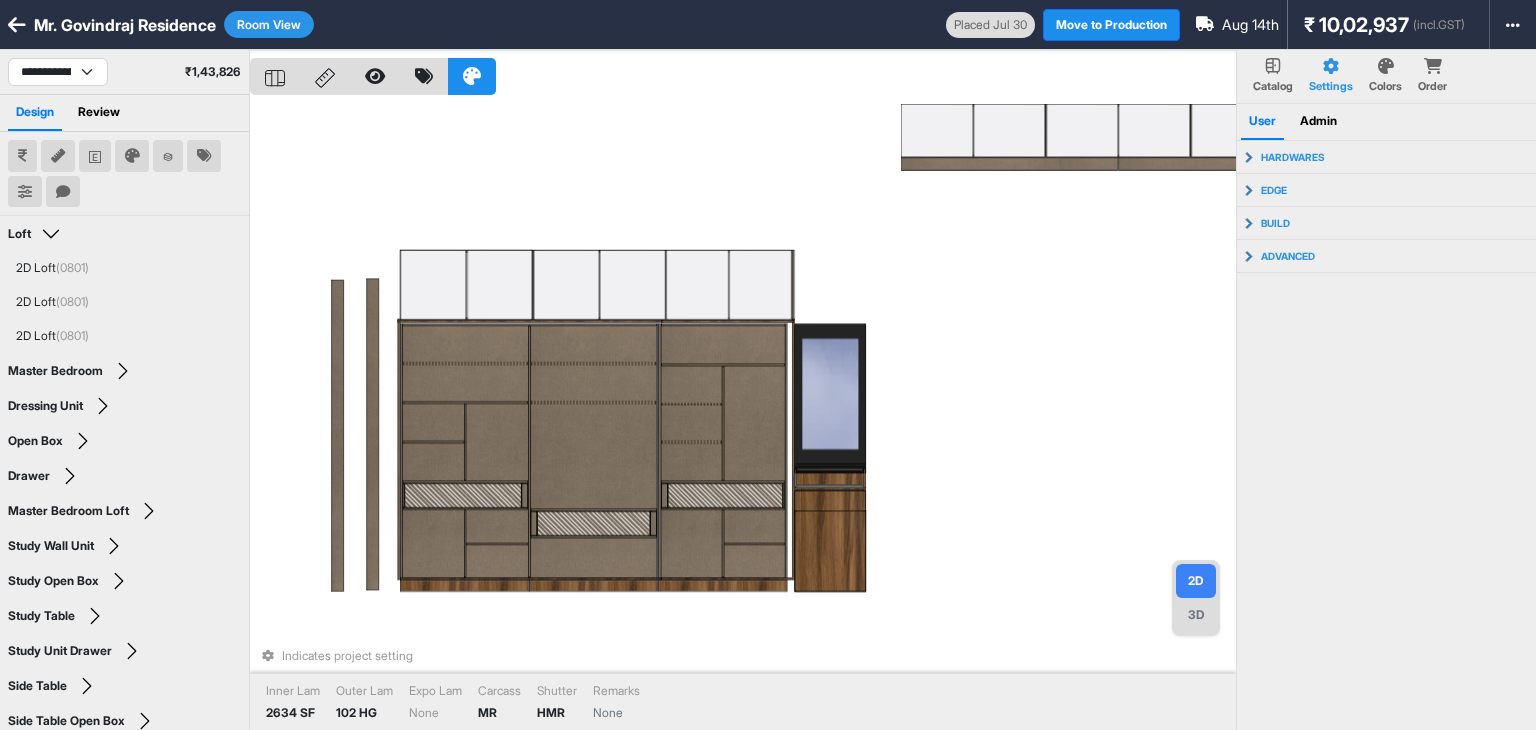 click on "Indicates project setting Inner Lam 2634 SF Outer Lam 102 HG Expo Lam None Carcass MR Shutter HMR Remarks None" at bounding box center [743, 415] 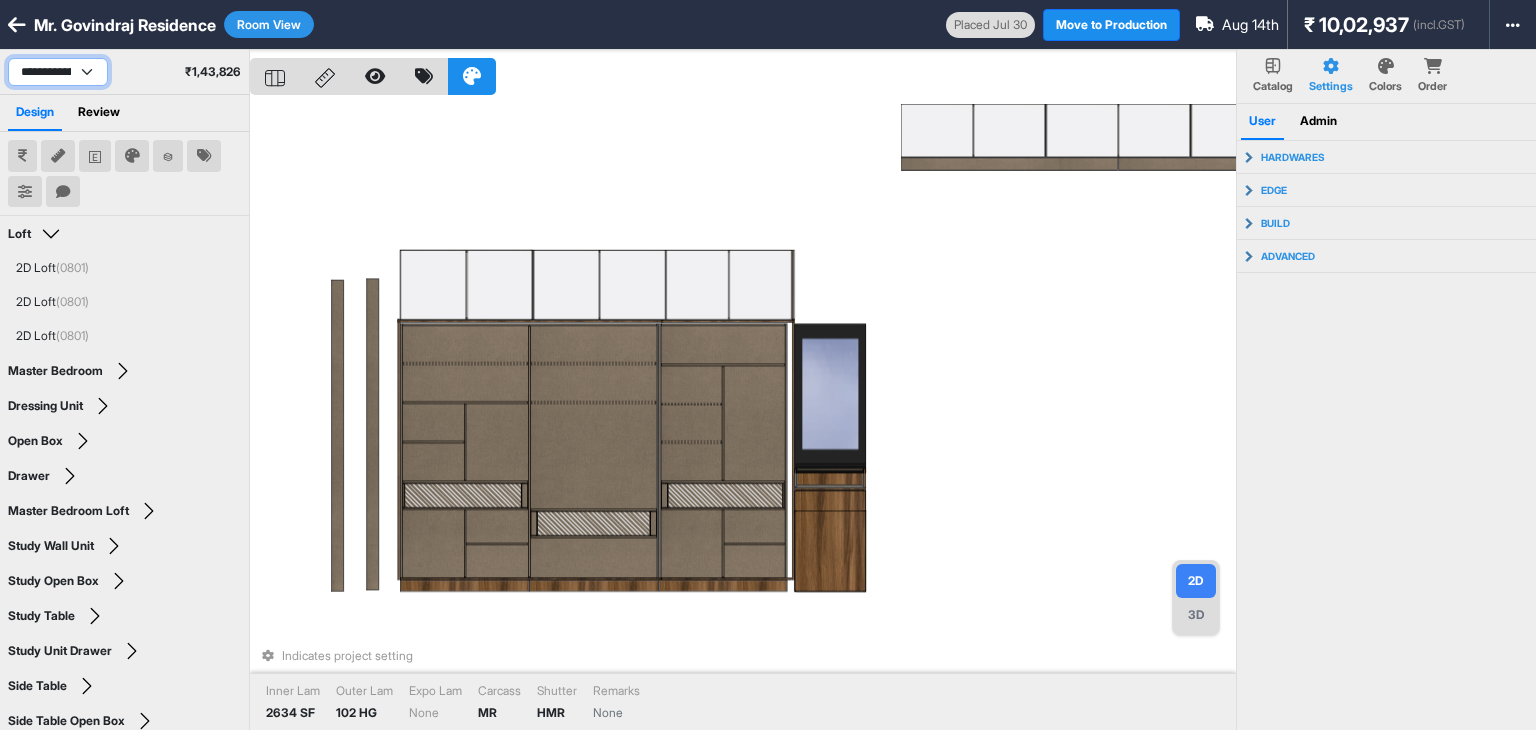 click on "**********" at bounding box center (58, 72) 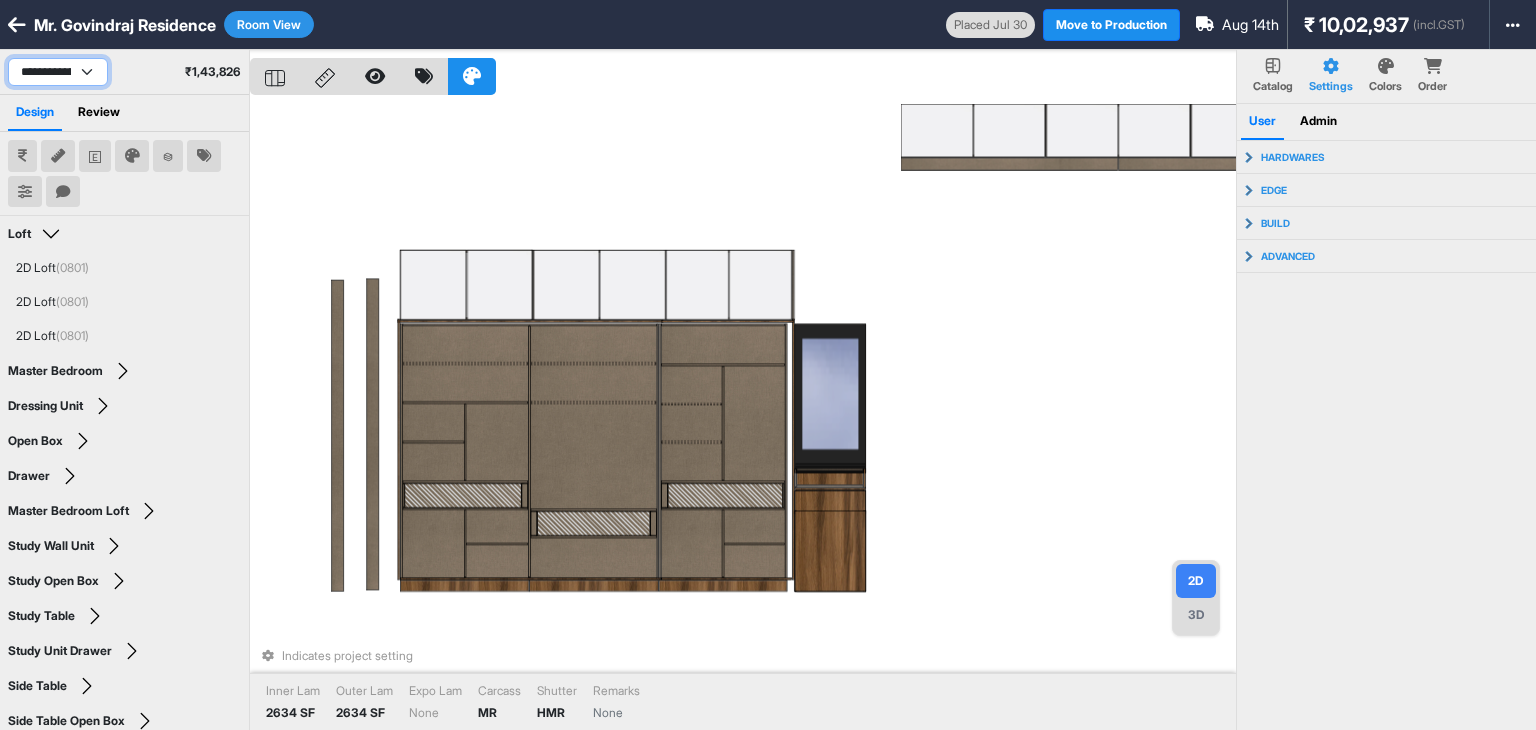select on "****" 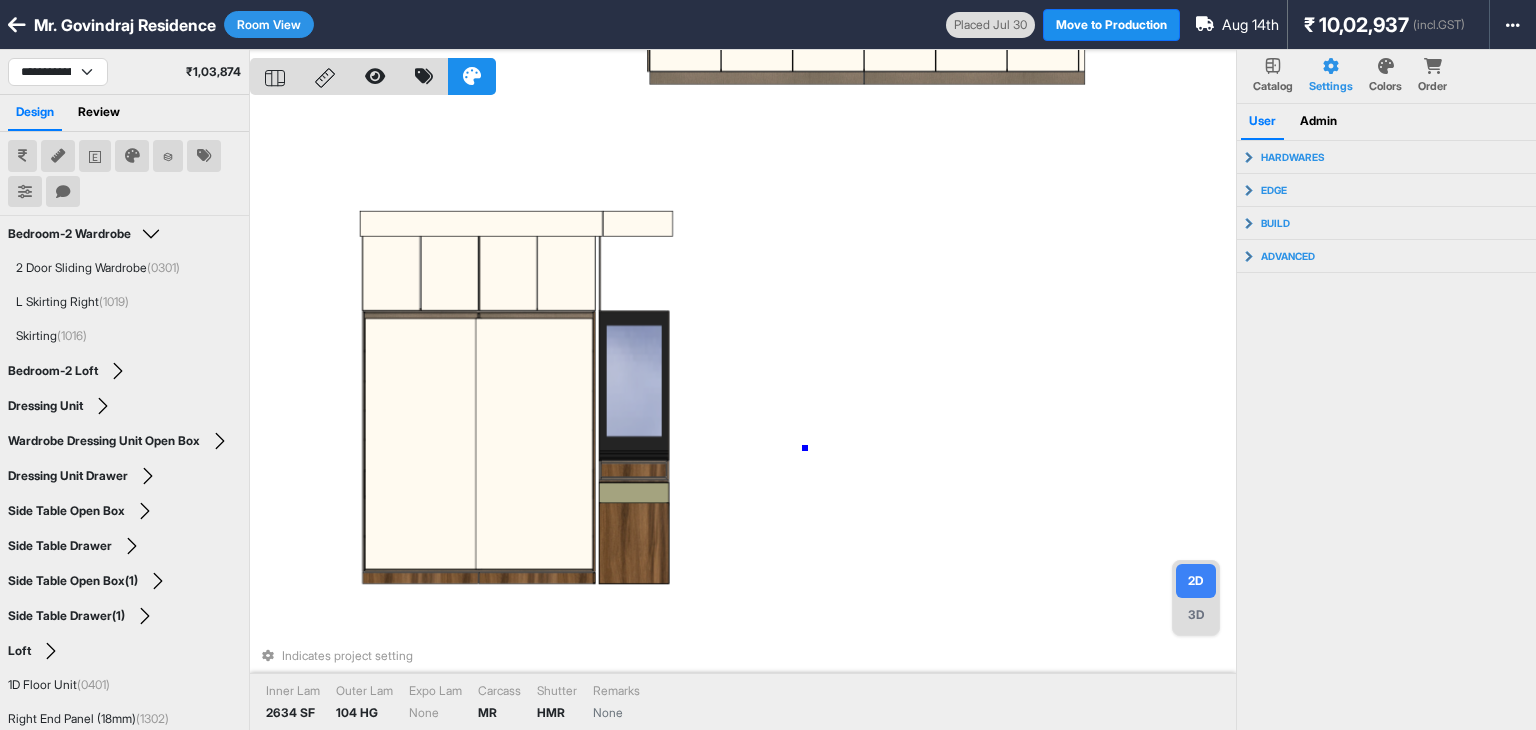 click on "Indicates project setting Inner Lam 2634 SF Outer Lam 104 HG Expo Lam None Carcass MR Shutter HMR Remarks None" at bounding box center (743, 415) 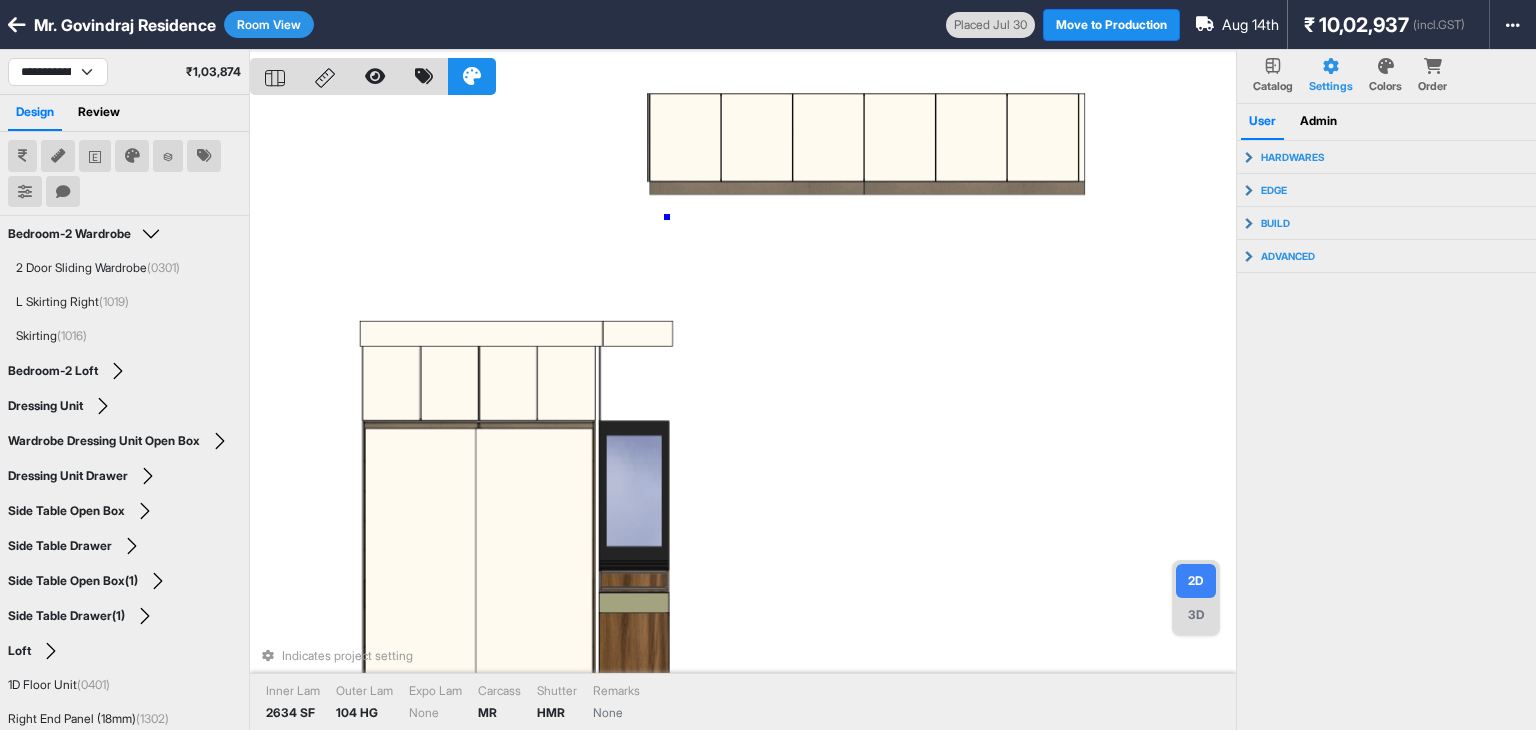 click on "Indicates project setting Inner Lam 2634 SF Outer Lam 104 HG Expo Lam None Carcass MR Shutter HMR Remarks None" at bounding box center [743, 415] 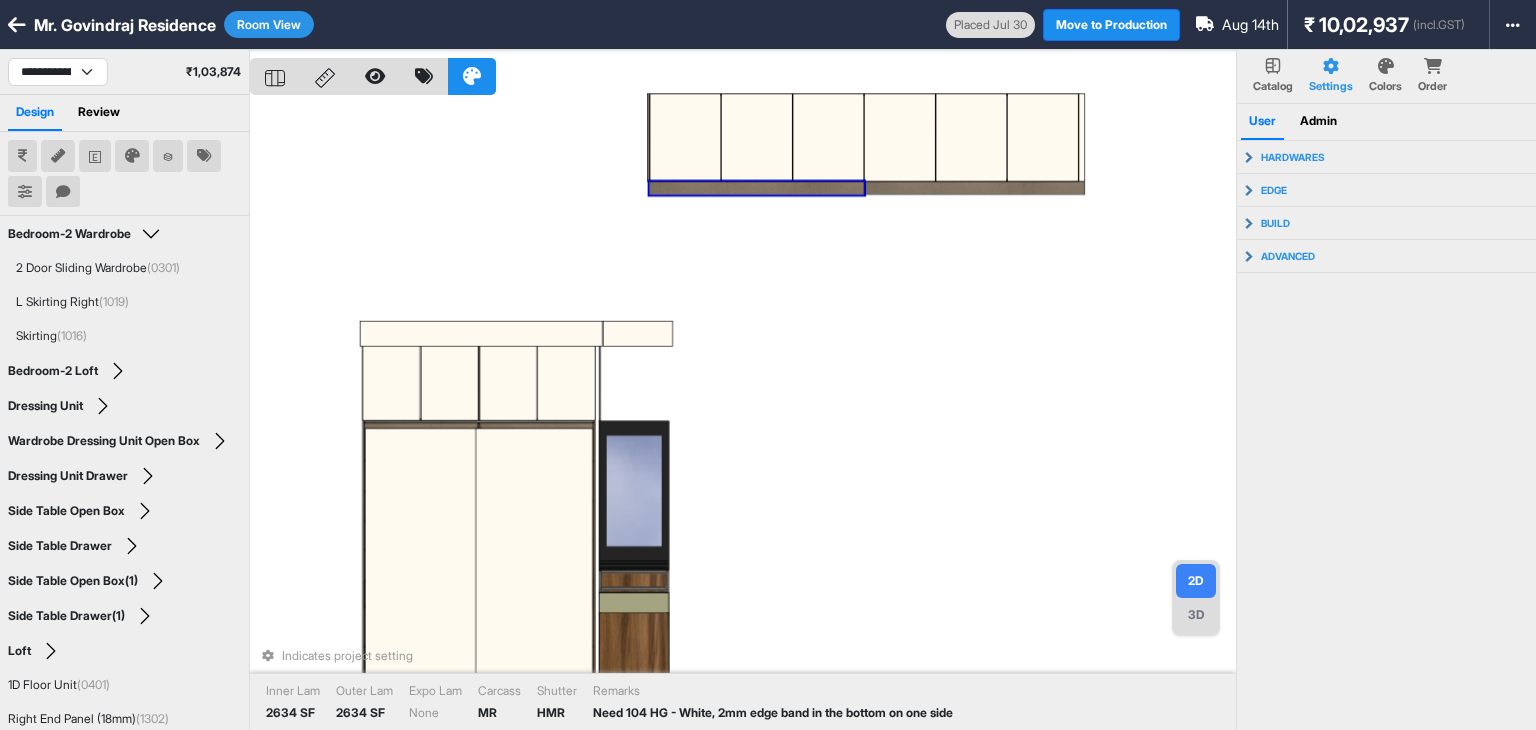 select on "****" 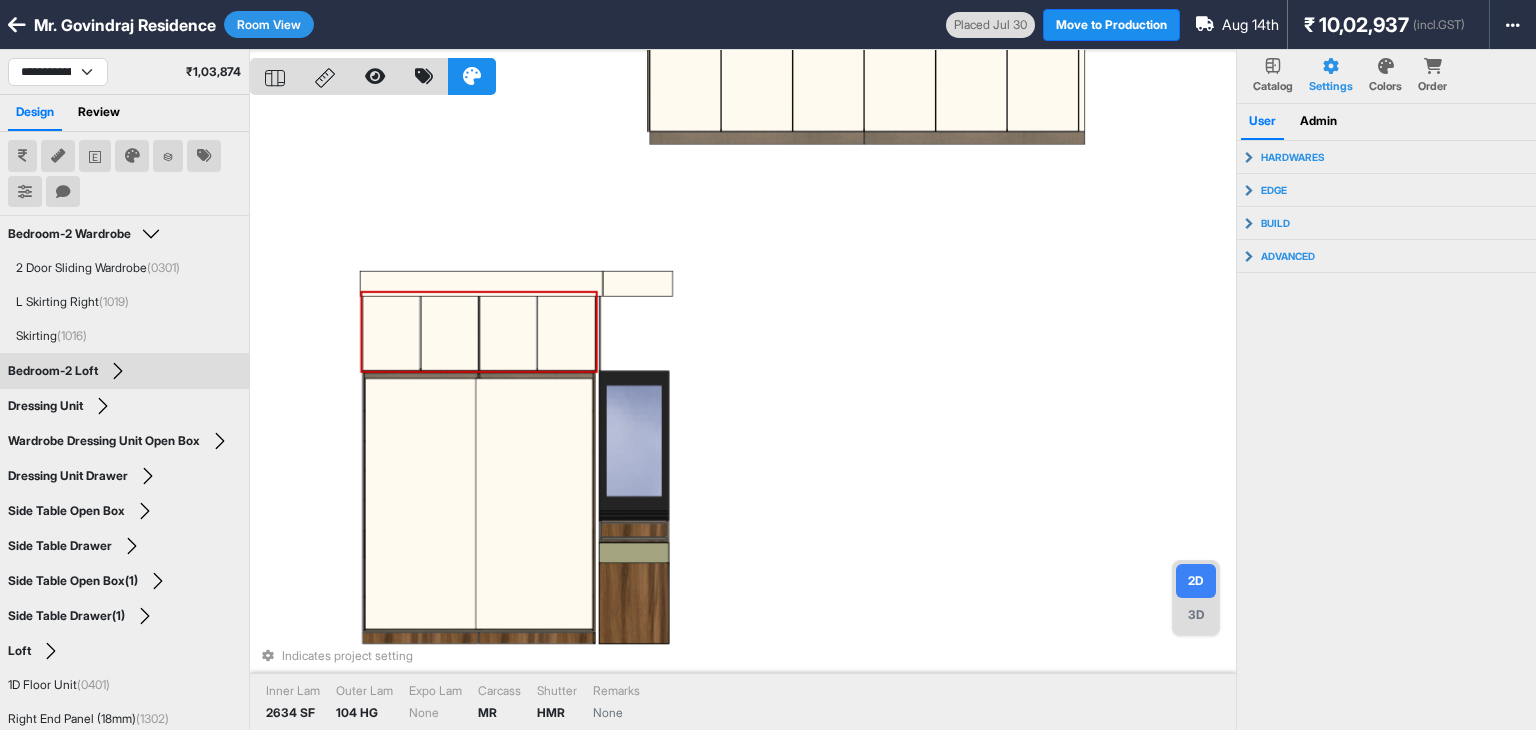 click on "Indicates project setting Inner Lam 2634 SF Outer Lam 104 HG Expo Lam None Carcass MR Shutter HMR Remarks None" at bounding box center (743, 415) 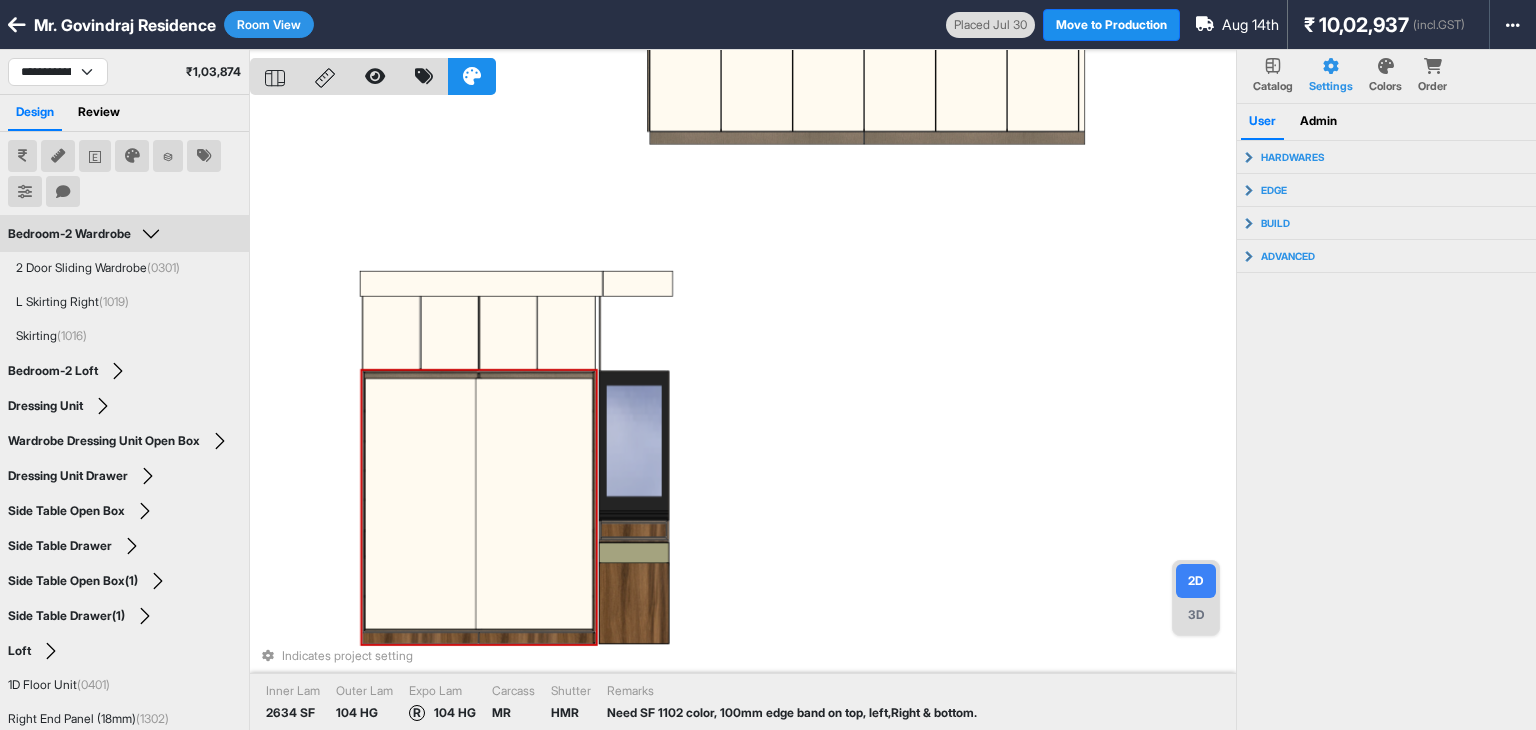 click at bounding box center [423, 504] 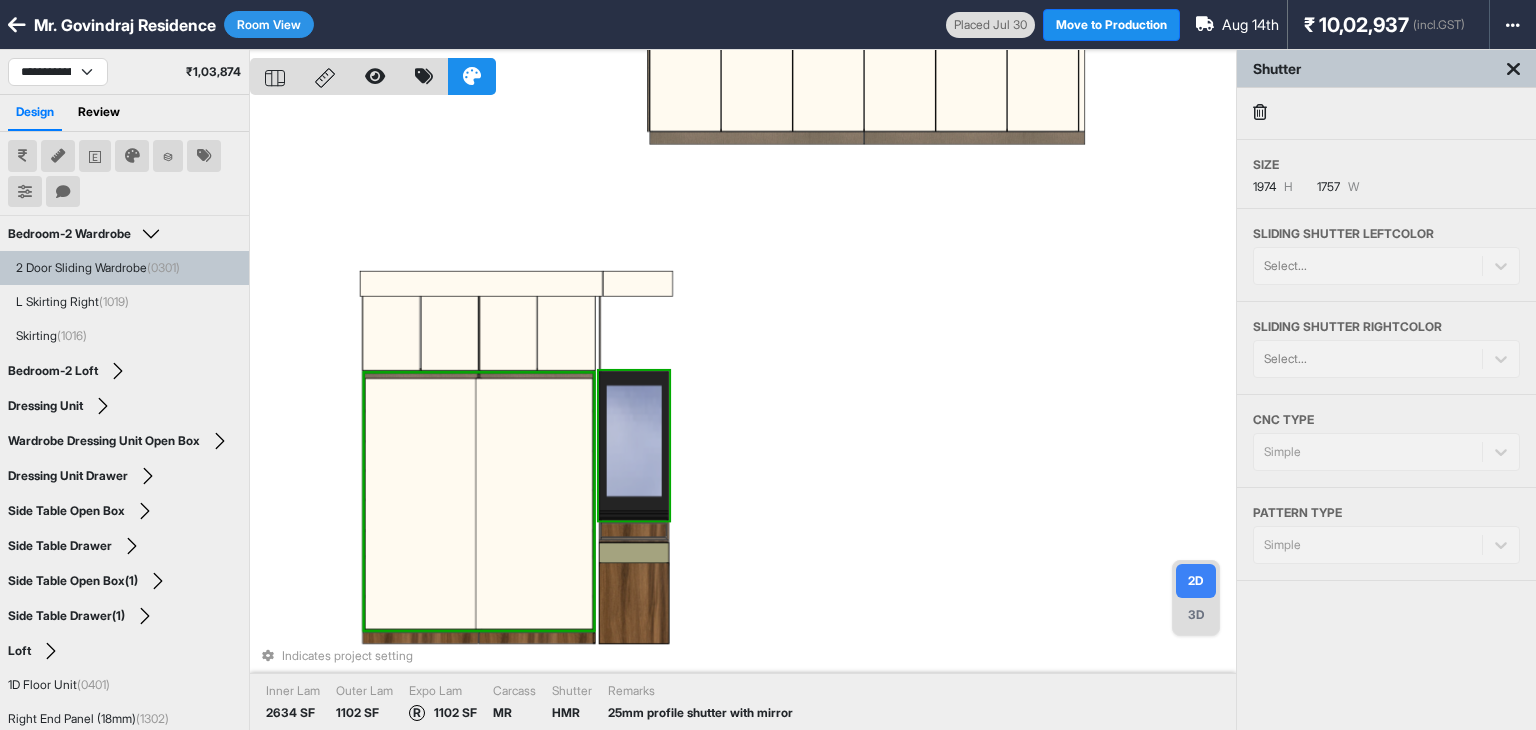 click on "Indicates project setting Inner Lam 2634 SF Outer Lam 1102 SF Expo Lam R 1102 SF Carcass MR Shutter HMR Remarks 25mm profile shutter with mirror" at bounding box center (743, 415) 